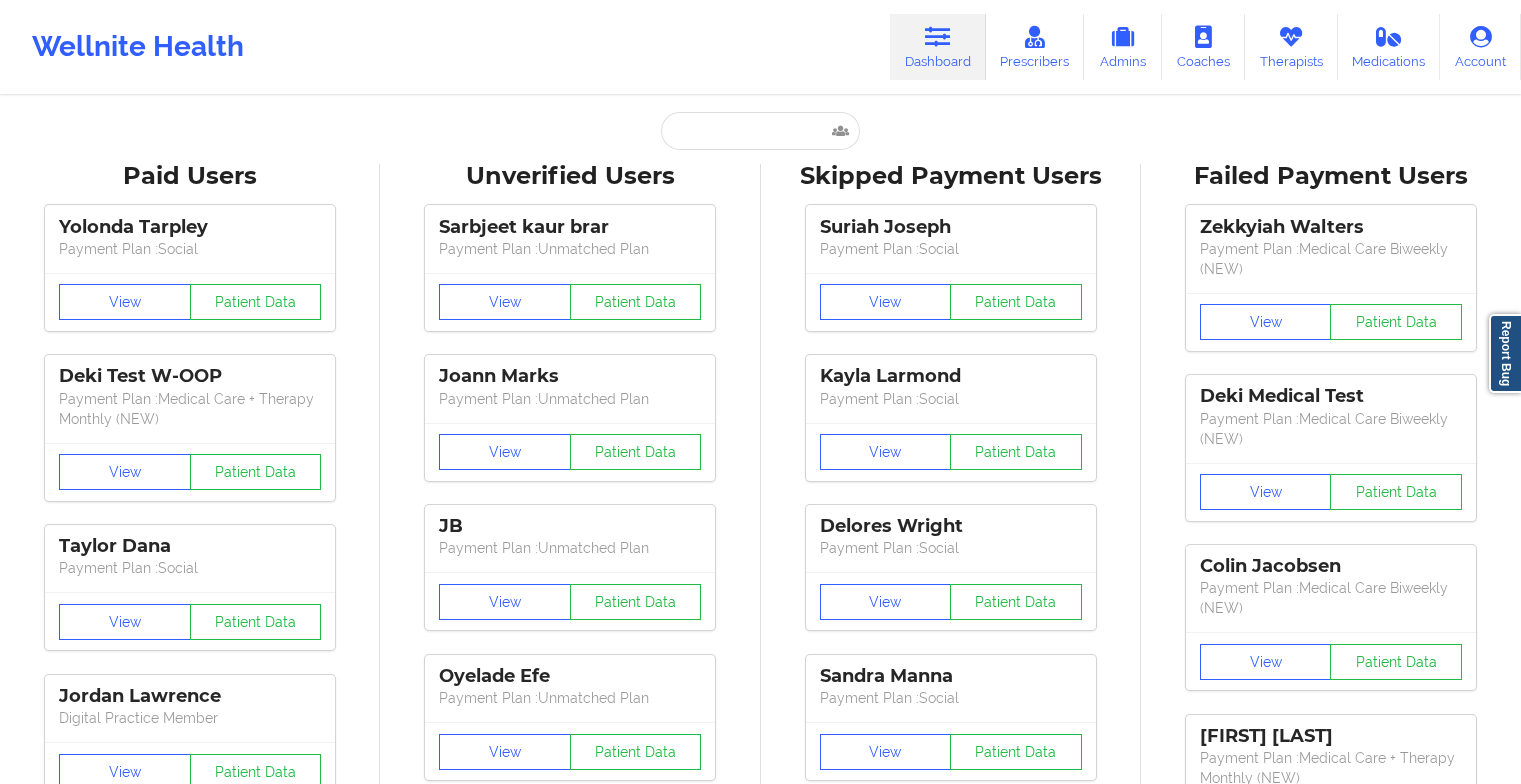 scroll, scrollTop: 0, scrollLeft: 0, axis: both 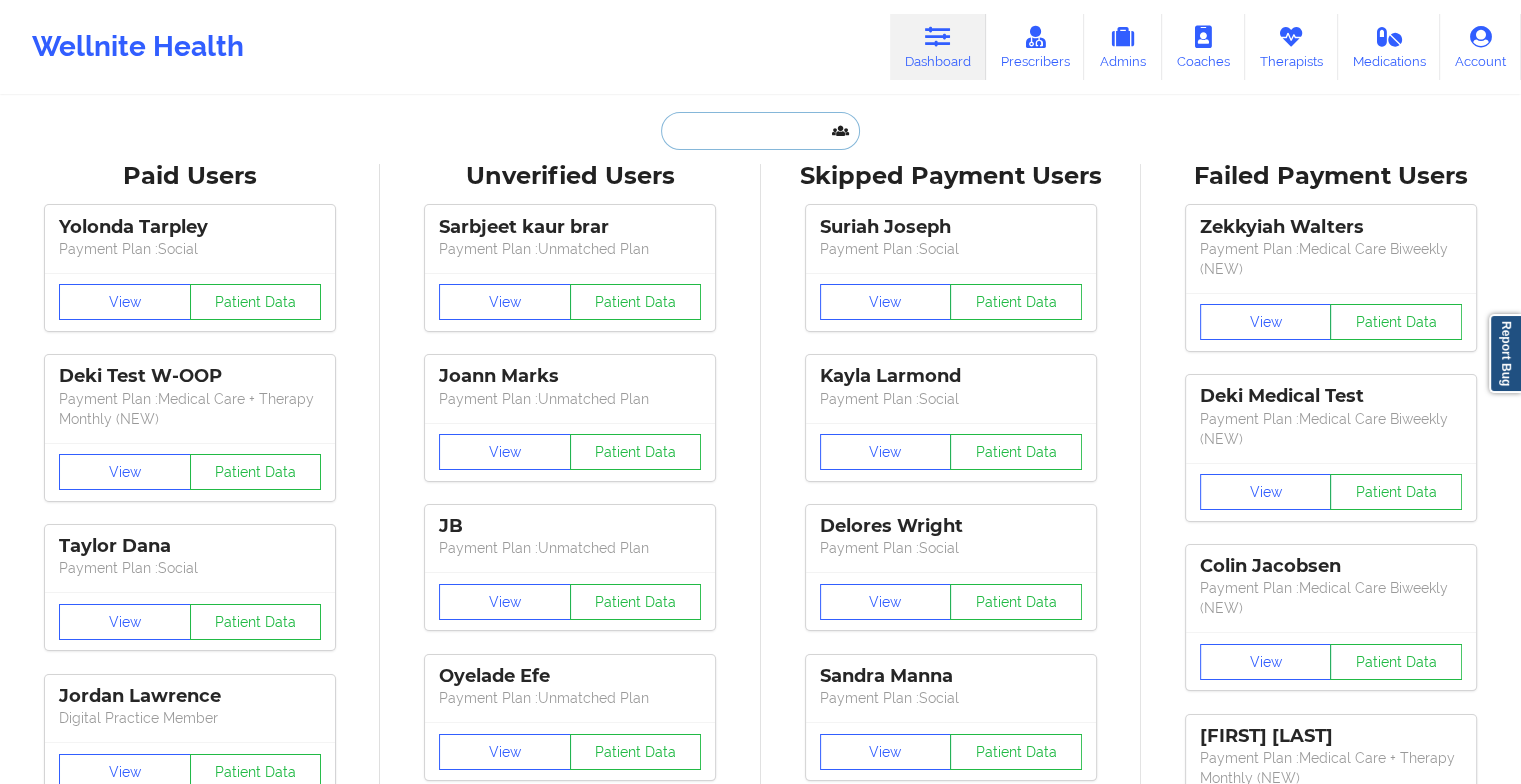click at bounding box center (760, 131) 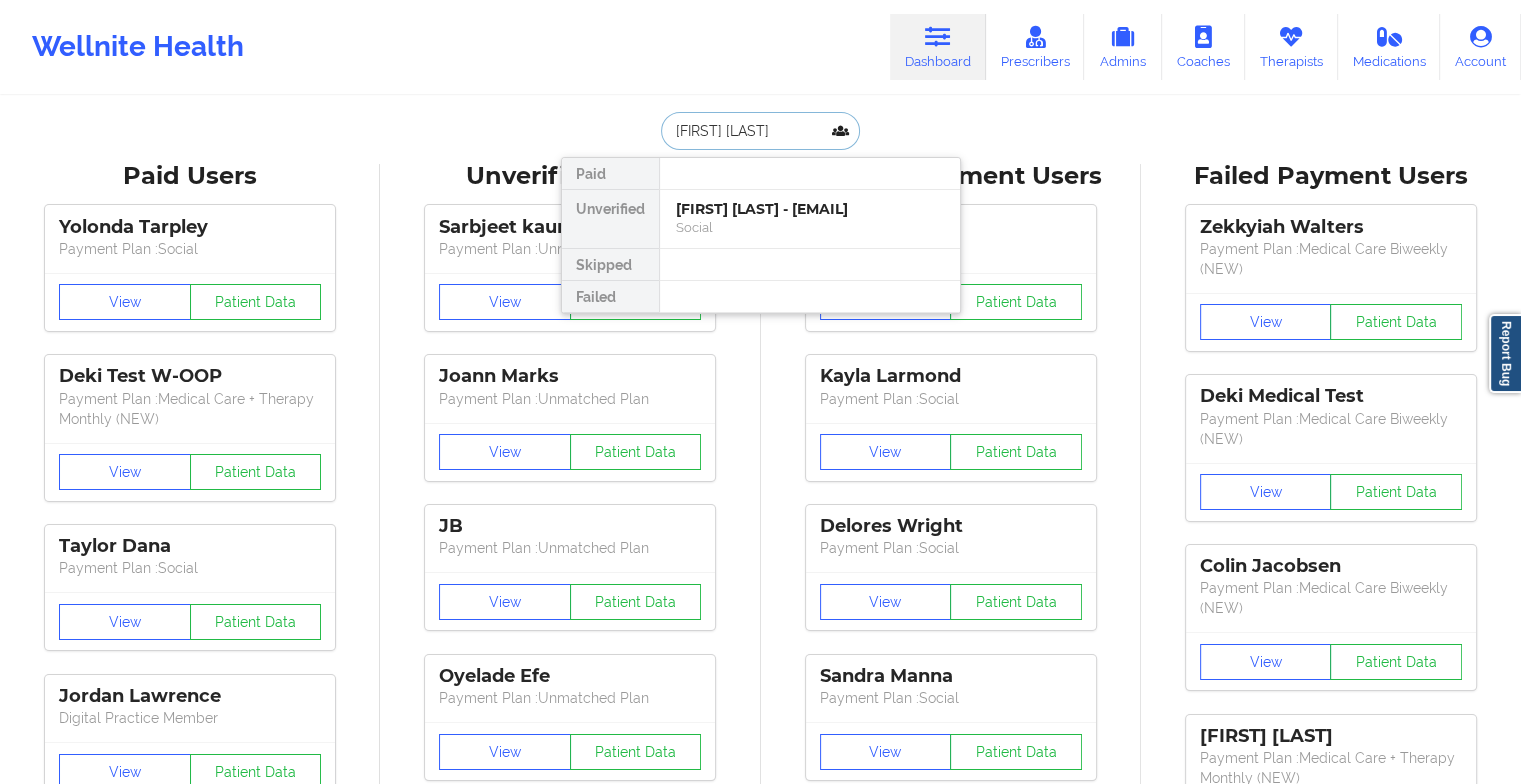 type on "[FIRST] [LAST]" 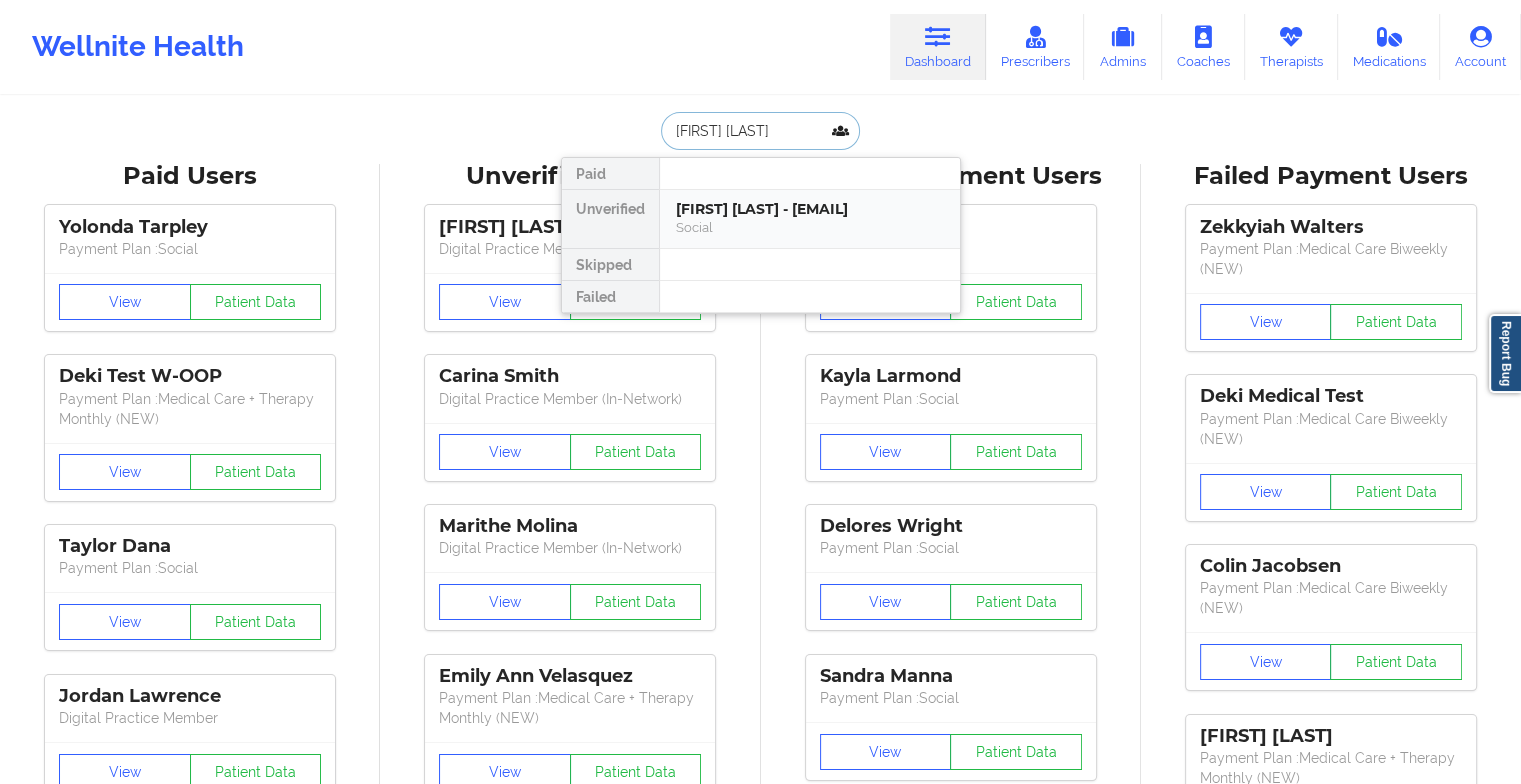 click on "[FIRST] [LAST] - [EMAIL]" at bounding box center [810, 209] 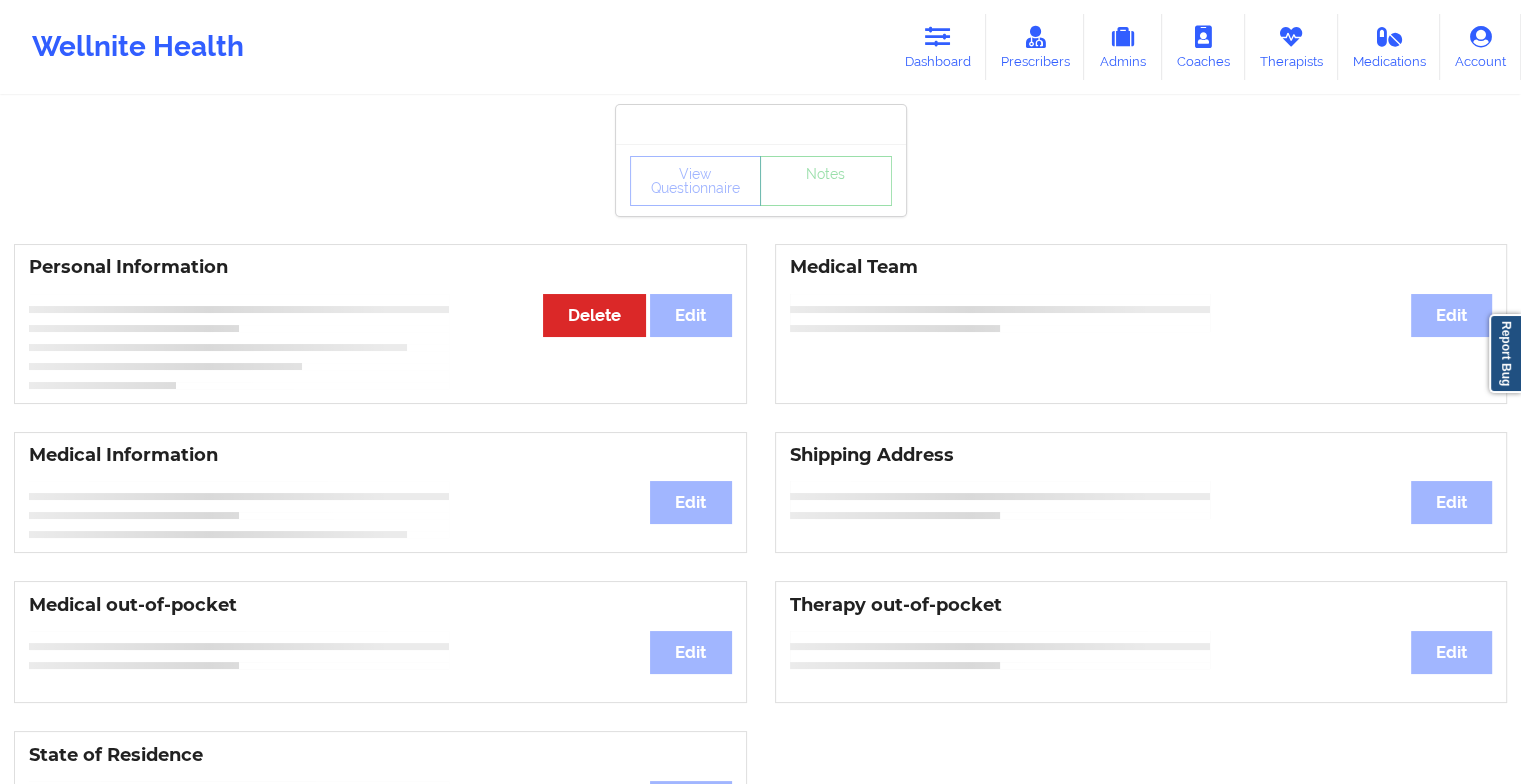 click on "View Questionnaire Notes" at bounding box center (761, 180) 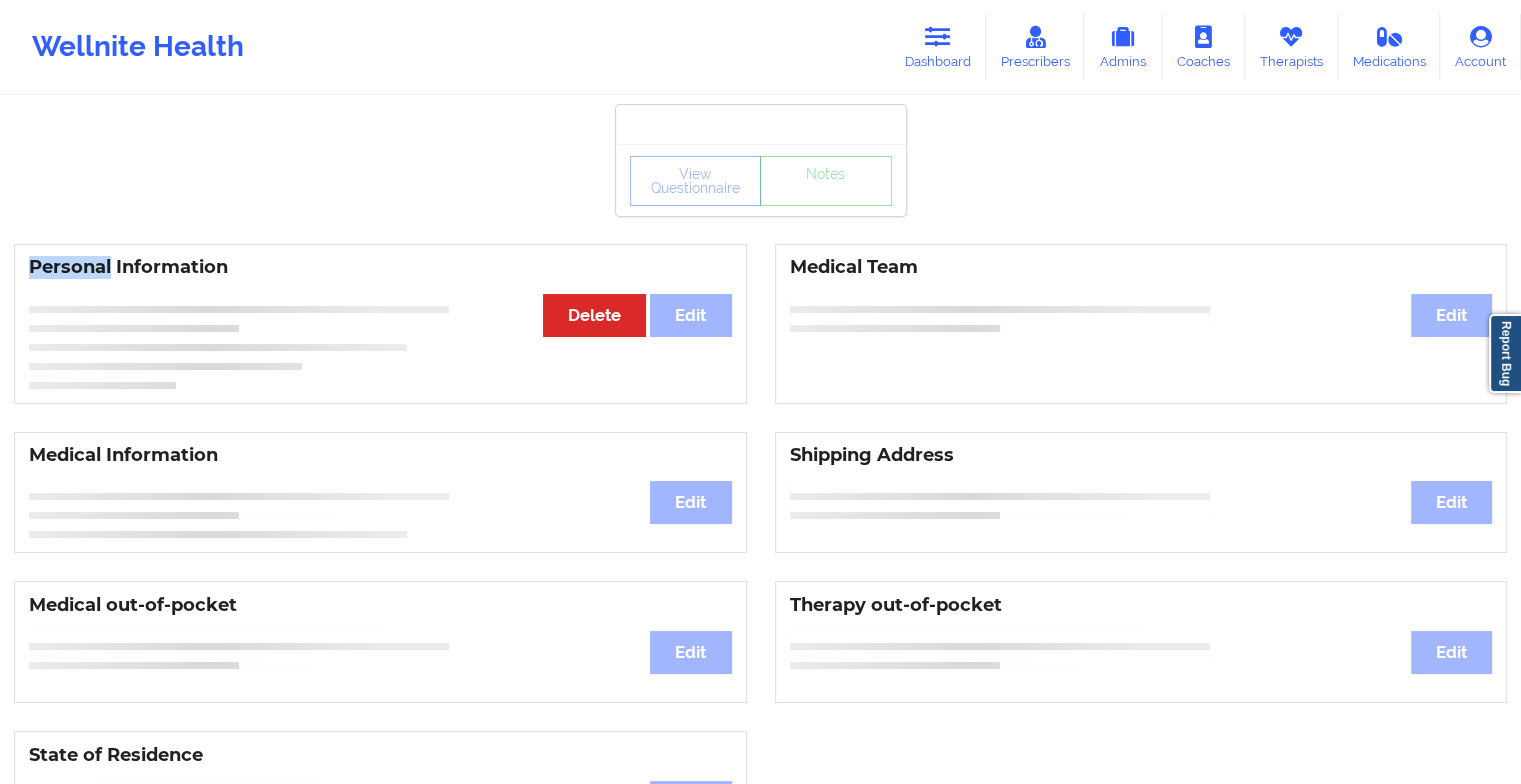 click on "View Questionnaire Notes" at bounding box center [761, 180] 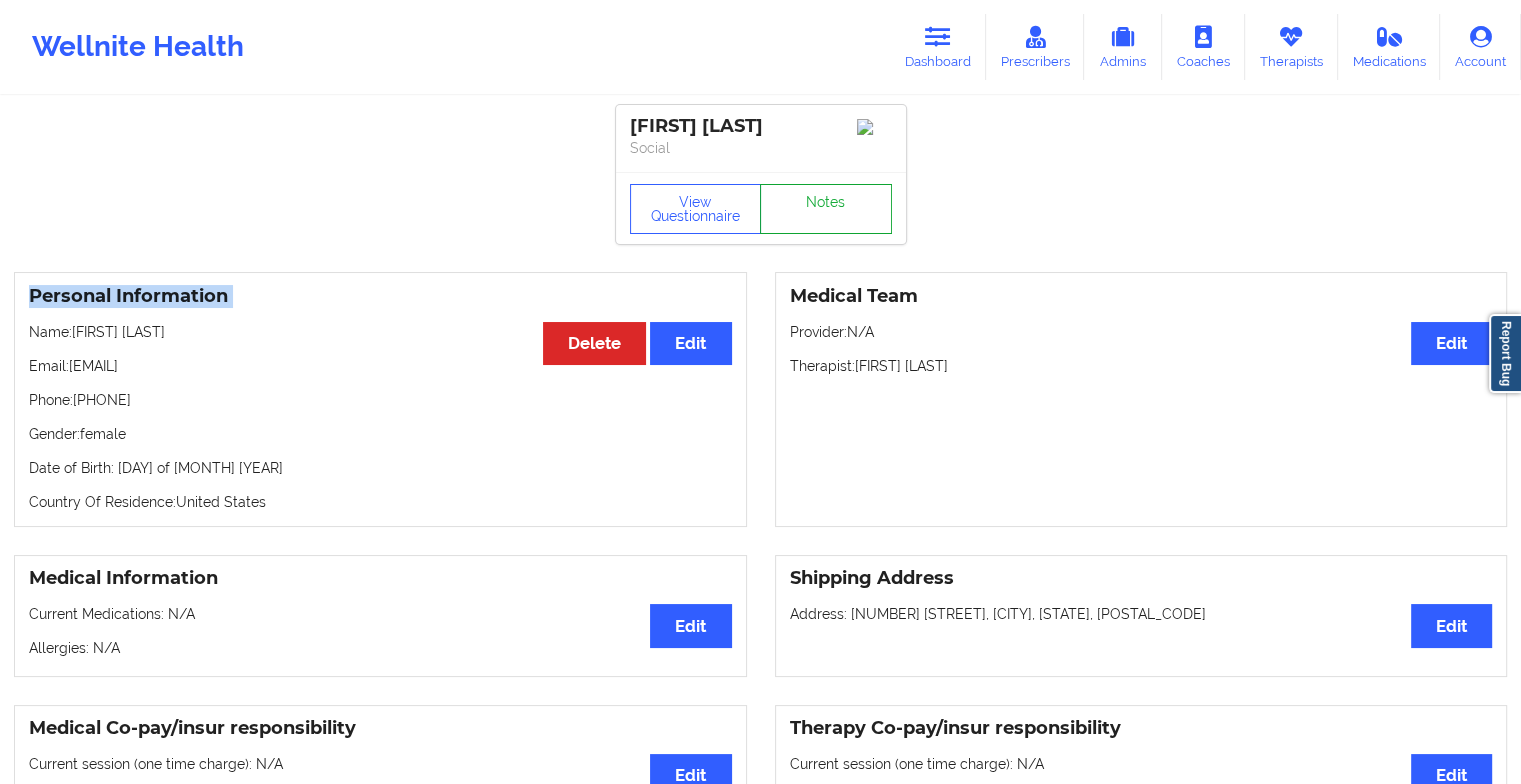 click on "Notes" at bounding box center [826, 209] 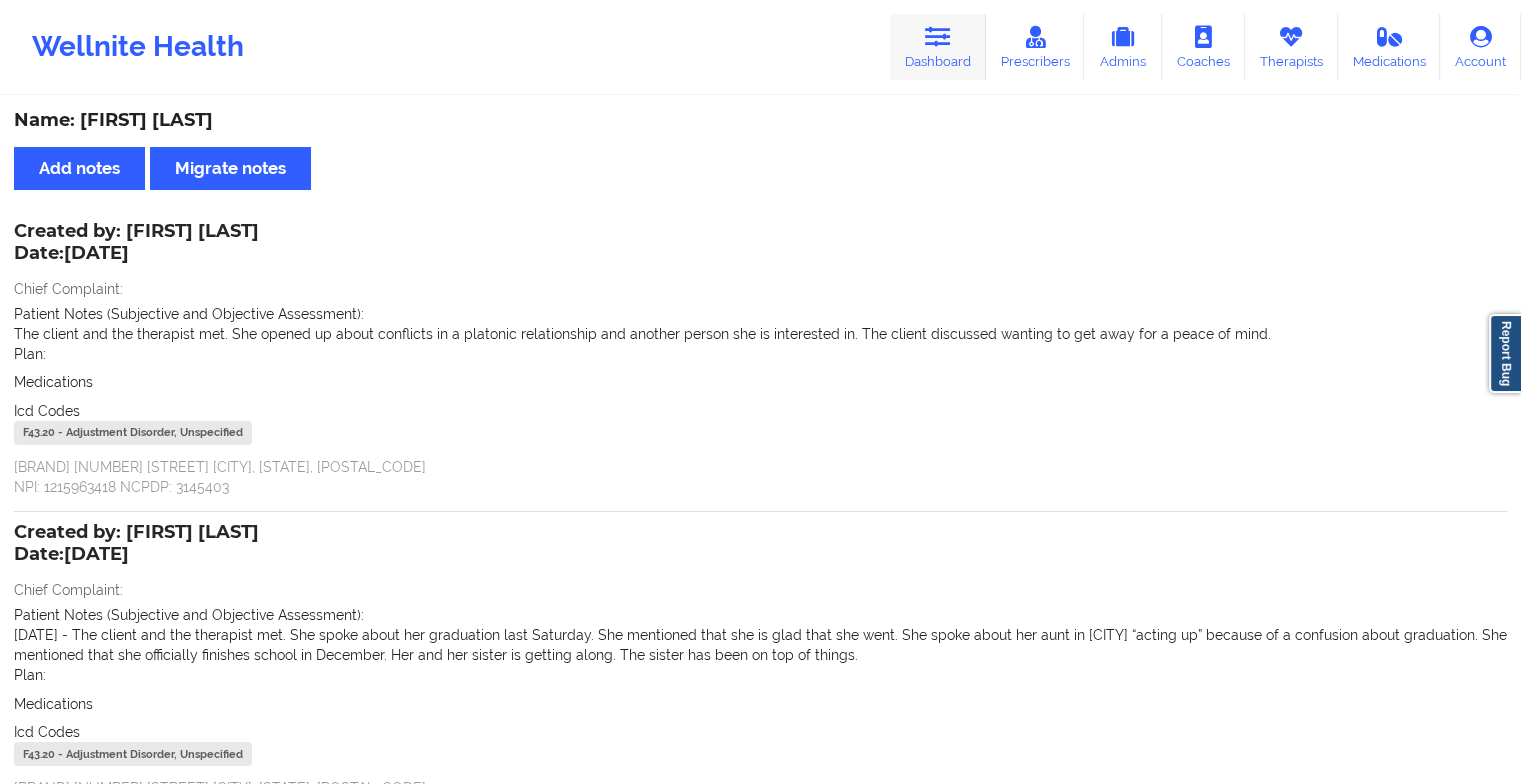 click on "Dashboard" at bounding box center (938, 47) 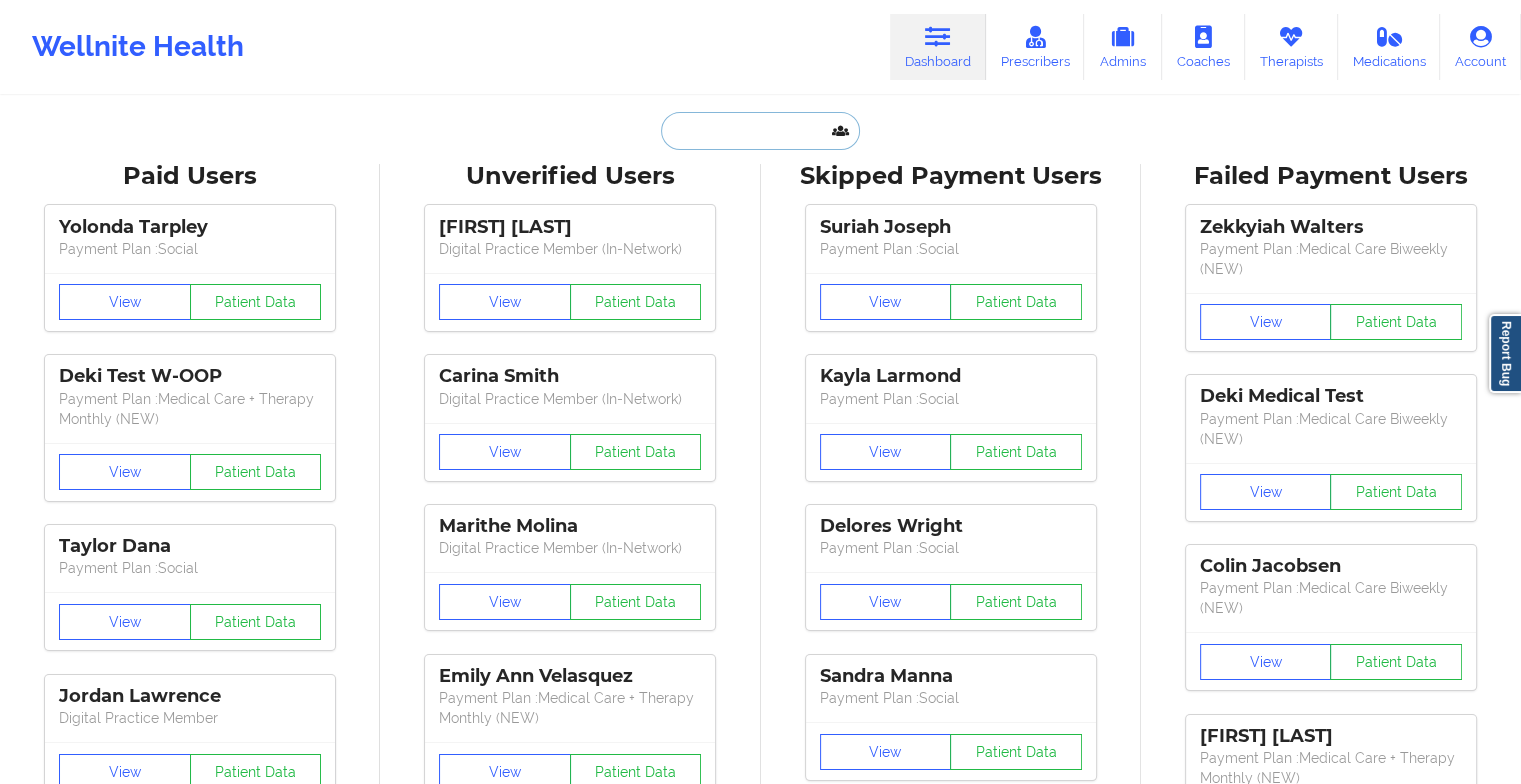 click at bounding box center (760, 131) 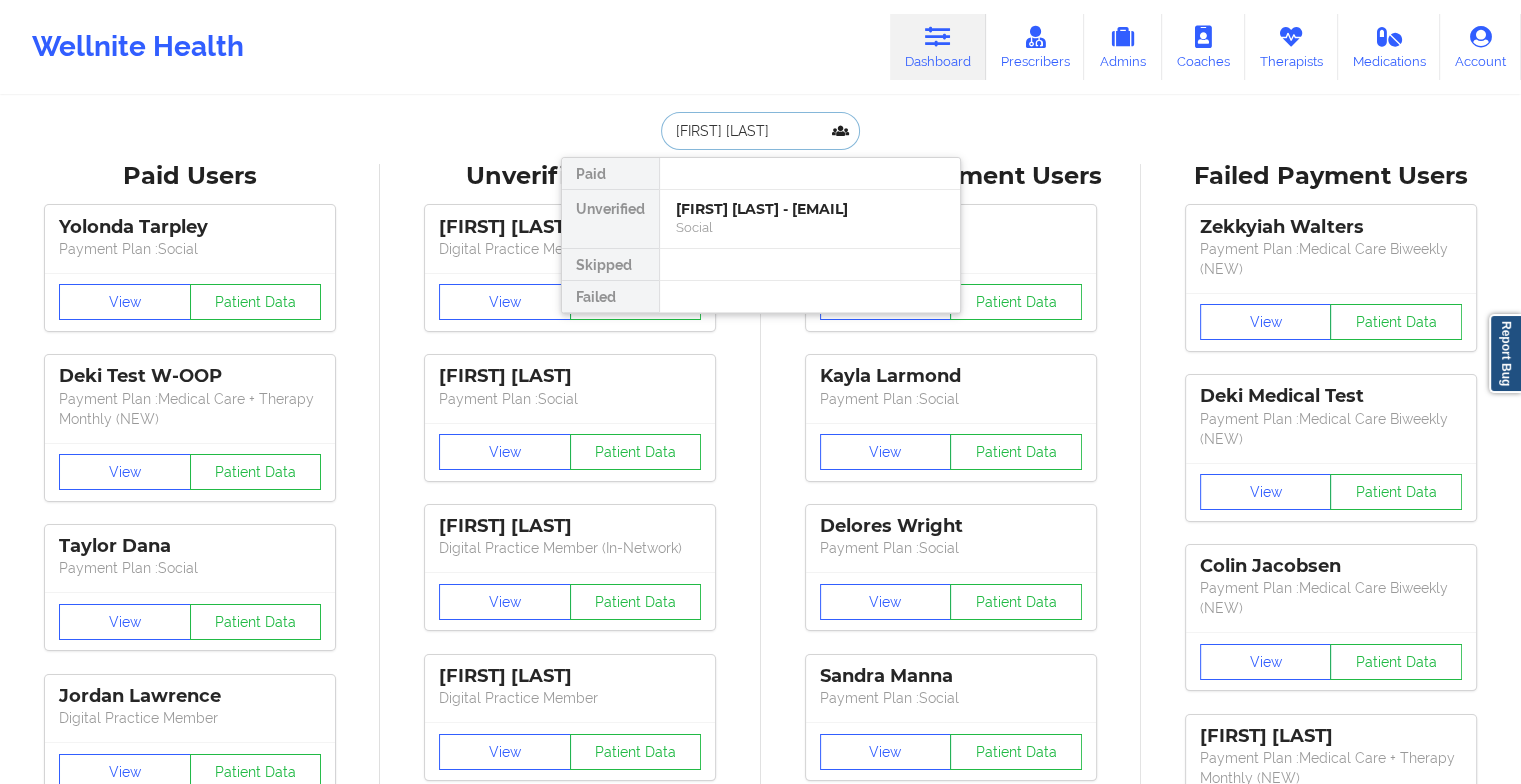 type on "[FIRST] [LAST]" 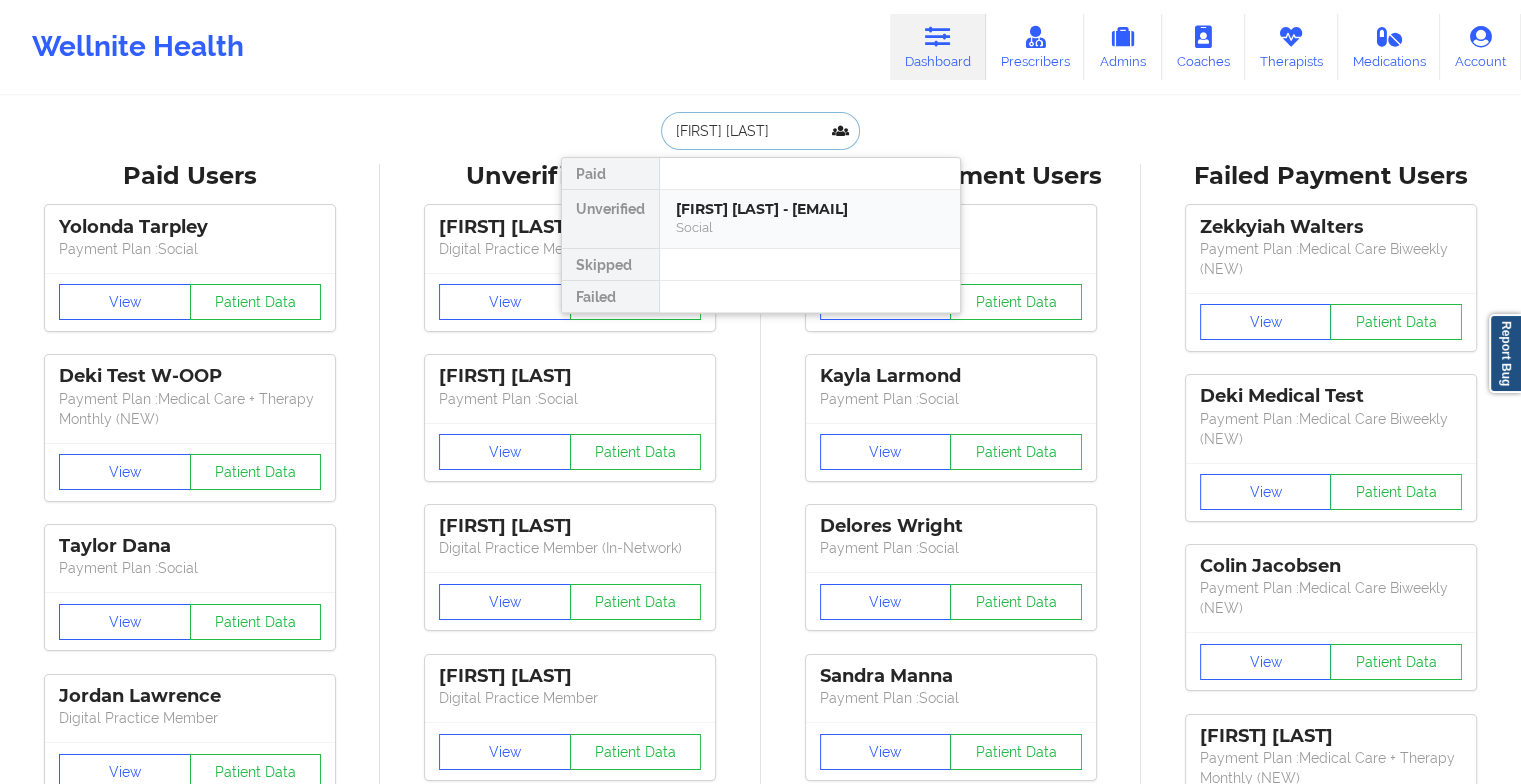 click on "[FIRST] [LAST] - [EMAIL]" at bounding box center [810, 209] 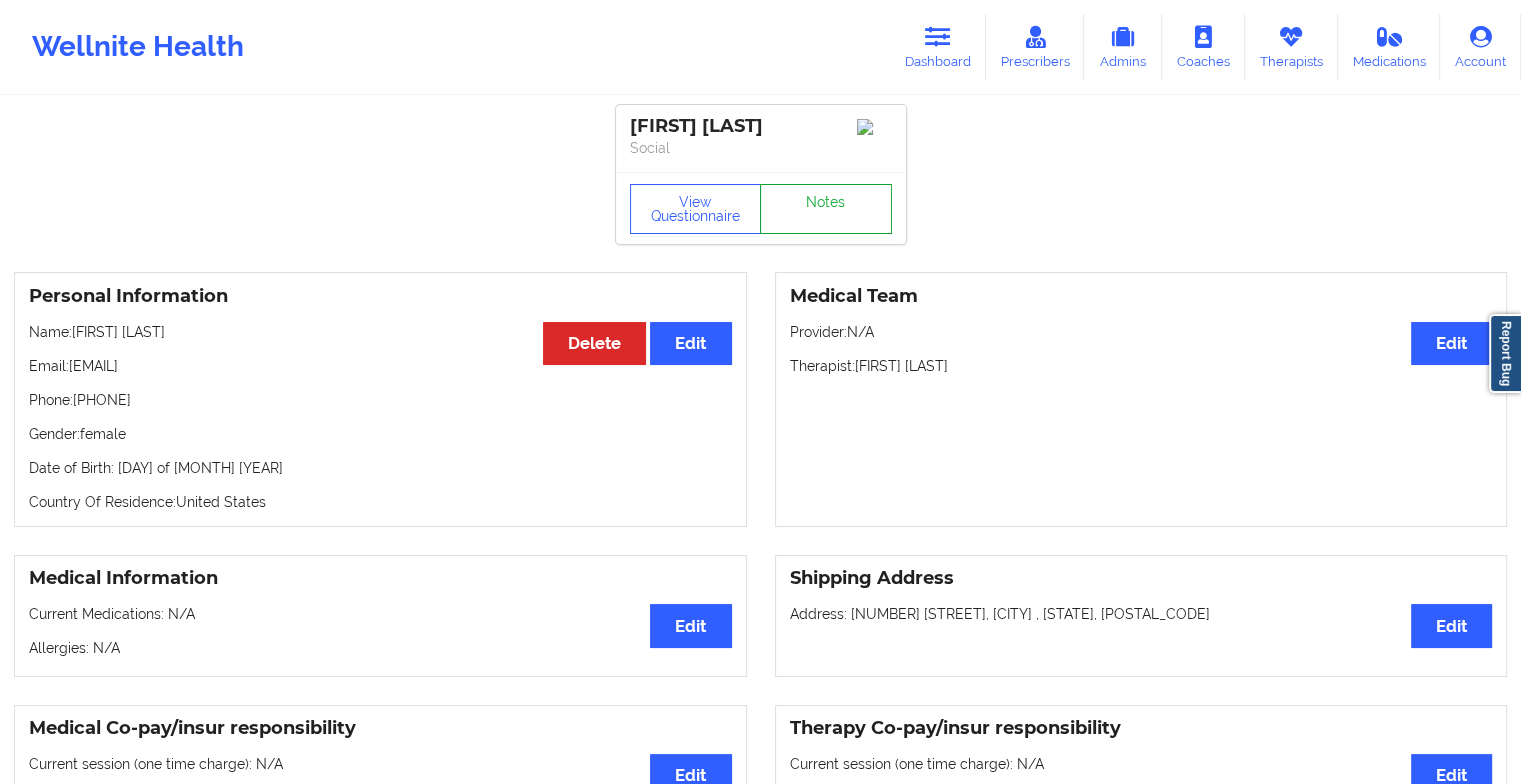 click on "Notes" at bounding box center (826, 209) 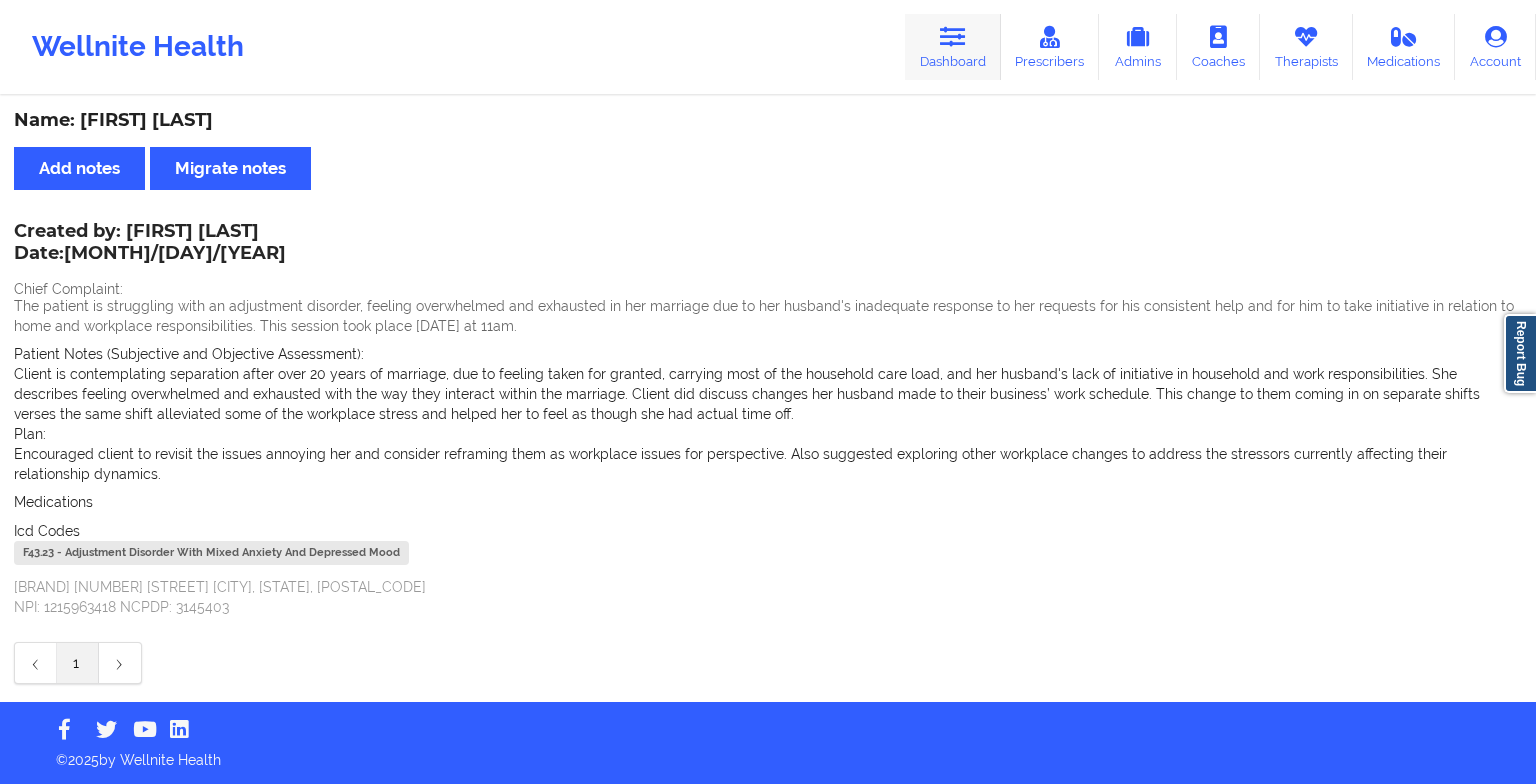 click on "Dashboard" at bounding box center [953, 47] 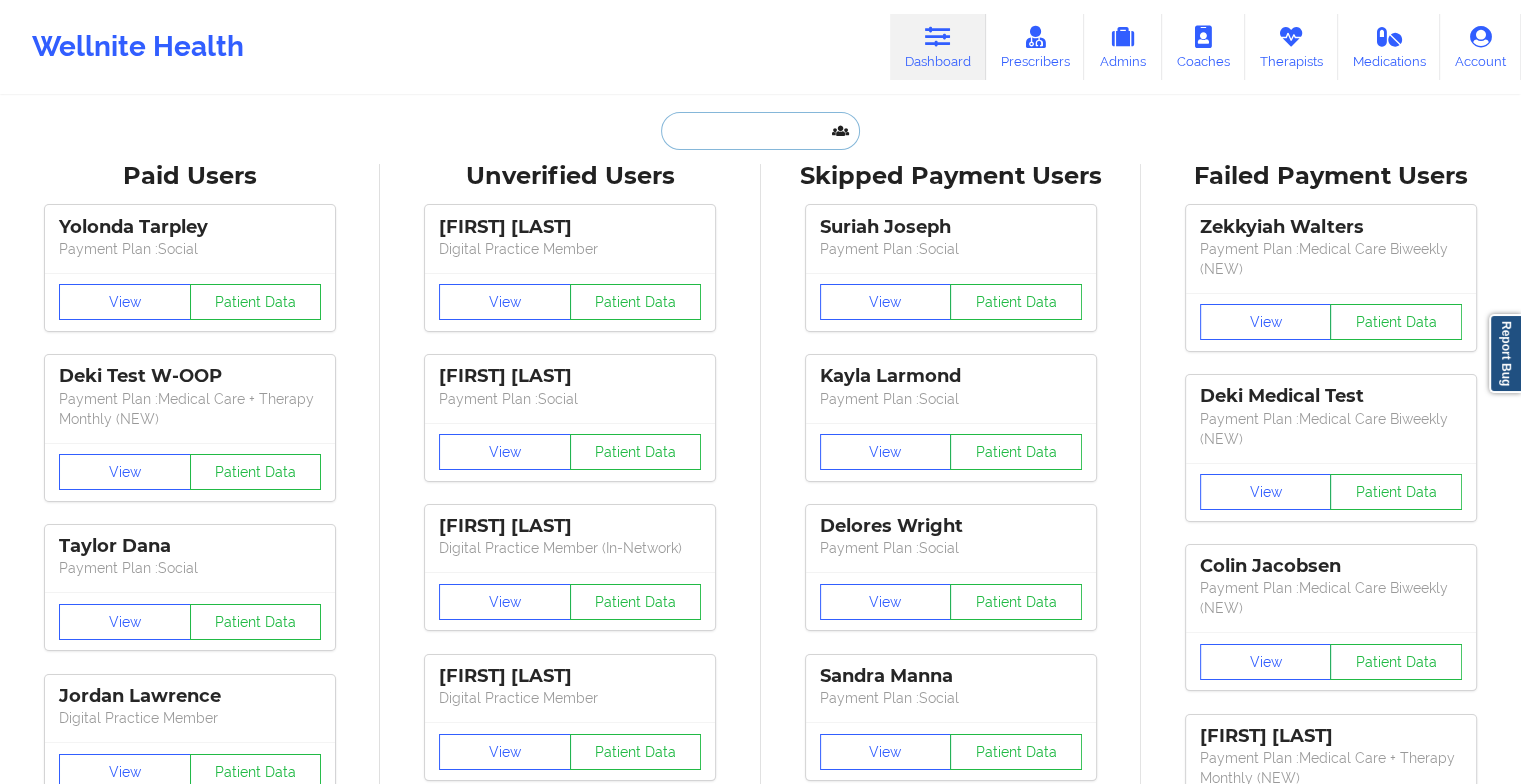 click at bounding box center [760, 131] 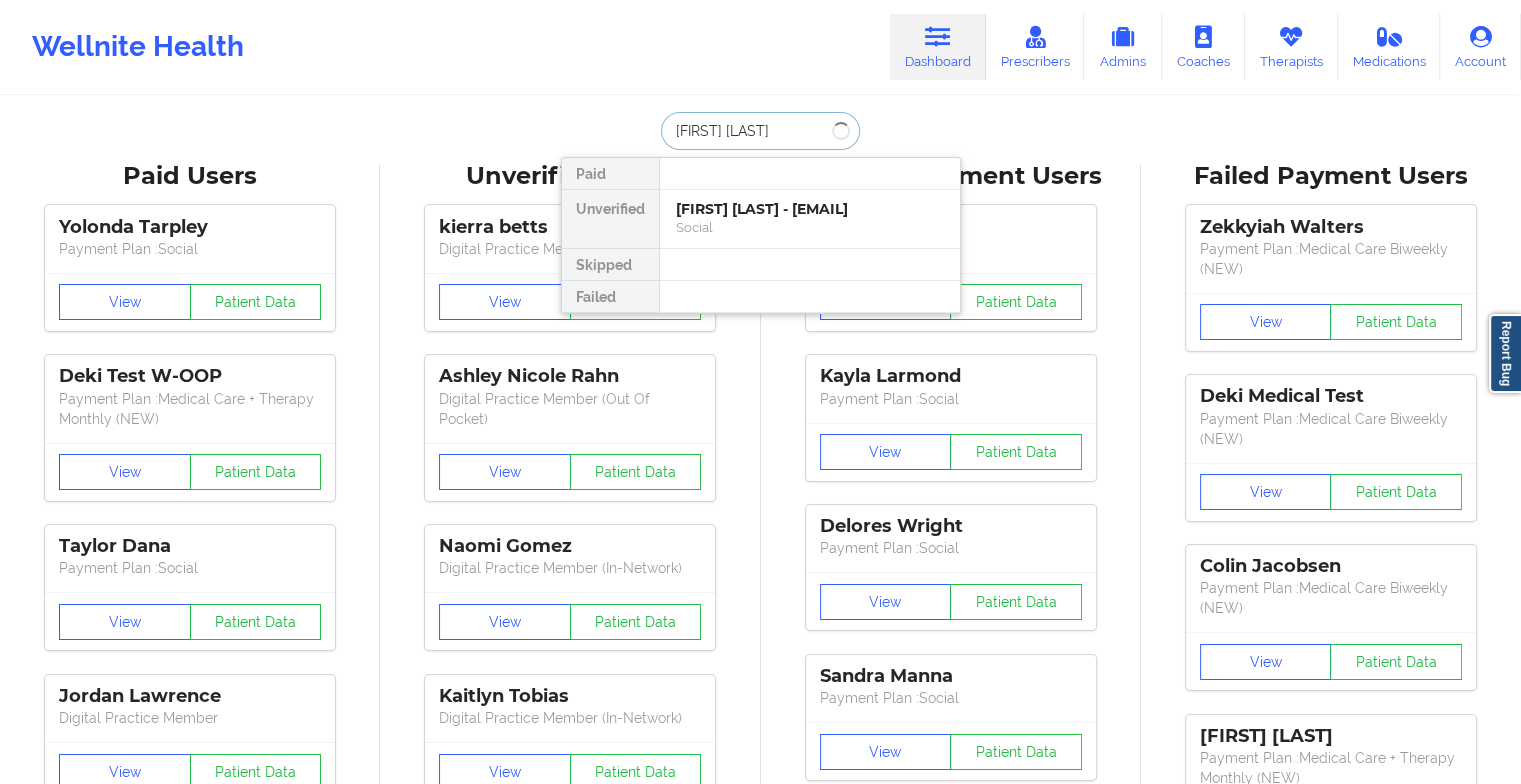 type on "[FIRST] [LAST]" 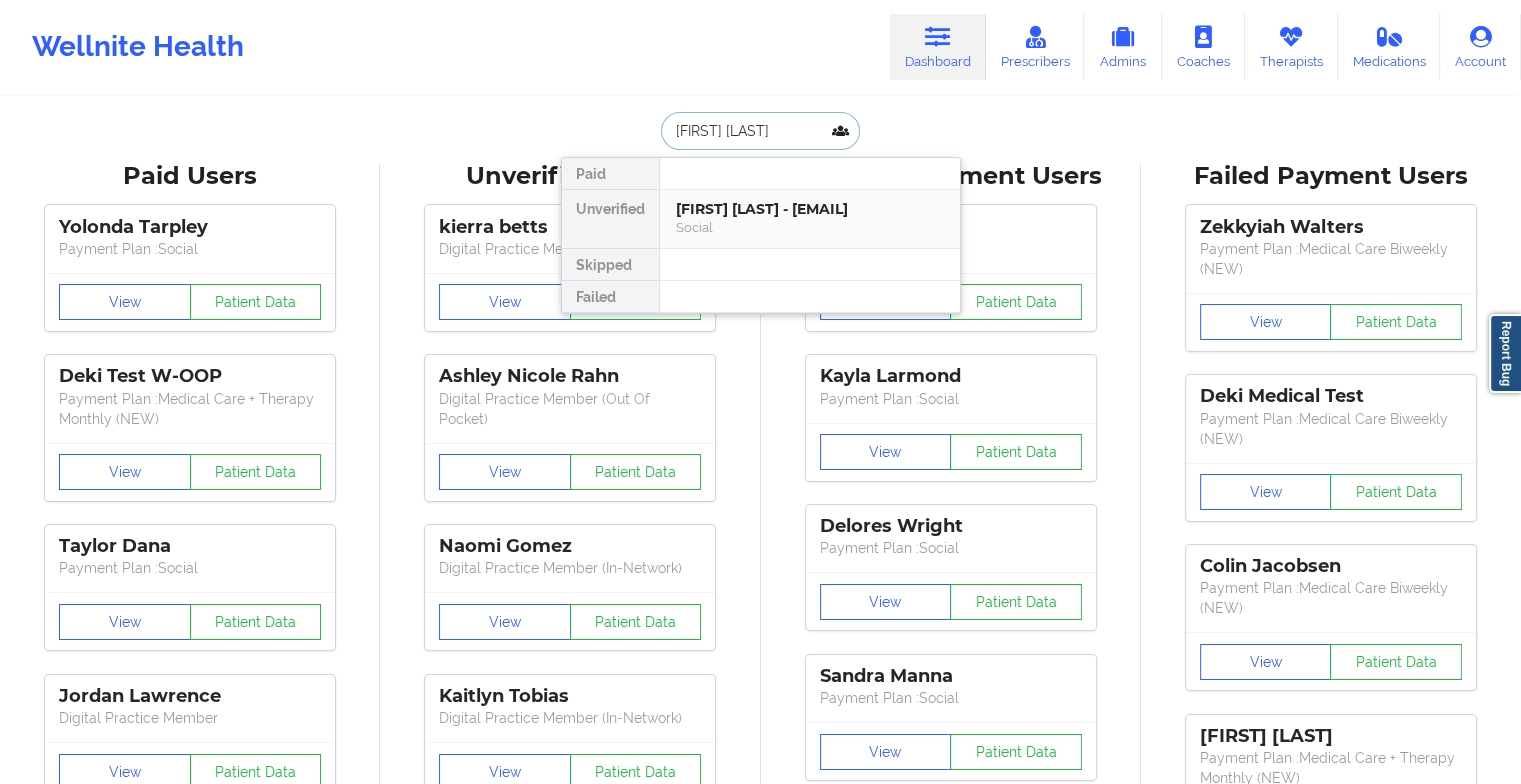 click on "[FIRST] [LAST] - [EMAIL]" at bounding box center [810, 209] 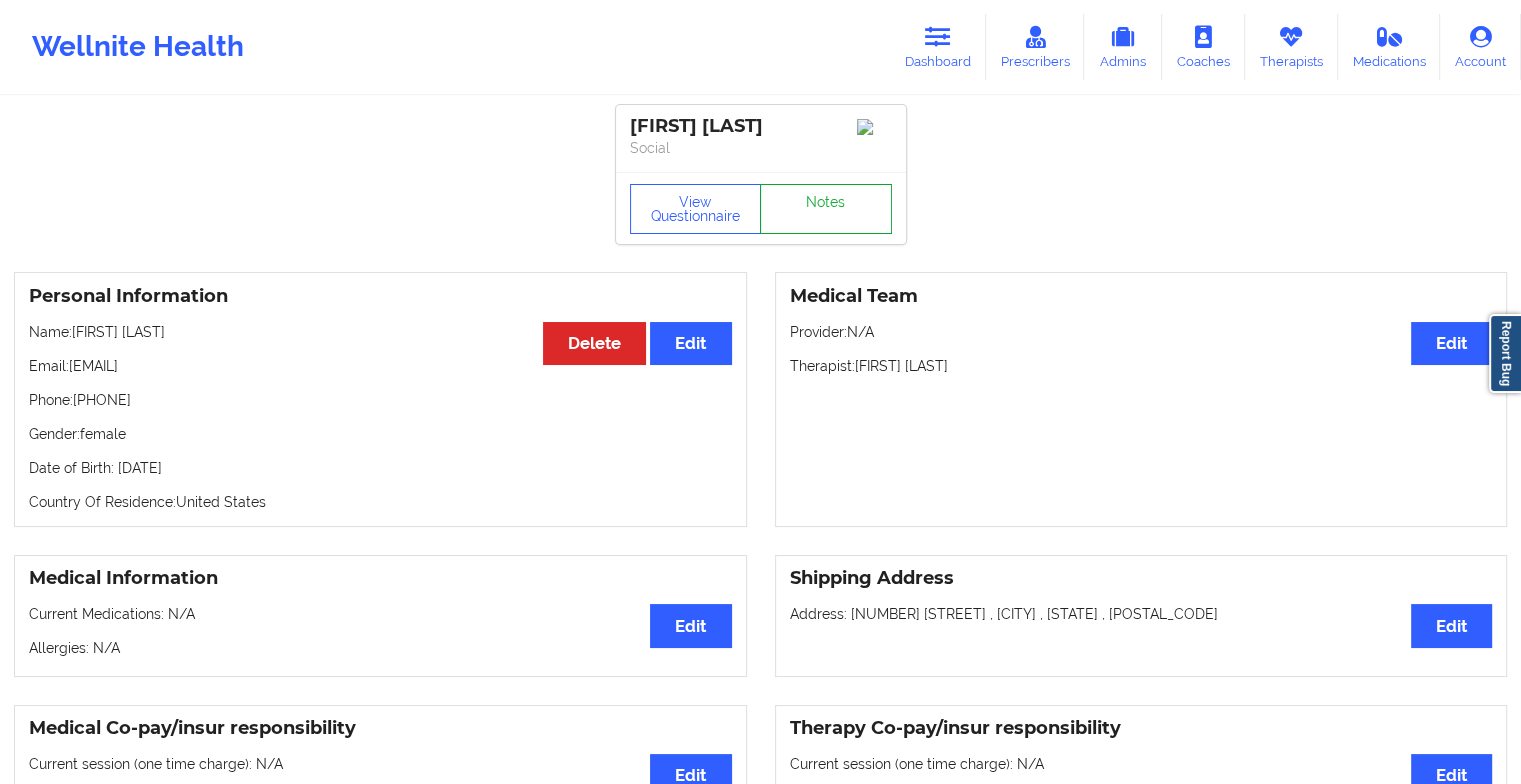 click on "Notes" at bounding box center [826, 209] 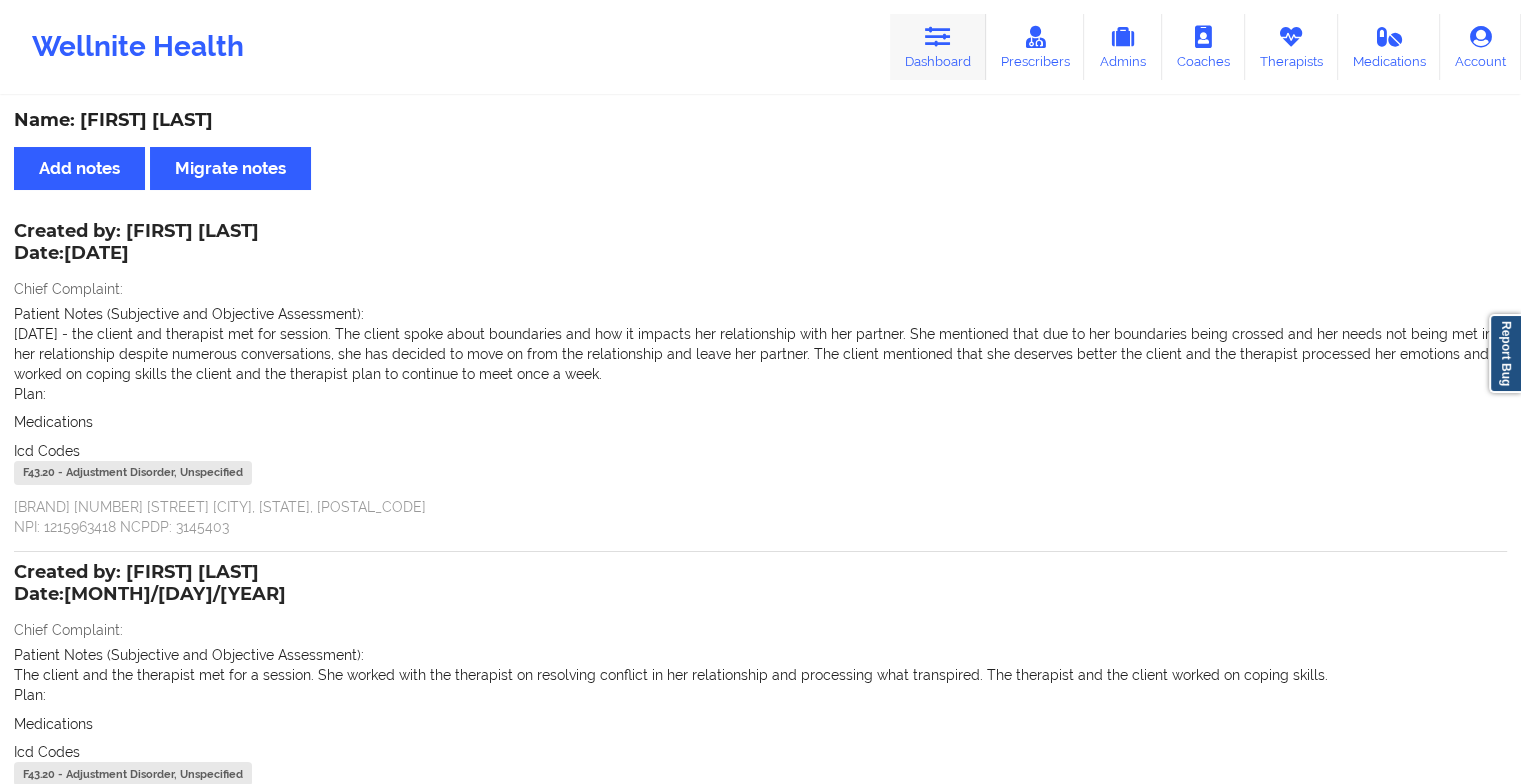click at bounding box center [938, 37] 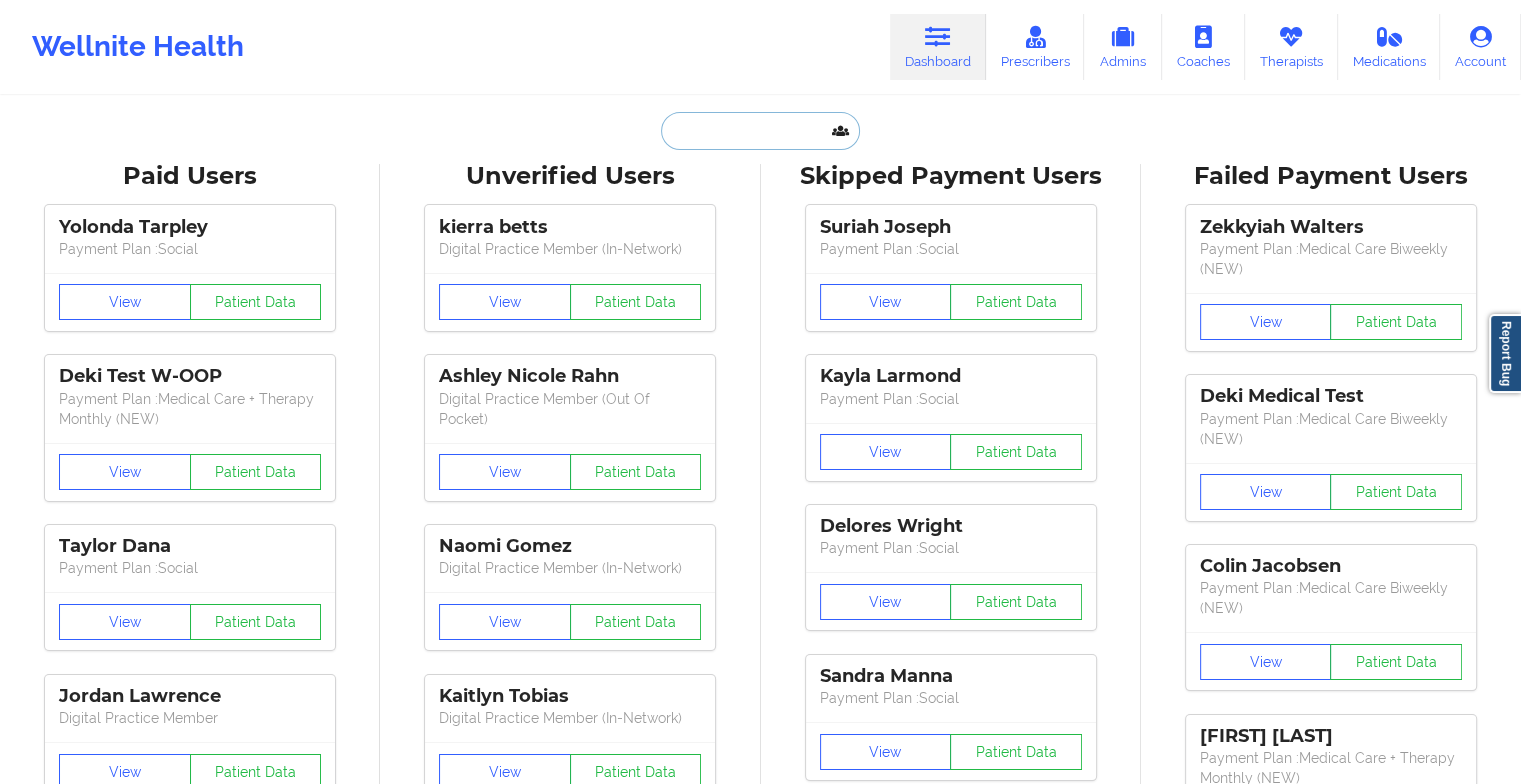click at bounding box center [760, 131] 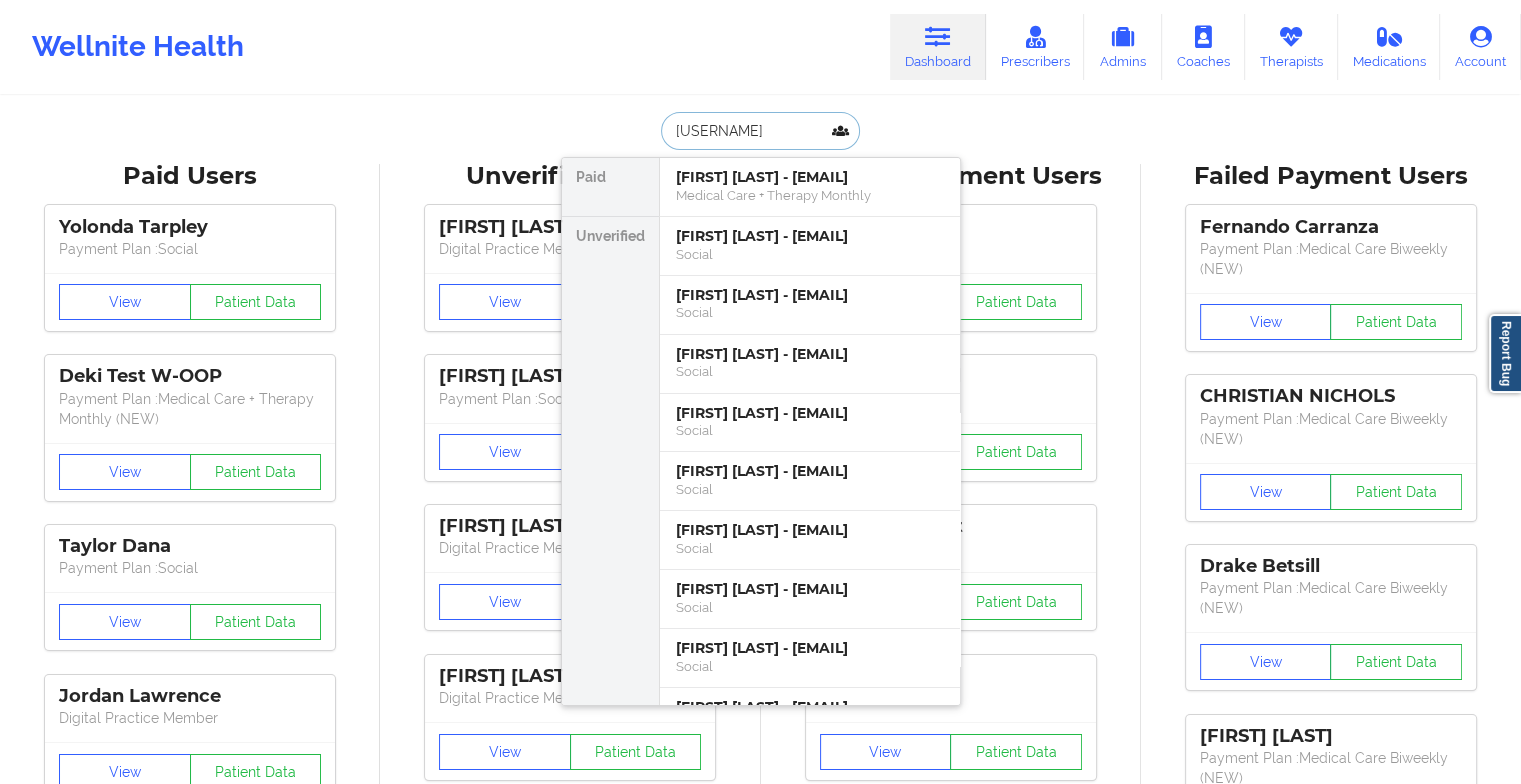type on "ninahay123" 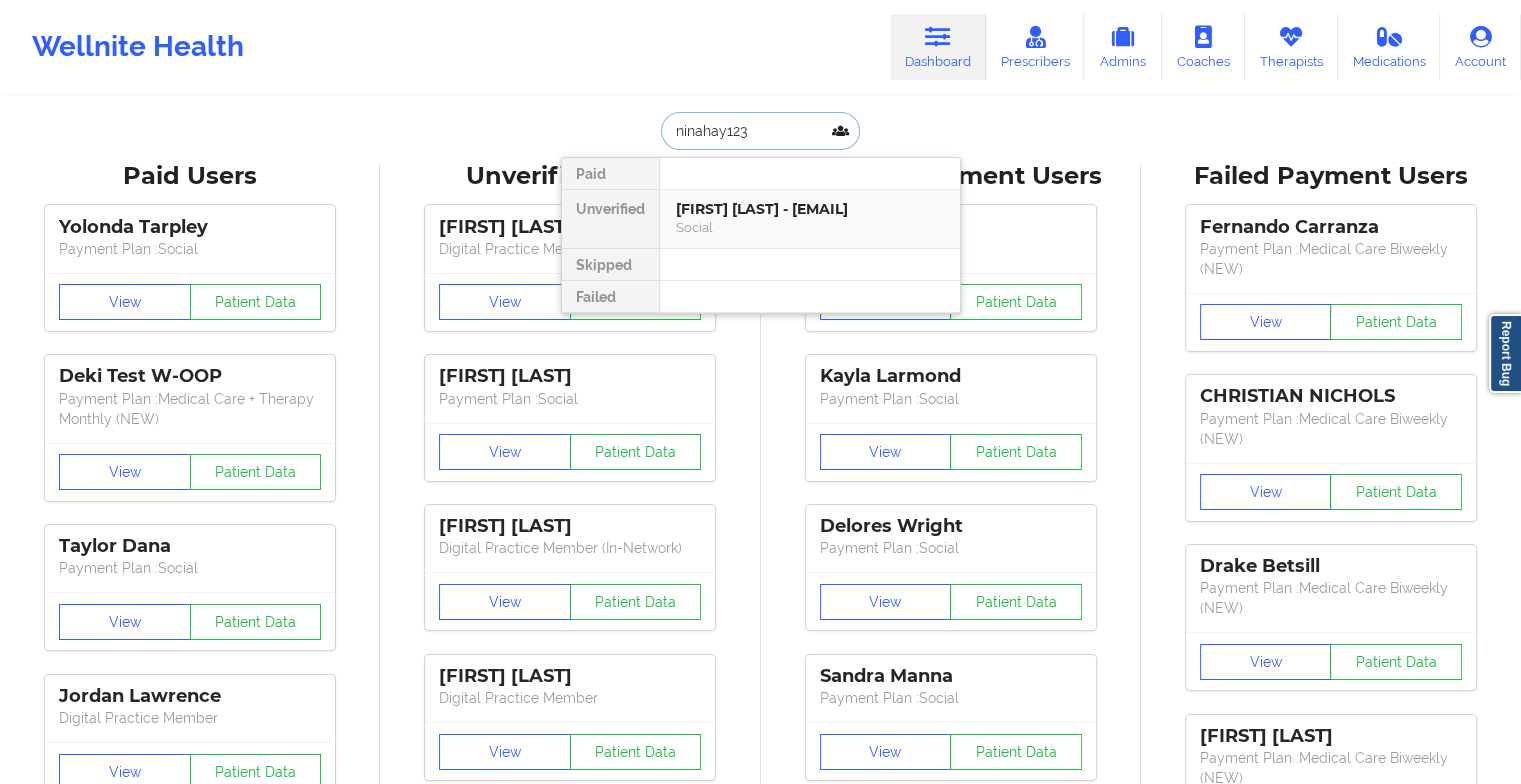 click on "[FIRST] [LAST] - [EMAIL]" at bounding box center [810, 209] 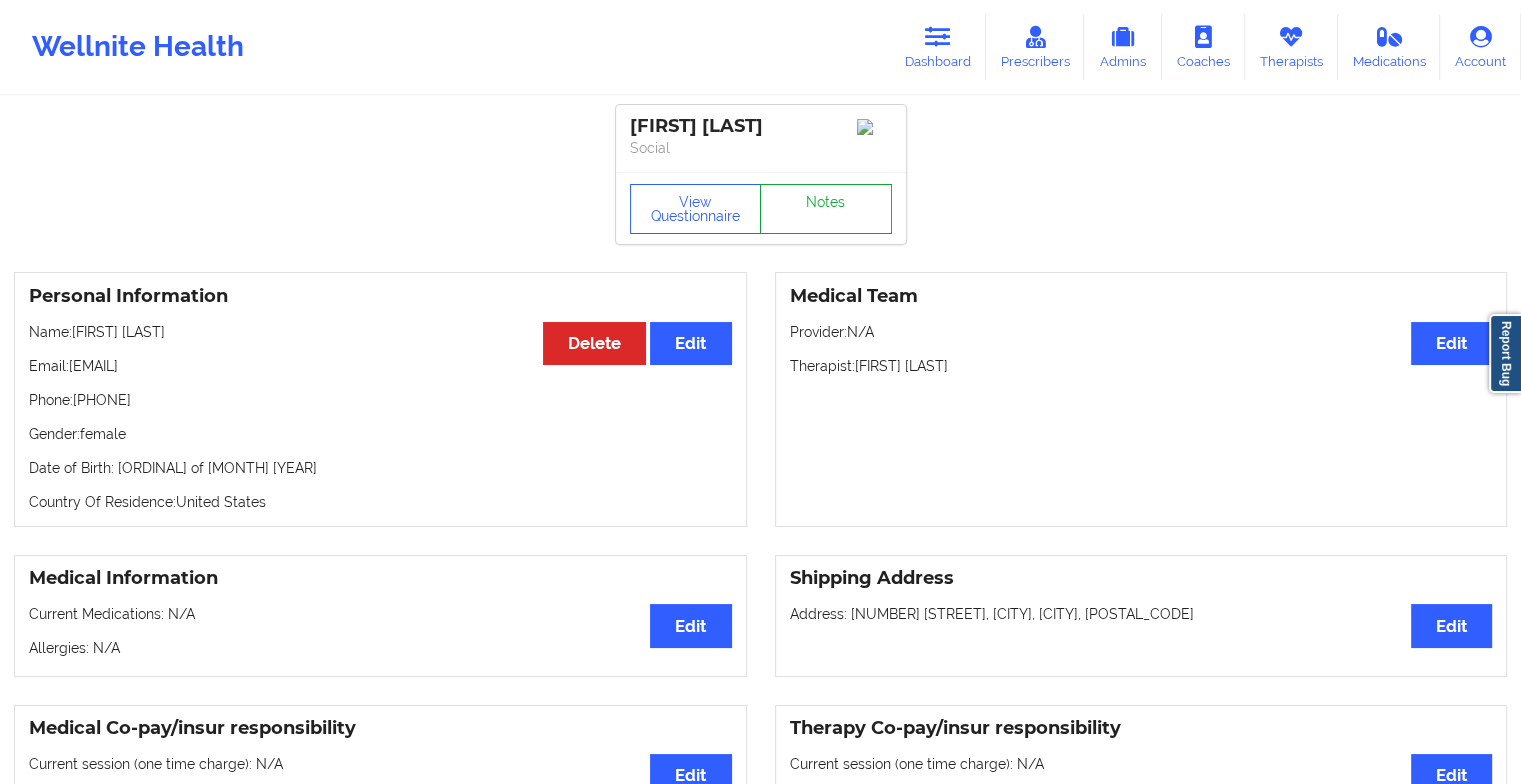 click on "Notes" at bounding box center [826, 209] 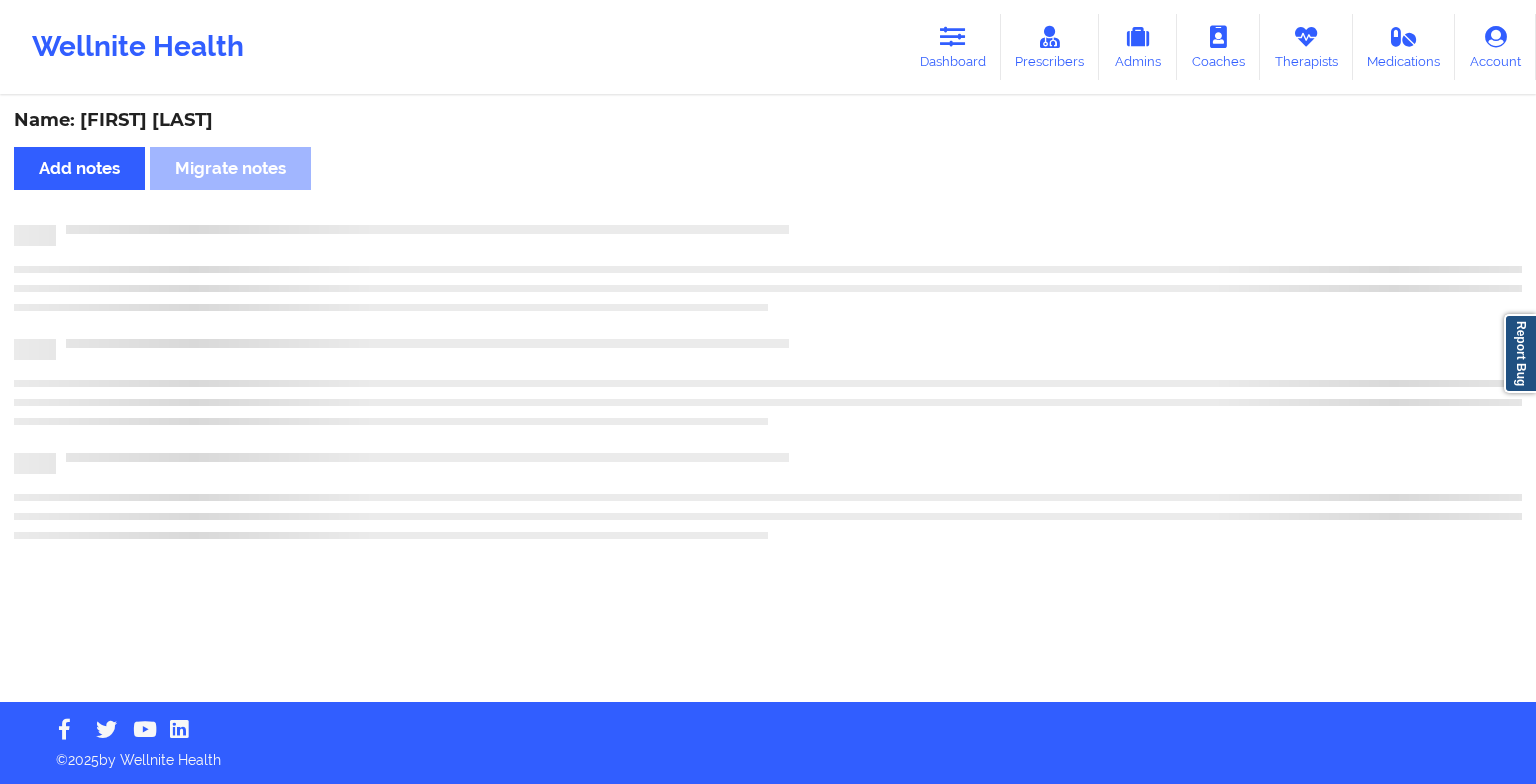 click on "Name: [FIRST] [LAST] Add notes Migrate notes" at bounding box center (768, 400) 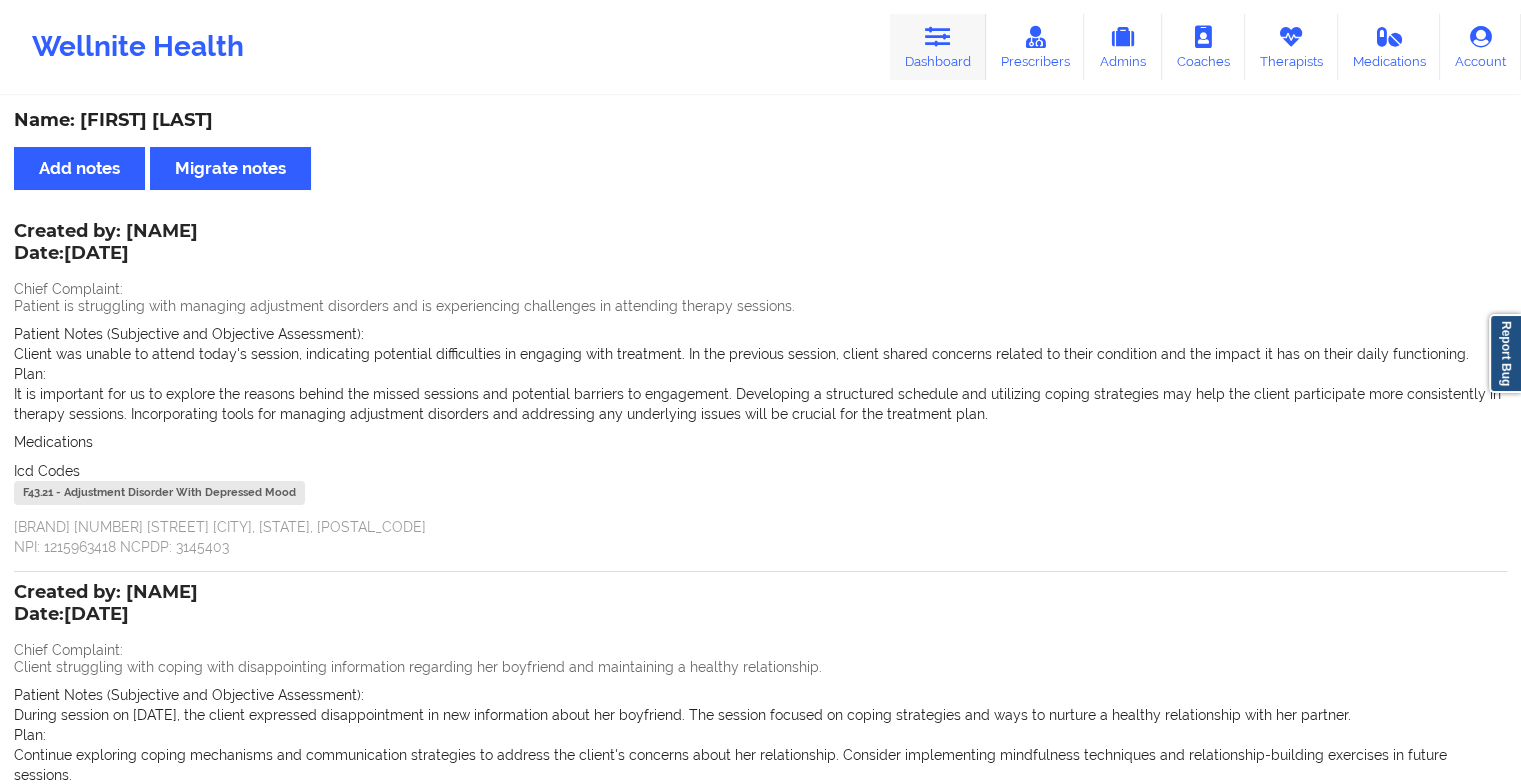 click on "Dashboard" at bounding box center [938, 47] 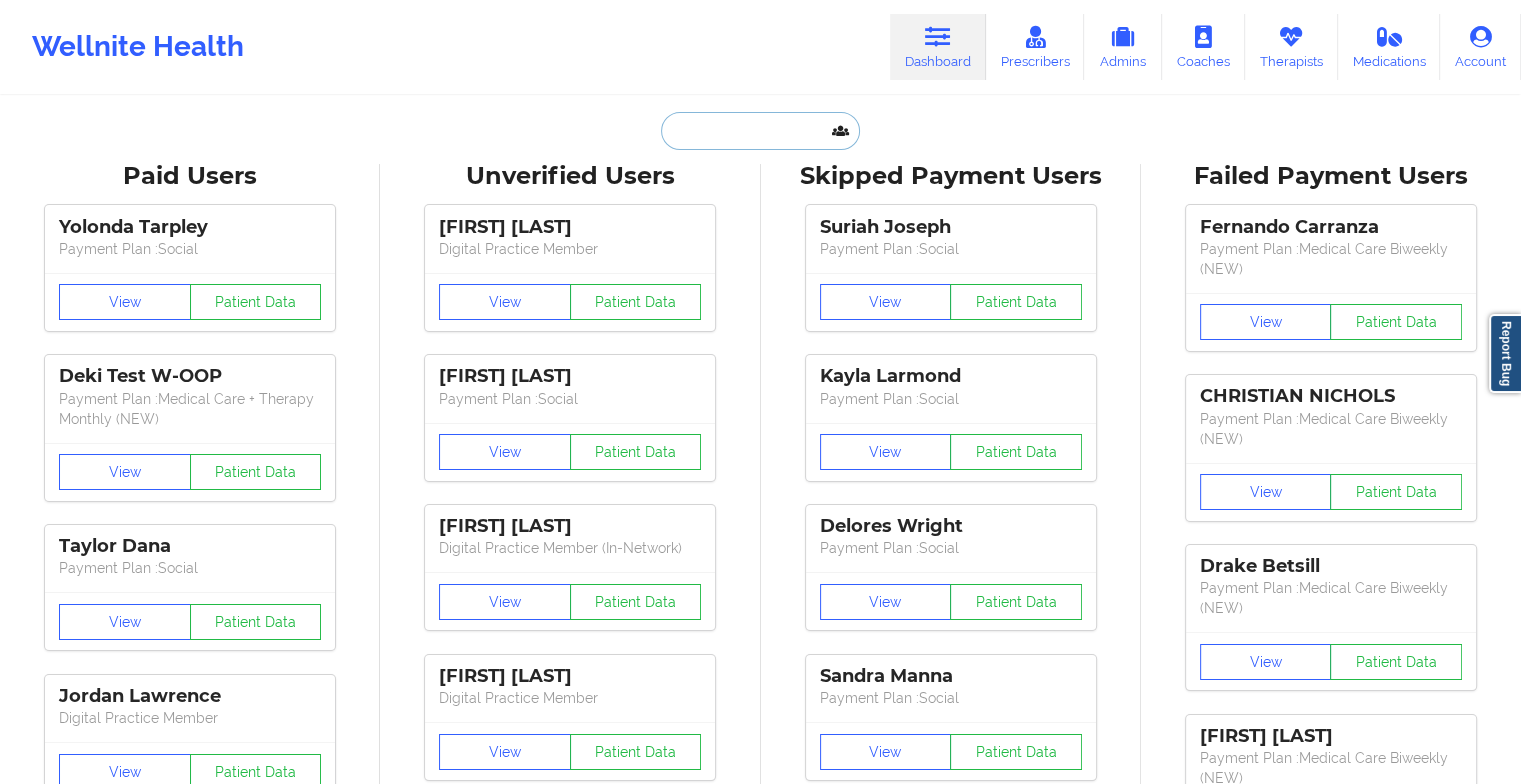 click at bounding box center [760, 131] 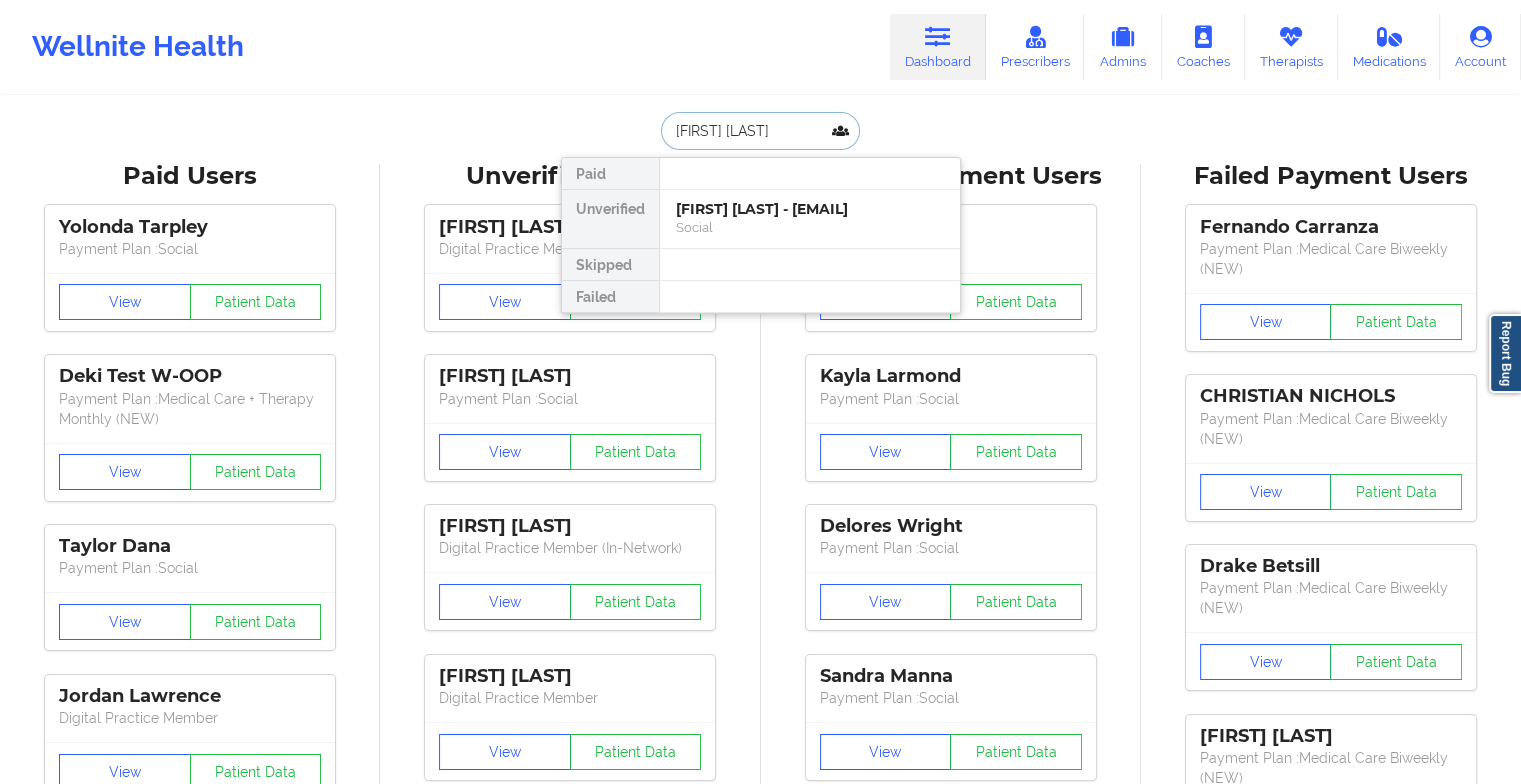 type on "[FIRST] [LAST]" 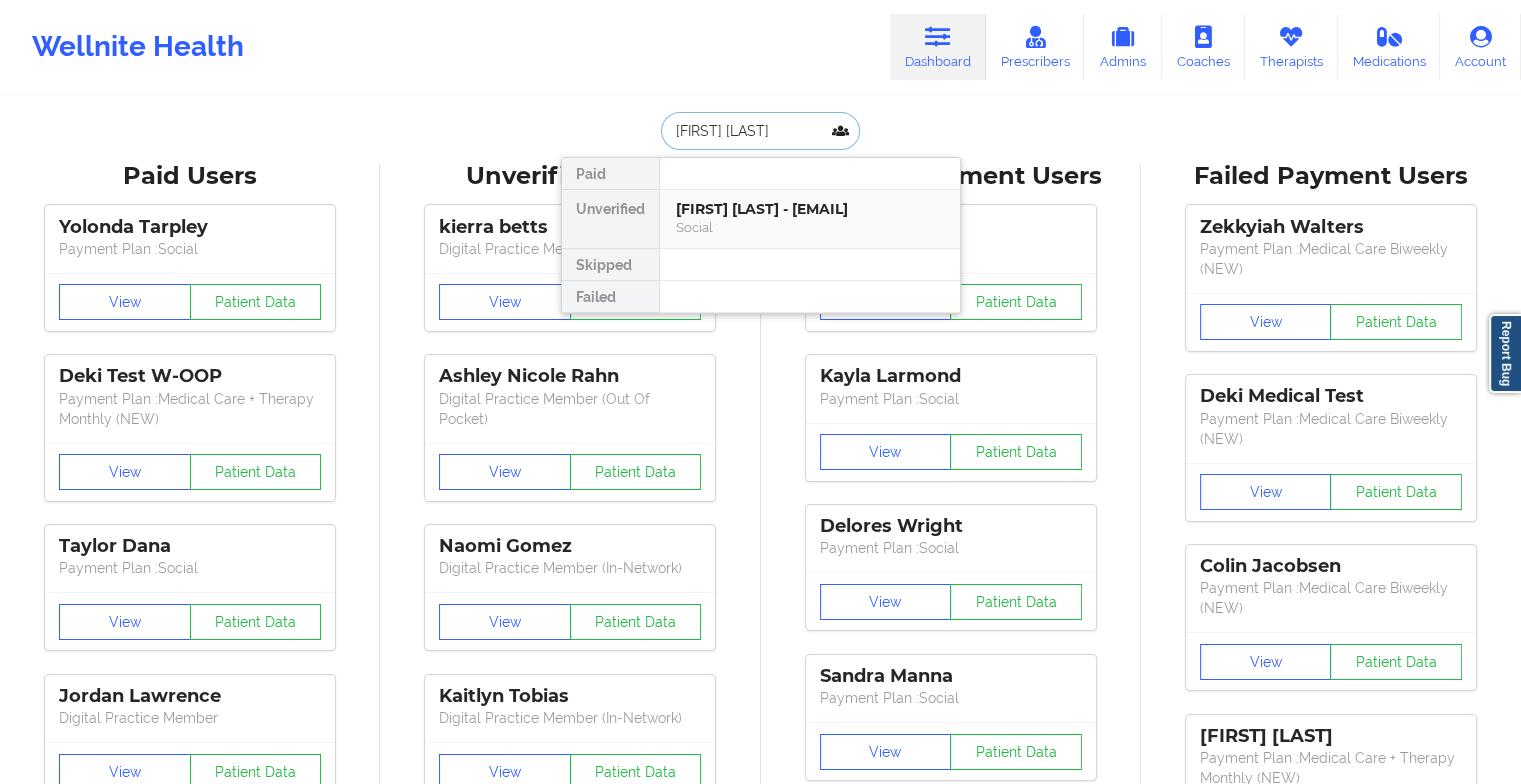 click on "[FIRST] [LAST] - [EMAIL]" at bounding box center [810, 209] 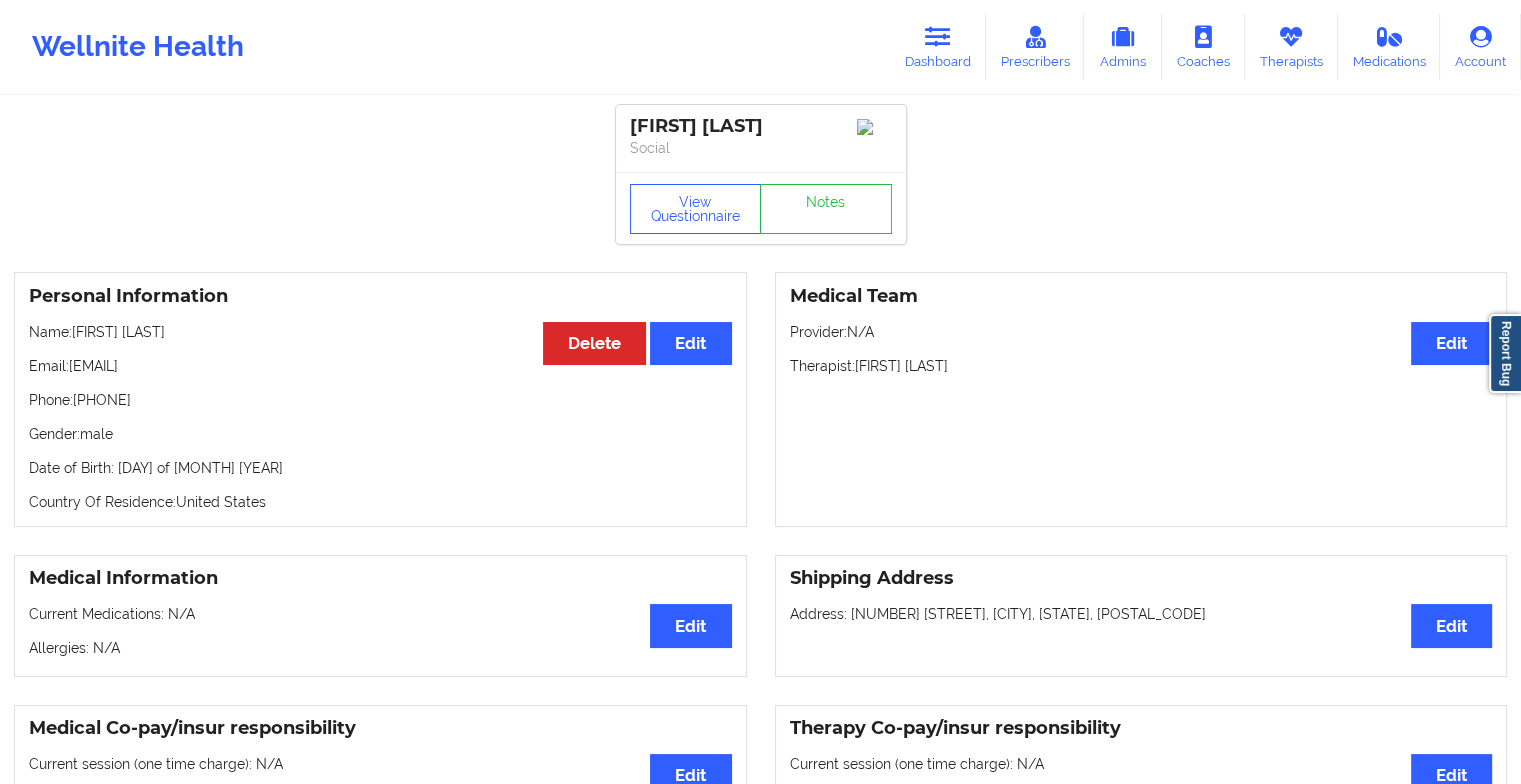 click on "View Questionnaire Notes" at bounding box center [761, 208] 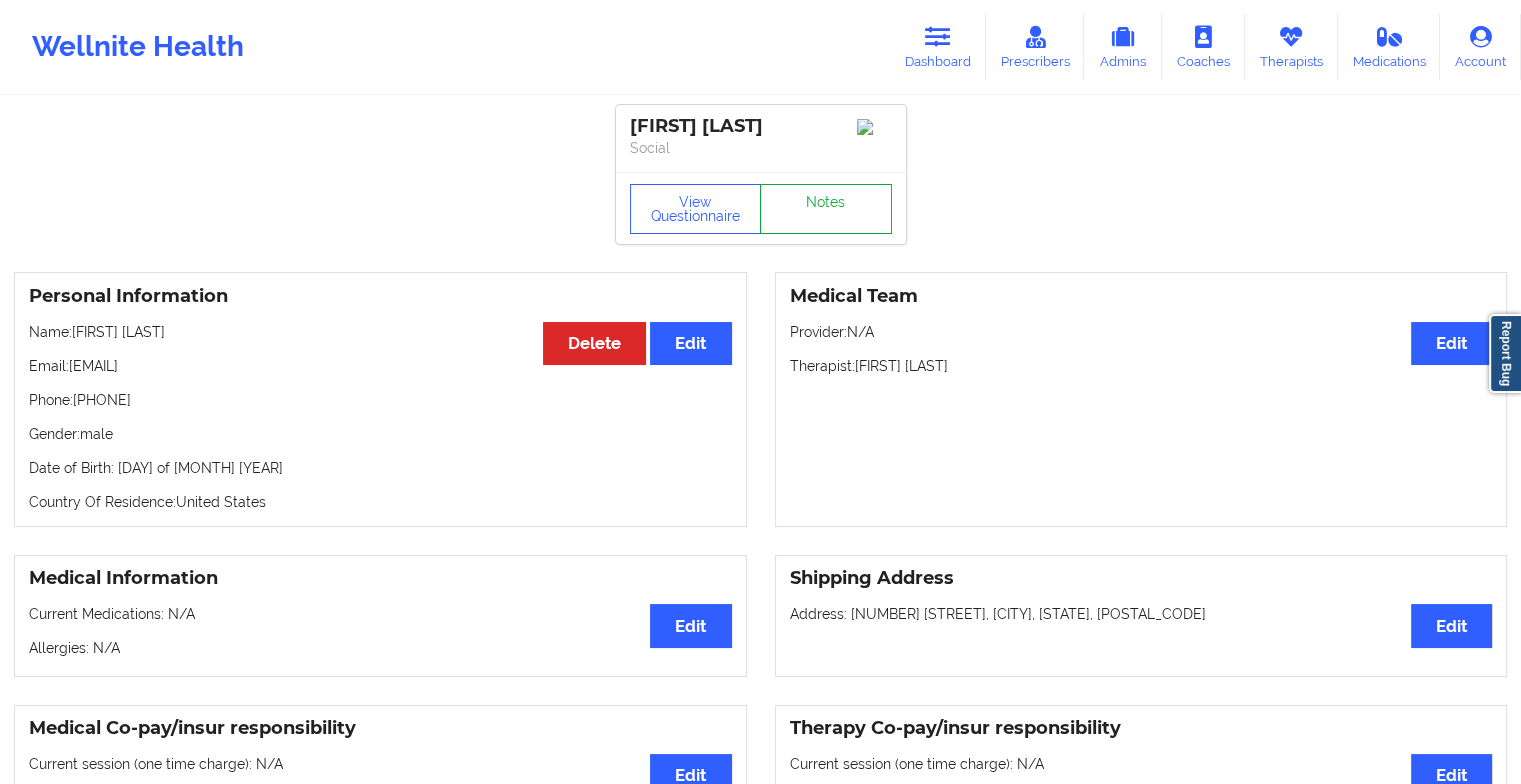click on "Notes" at bounding box center [826, 209] 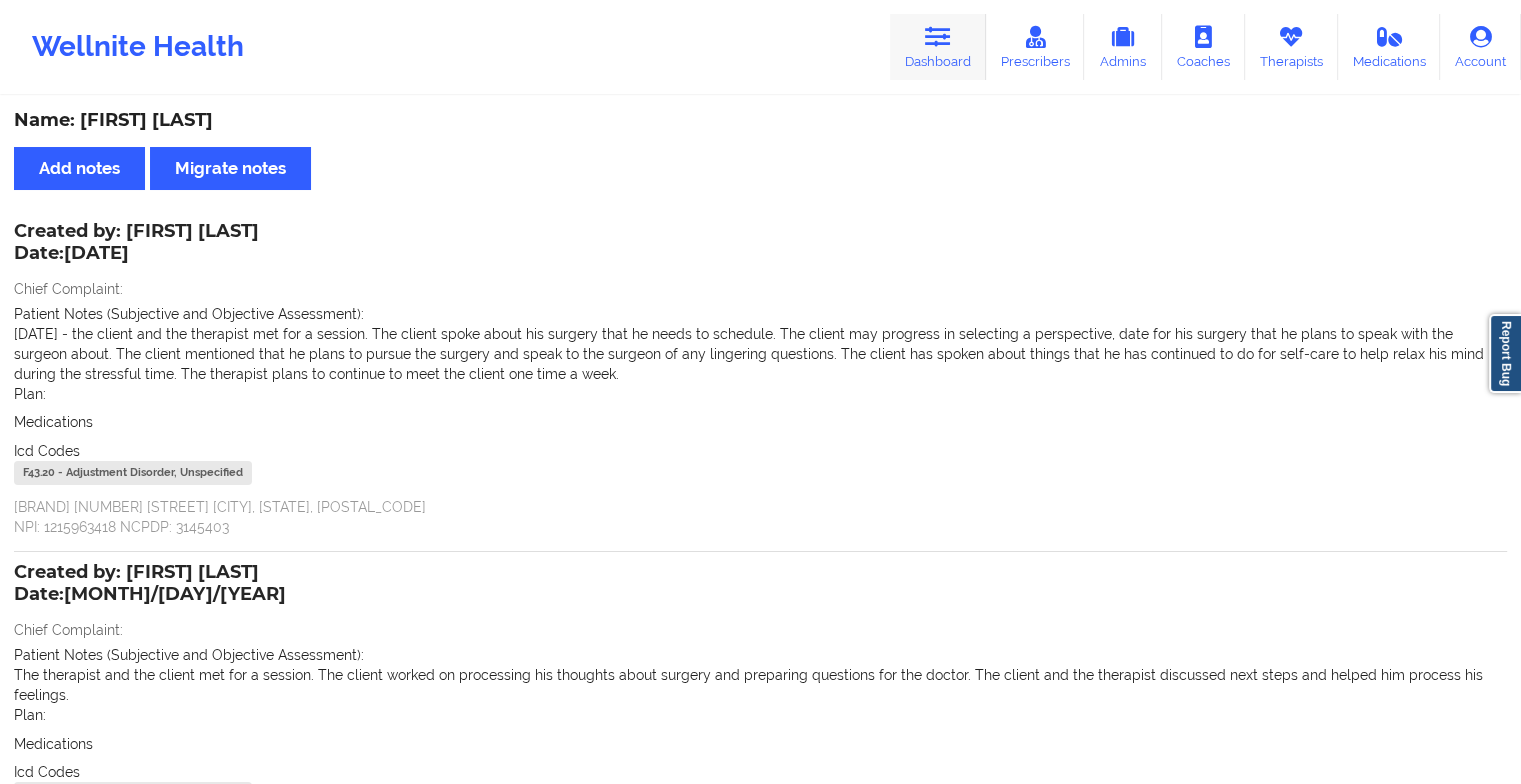 click on "Dashboard" at bounding box center (938, 47) 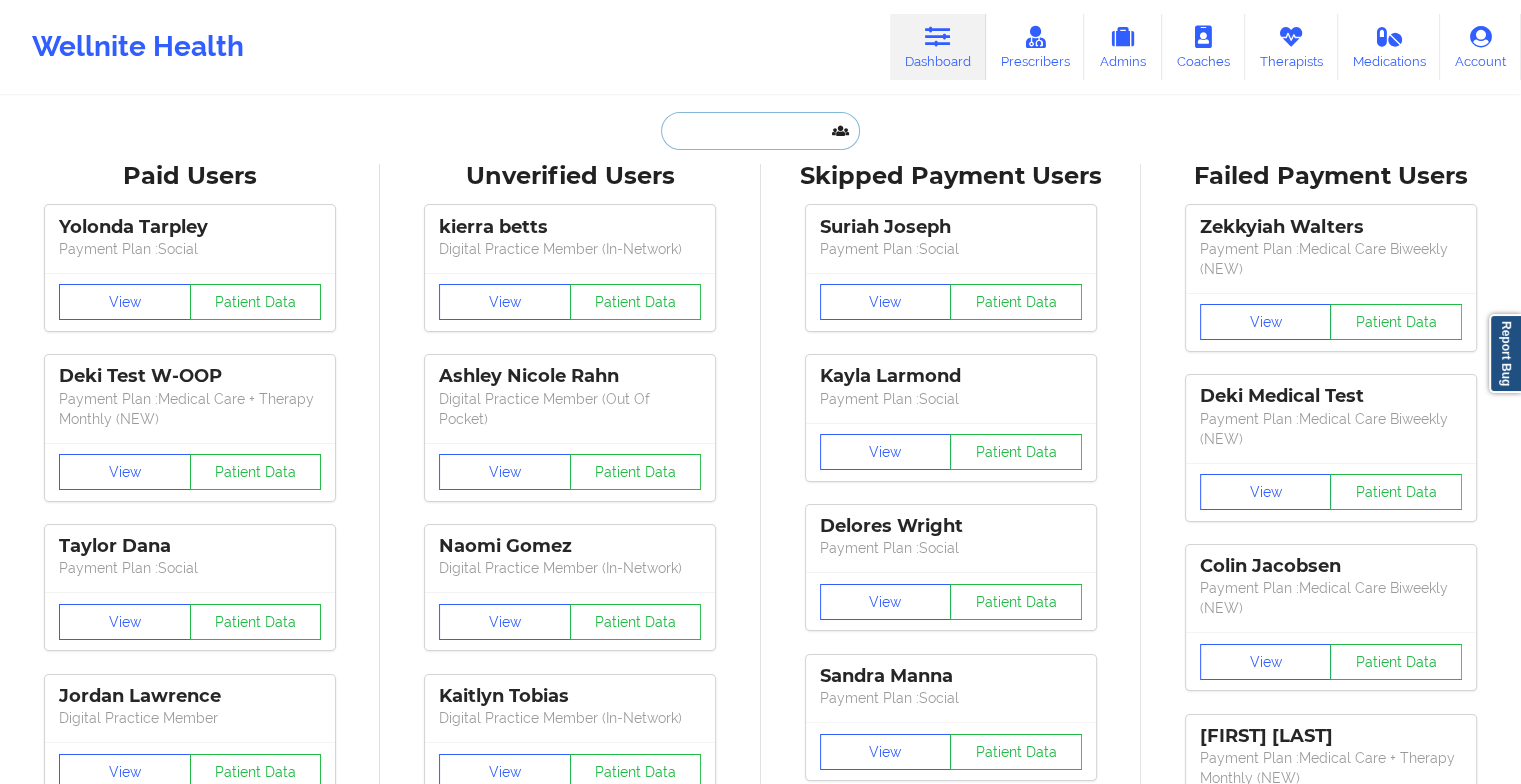click at bounding box center (760, 131) 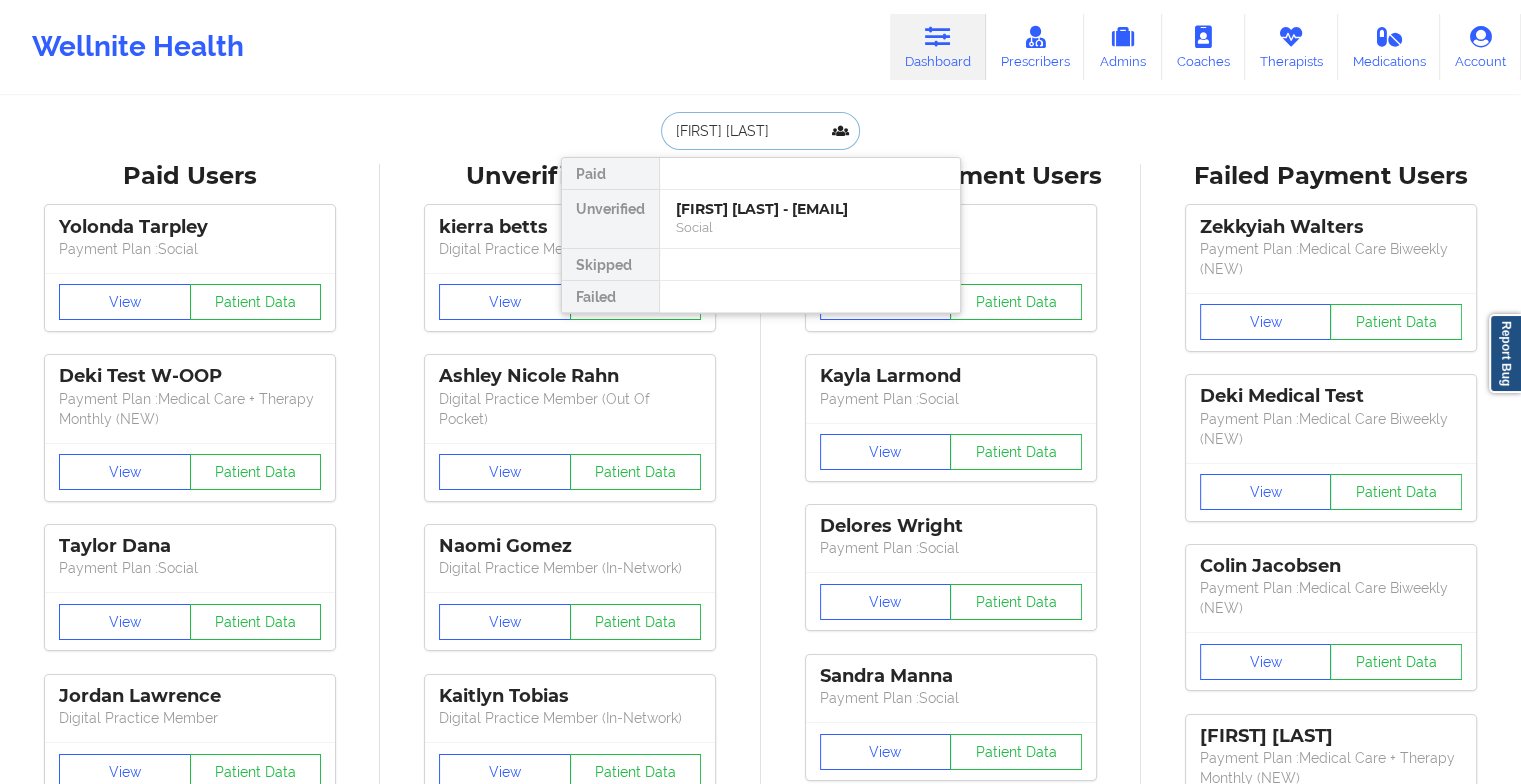 type on "[FIRST] [LAST]" 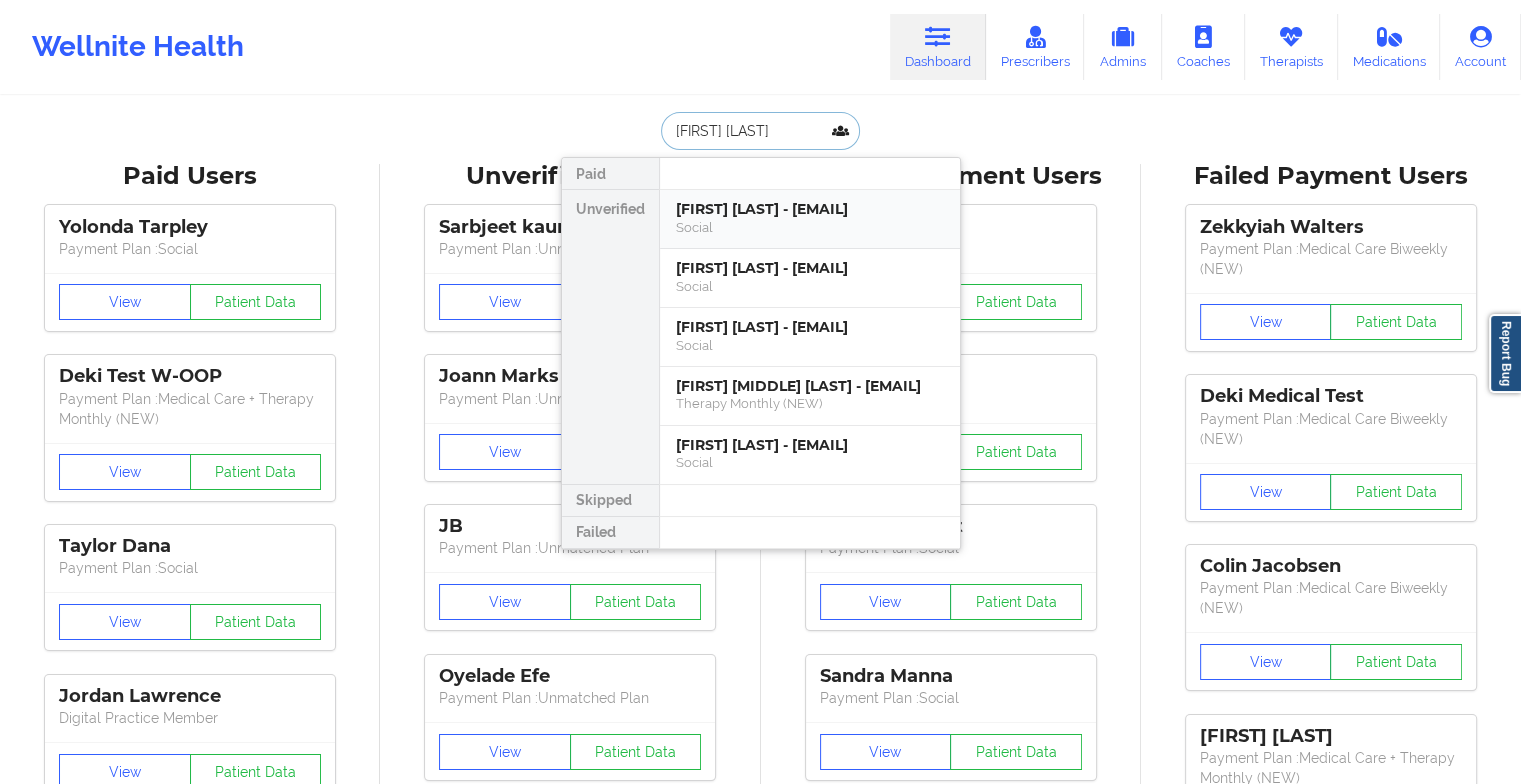 click on "[FIRST] [LAST] - [EMAIL]" at bounding box center (810, 209) 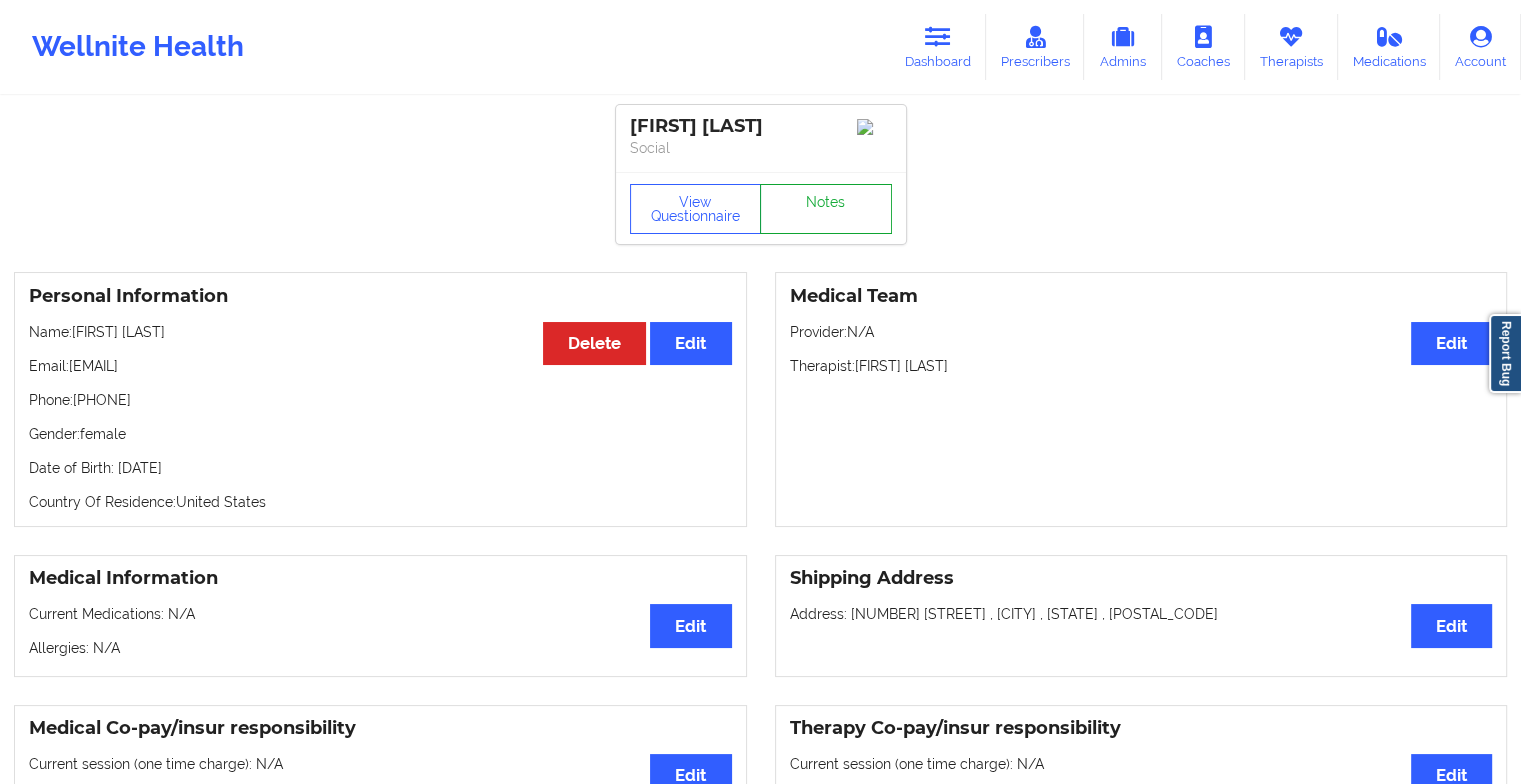 click on "Notes" at bounding box center [826, 209] 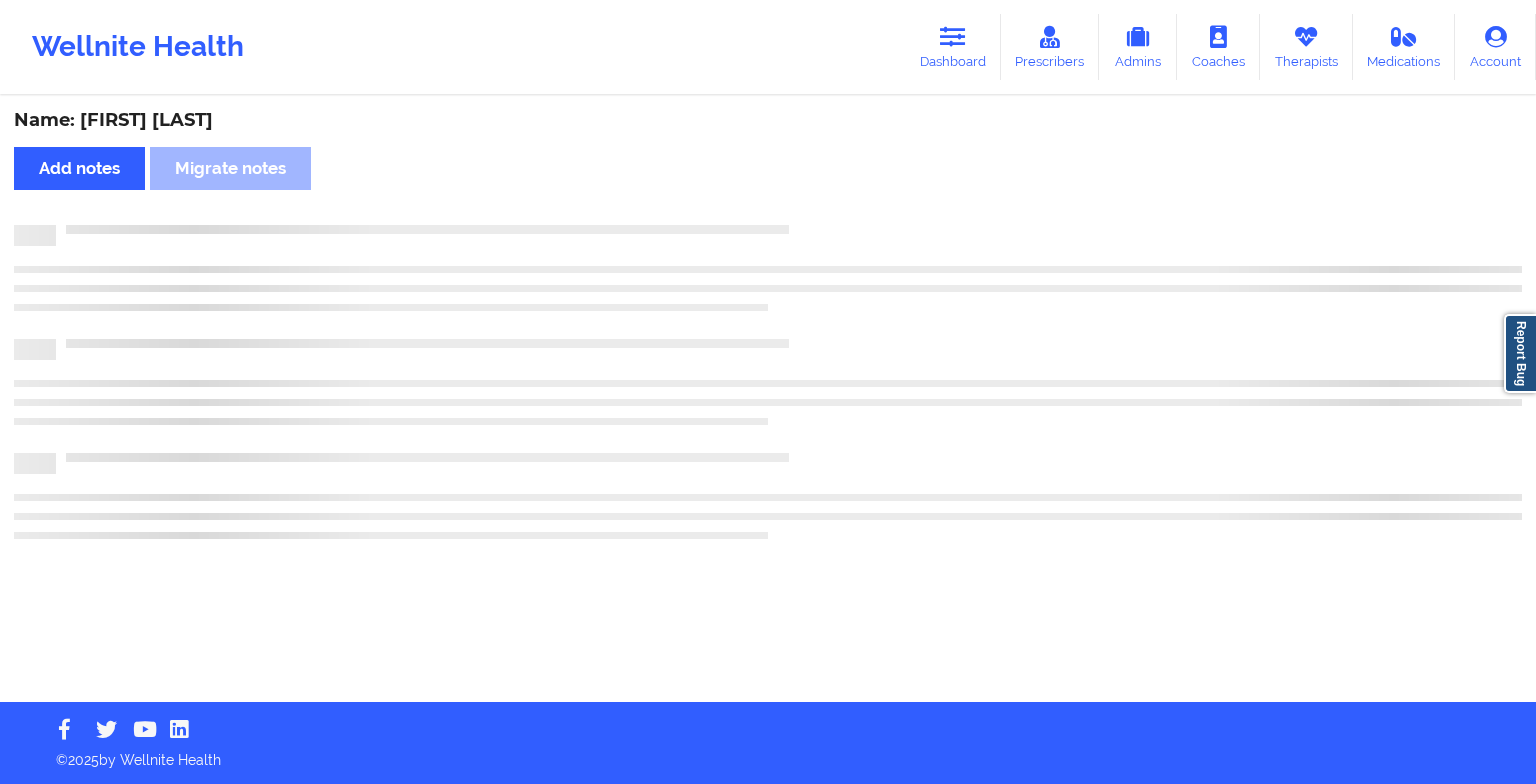 click on "Name: [FIRST] [LAST] Add notes Migrate notes" at bounding box center (768, 400) 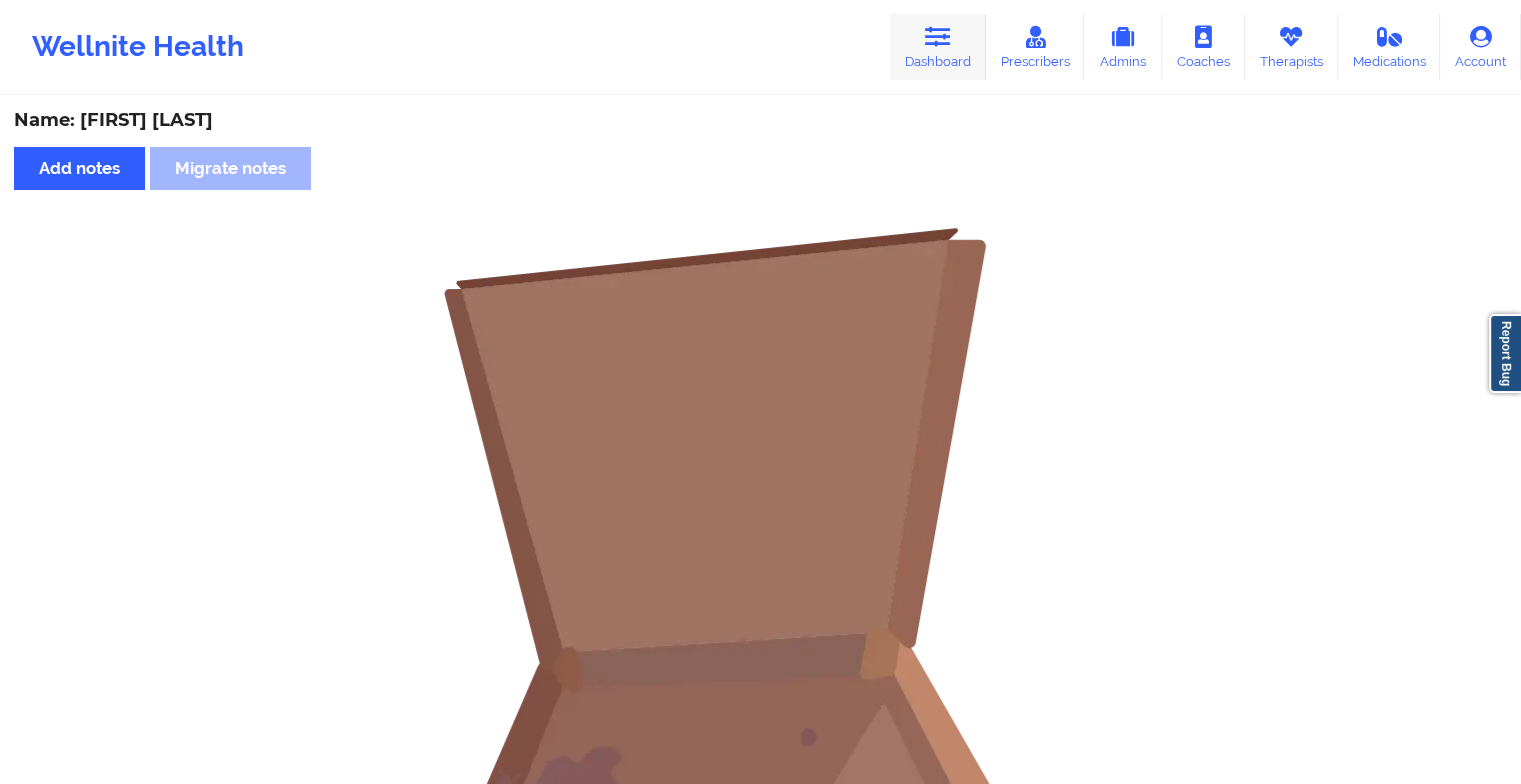 click on "Dashboard" at bounding box center (938, 47) 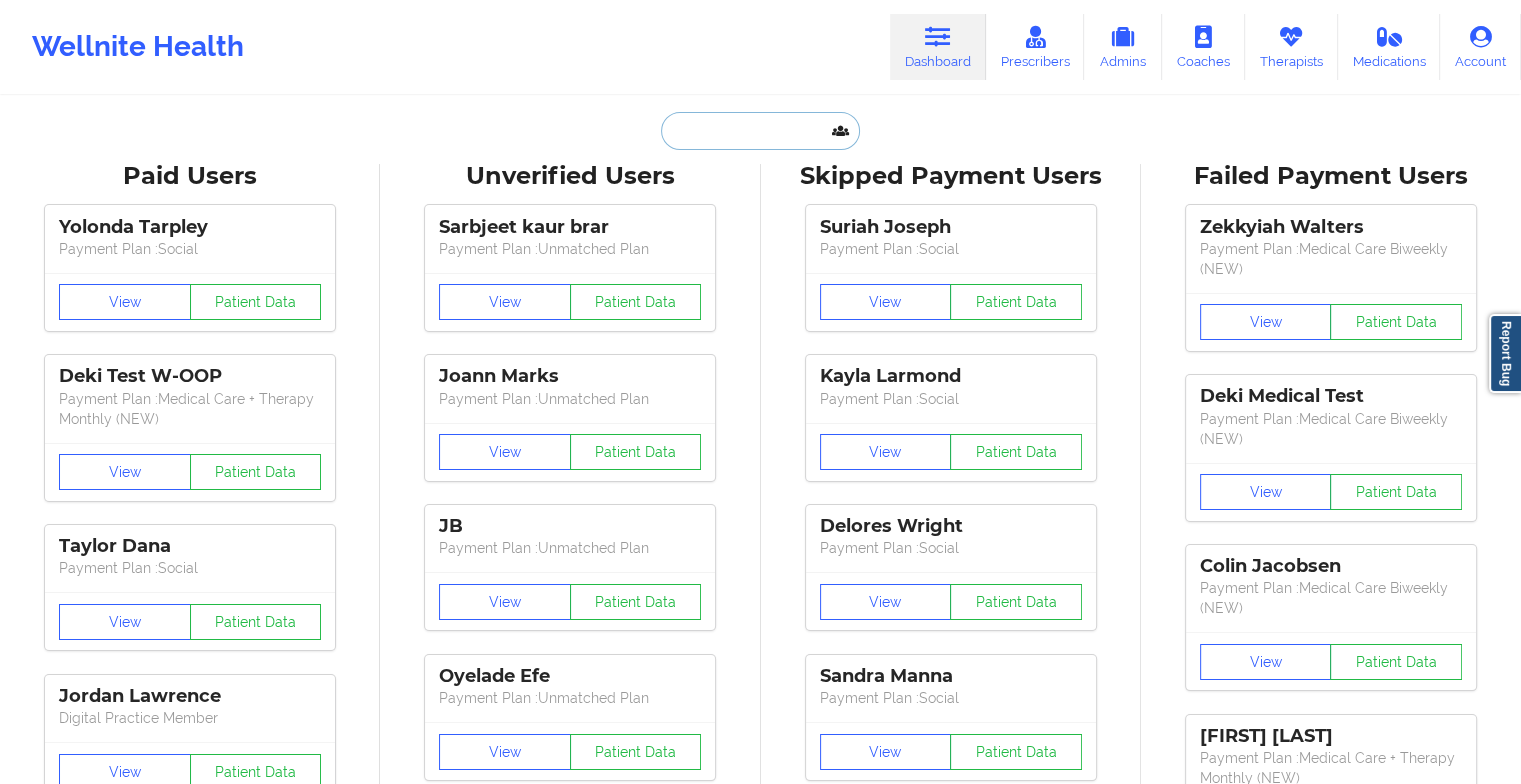 click at bounding box center (760, 131) 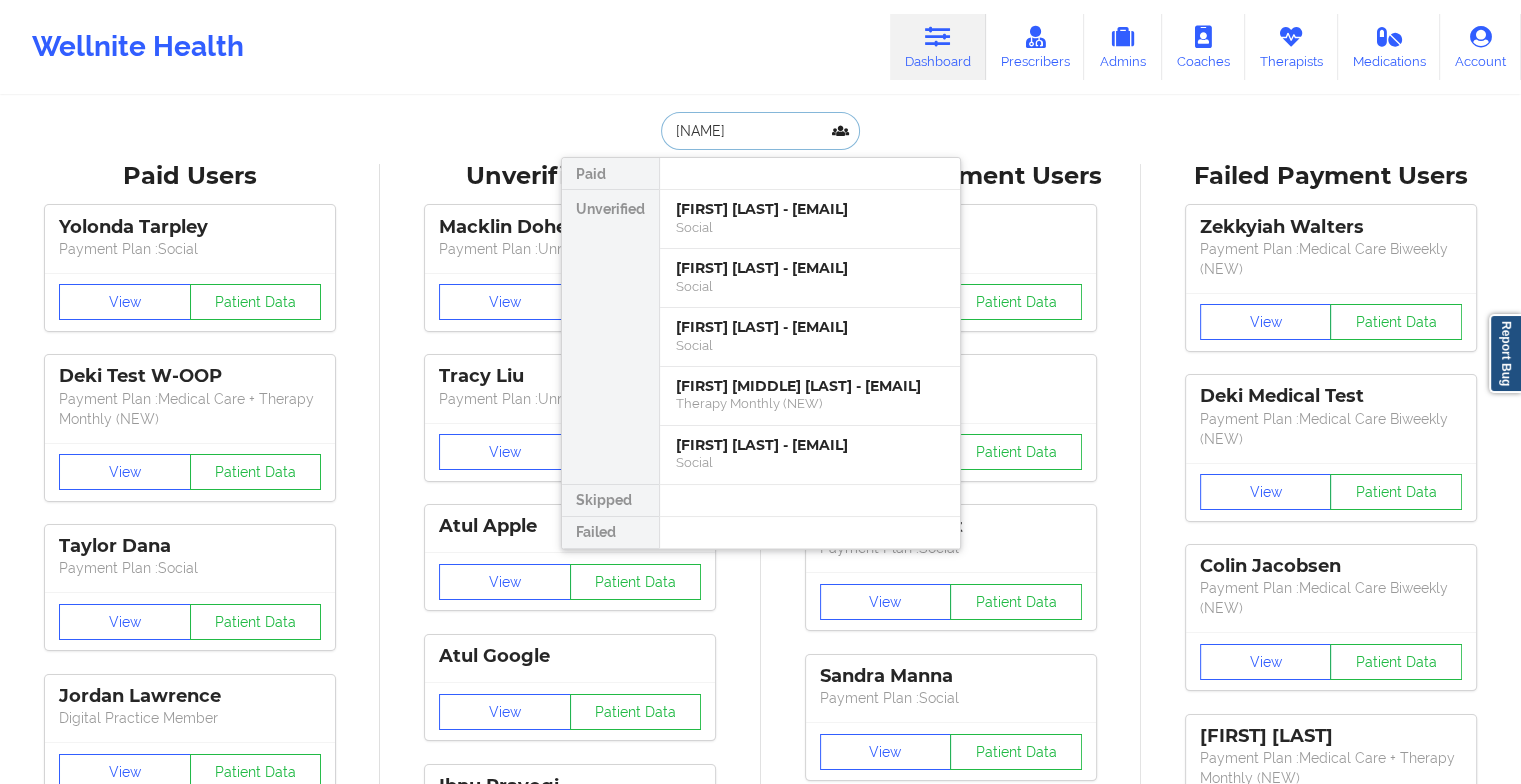 type on "[FIRST] [LAST]" 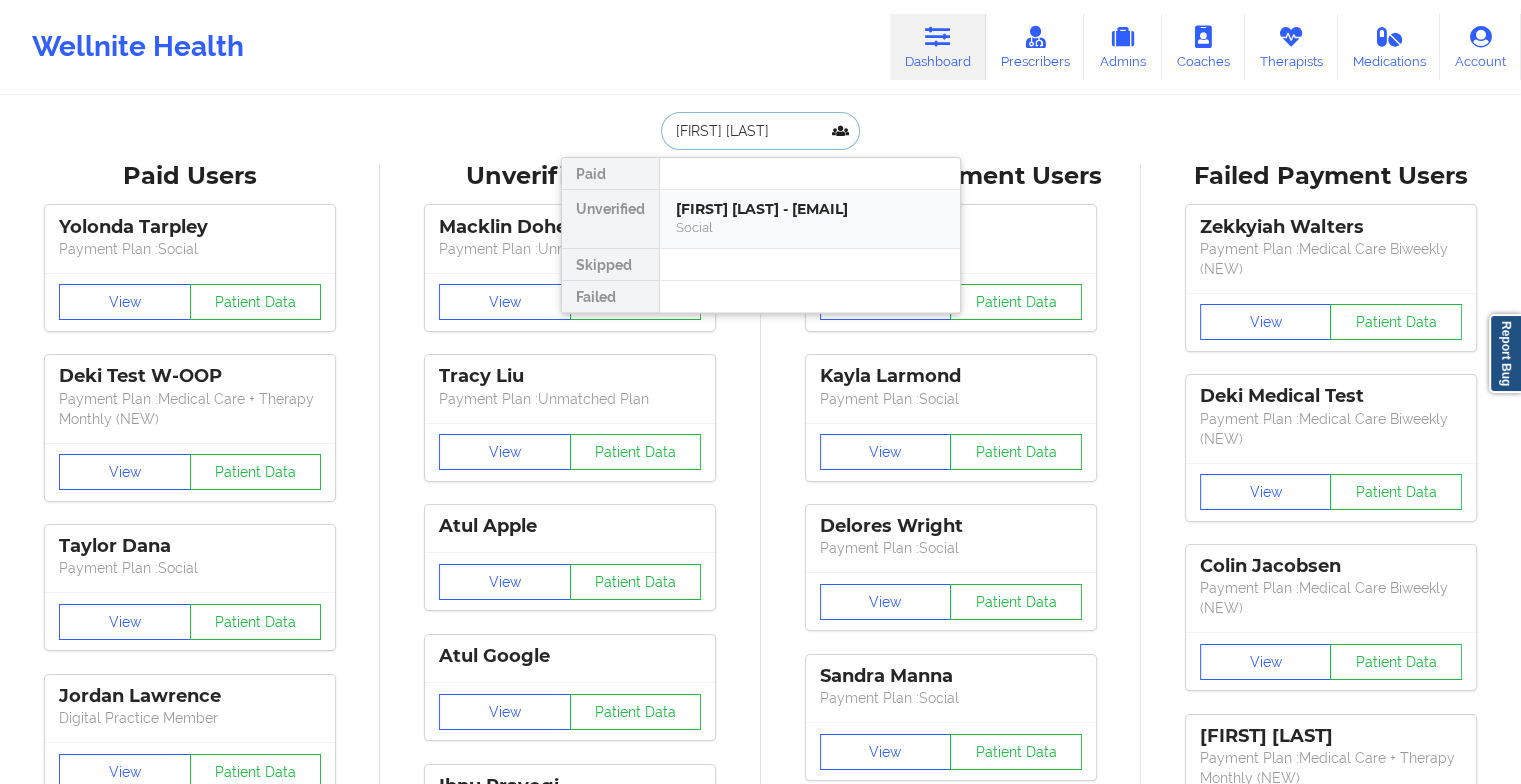 click on "[FIRST] [LAST] - [EMAIL]" at bounding box center (810, 209) 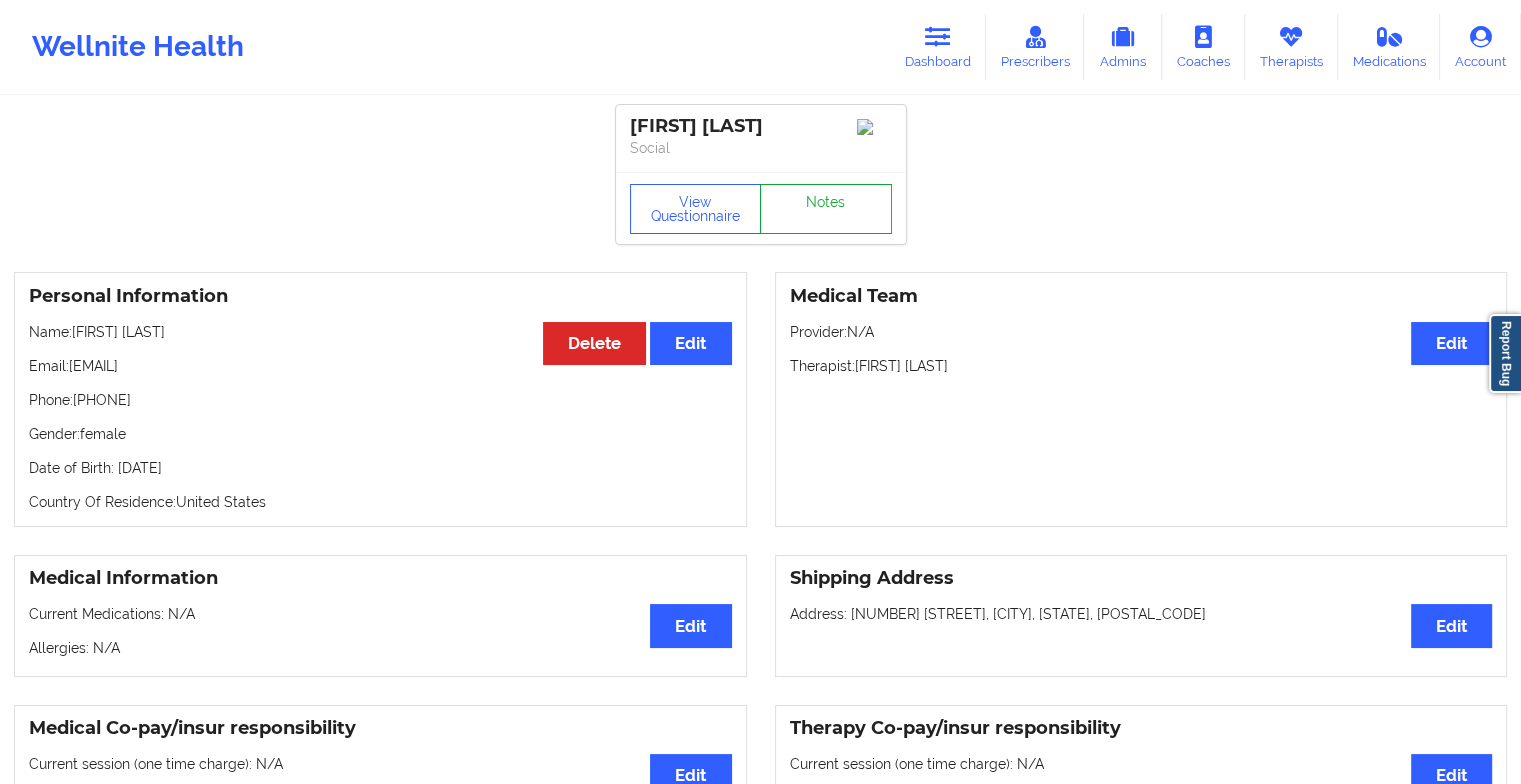 click on "Notes" at bounding box center [826, 209] 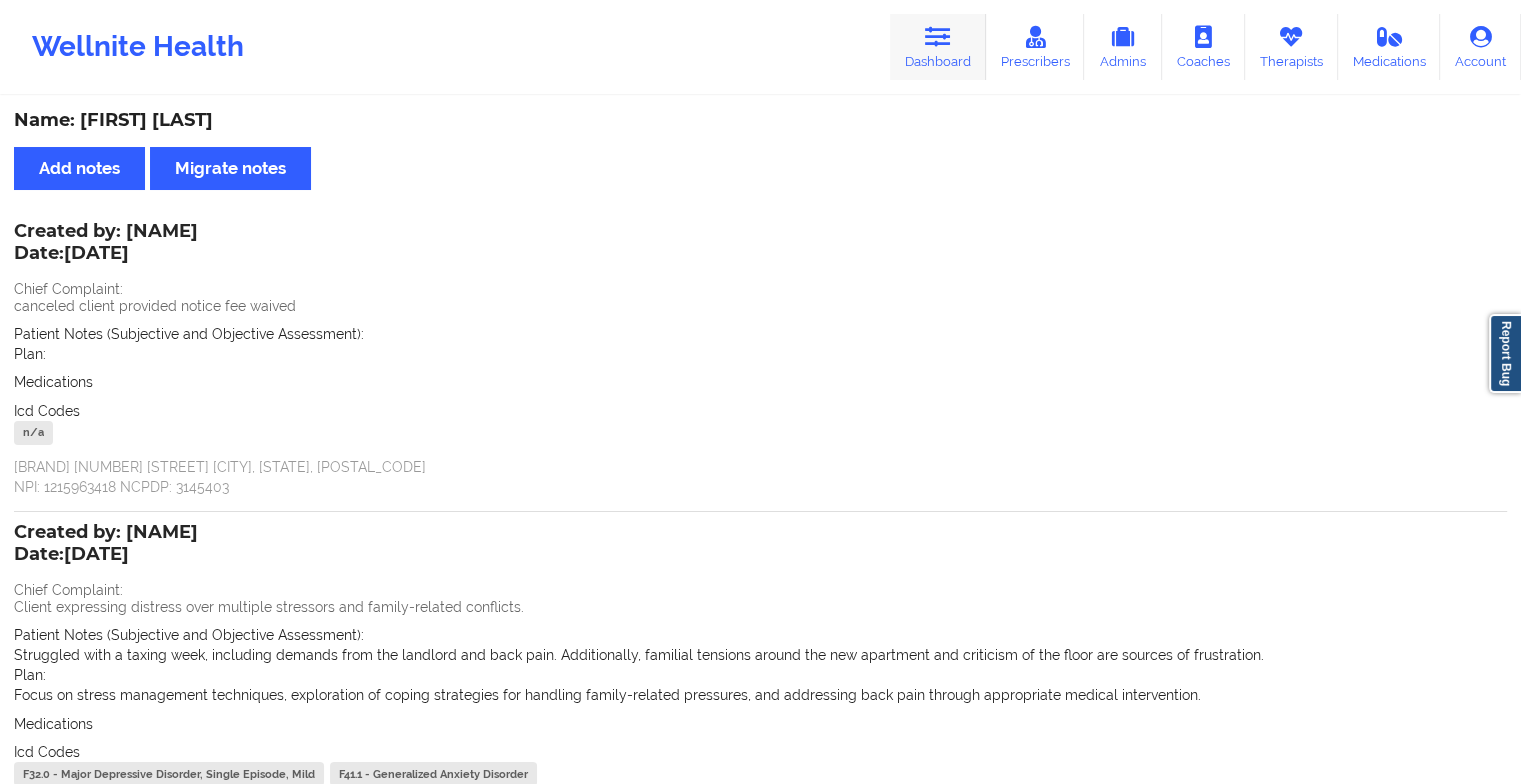 click on "Dashboard" at bounding box center (938, 47) 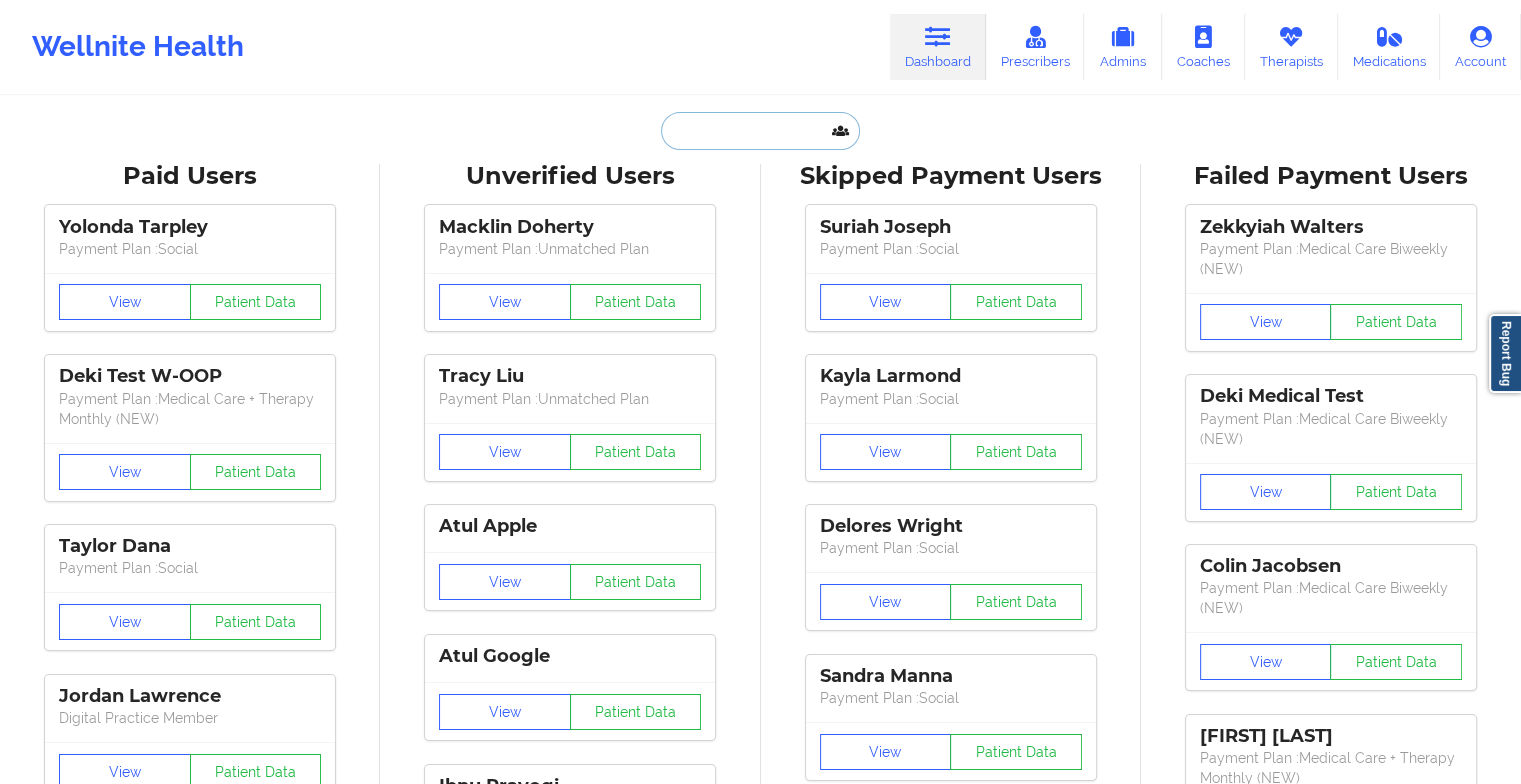 click at bounding box center [760, 131] 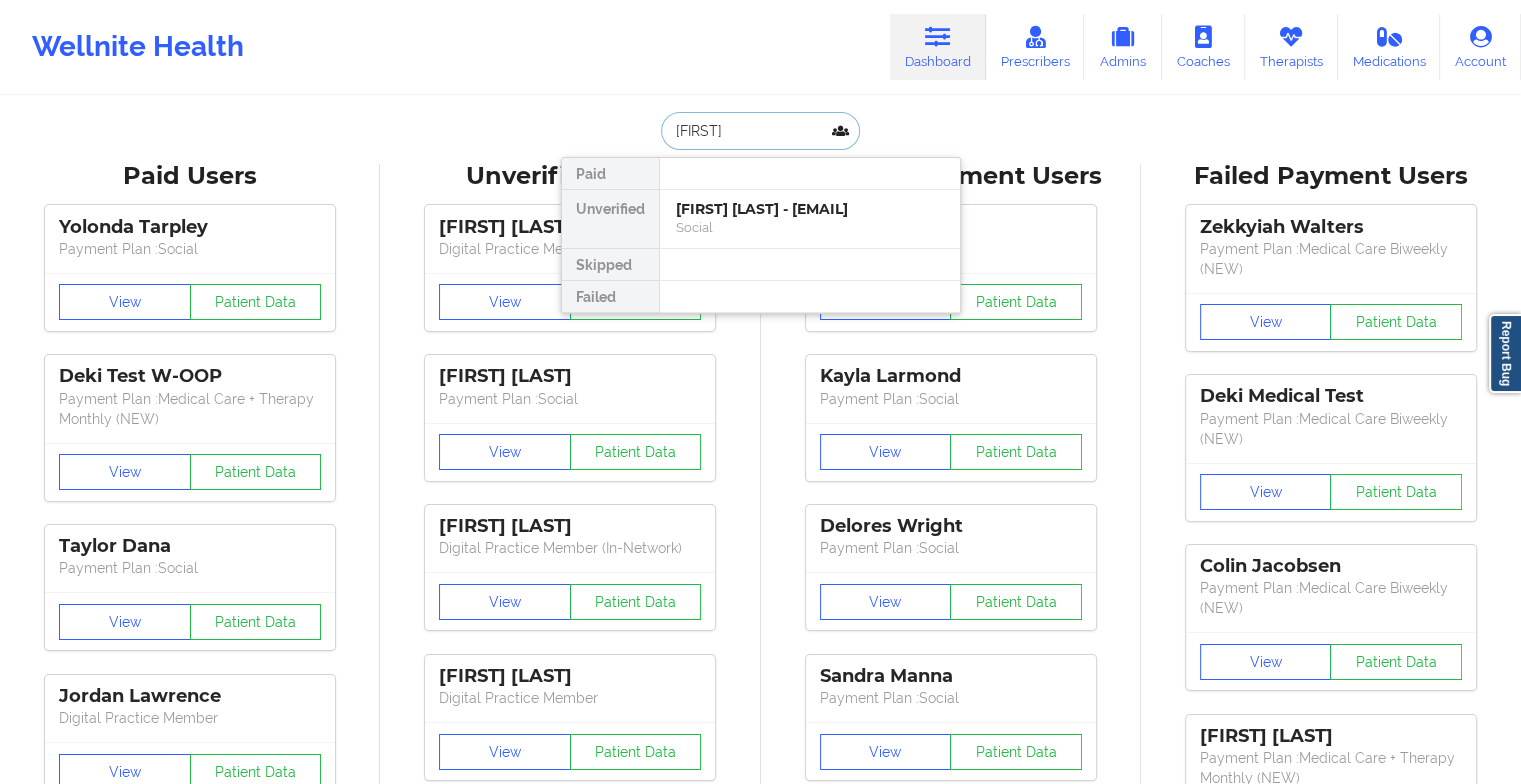 type on "[FIRST] [LAST]" 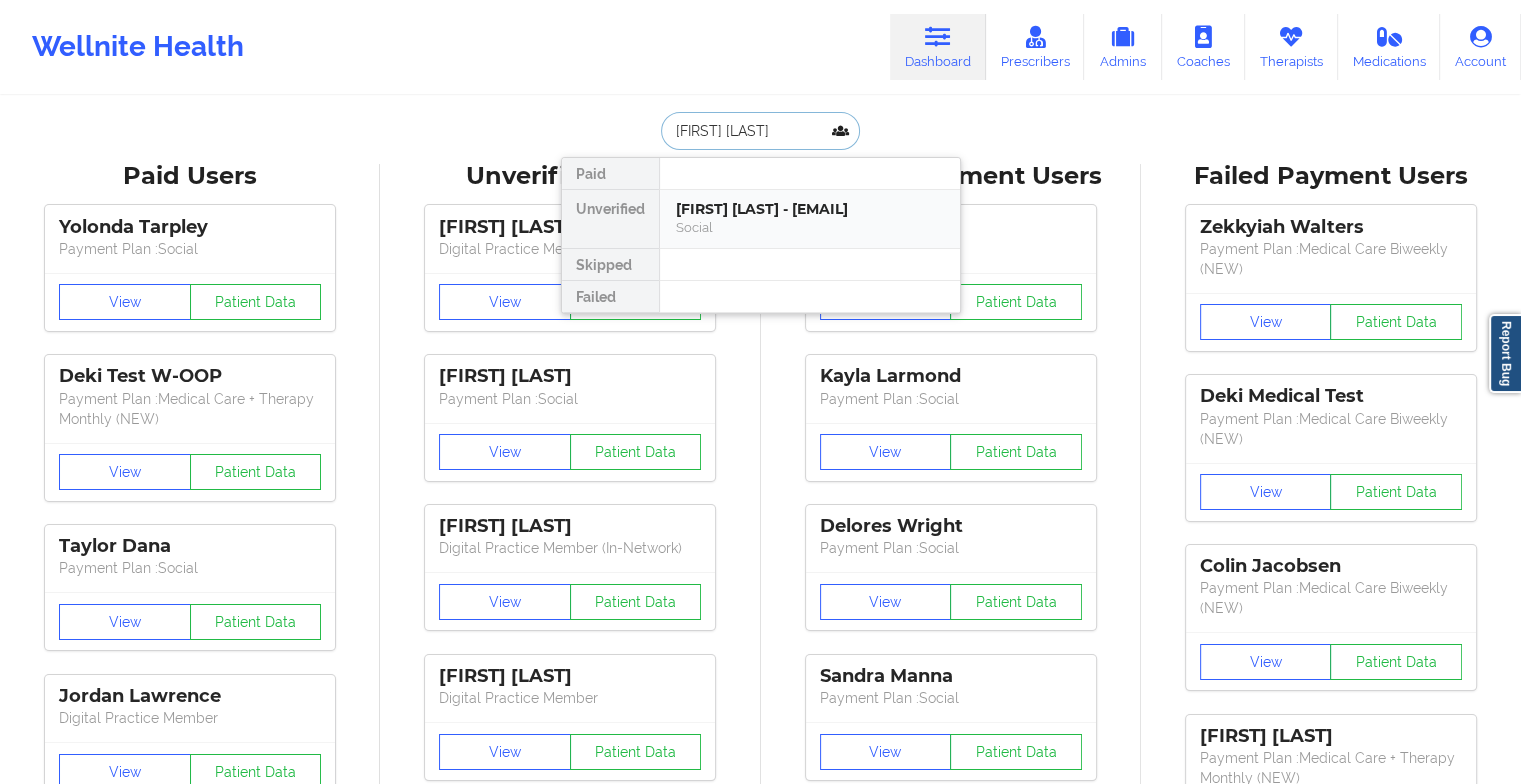 click on "[FIRST] [LAST] - [EMAIL]" at bounding box center [810, 209] 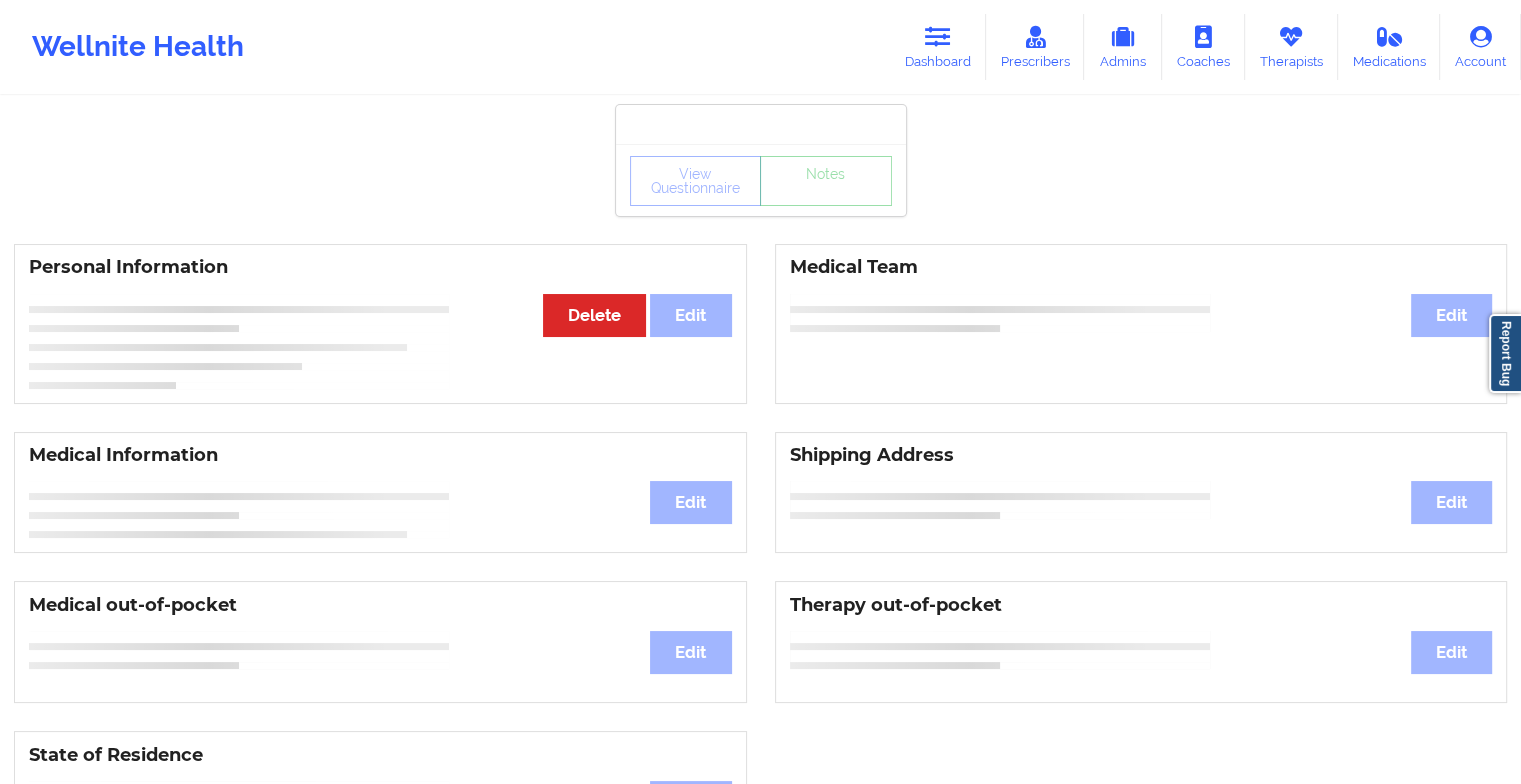 click on "View Questionnaire Notes" at bounding box center [761, 180] 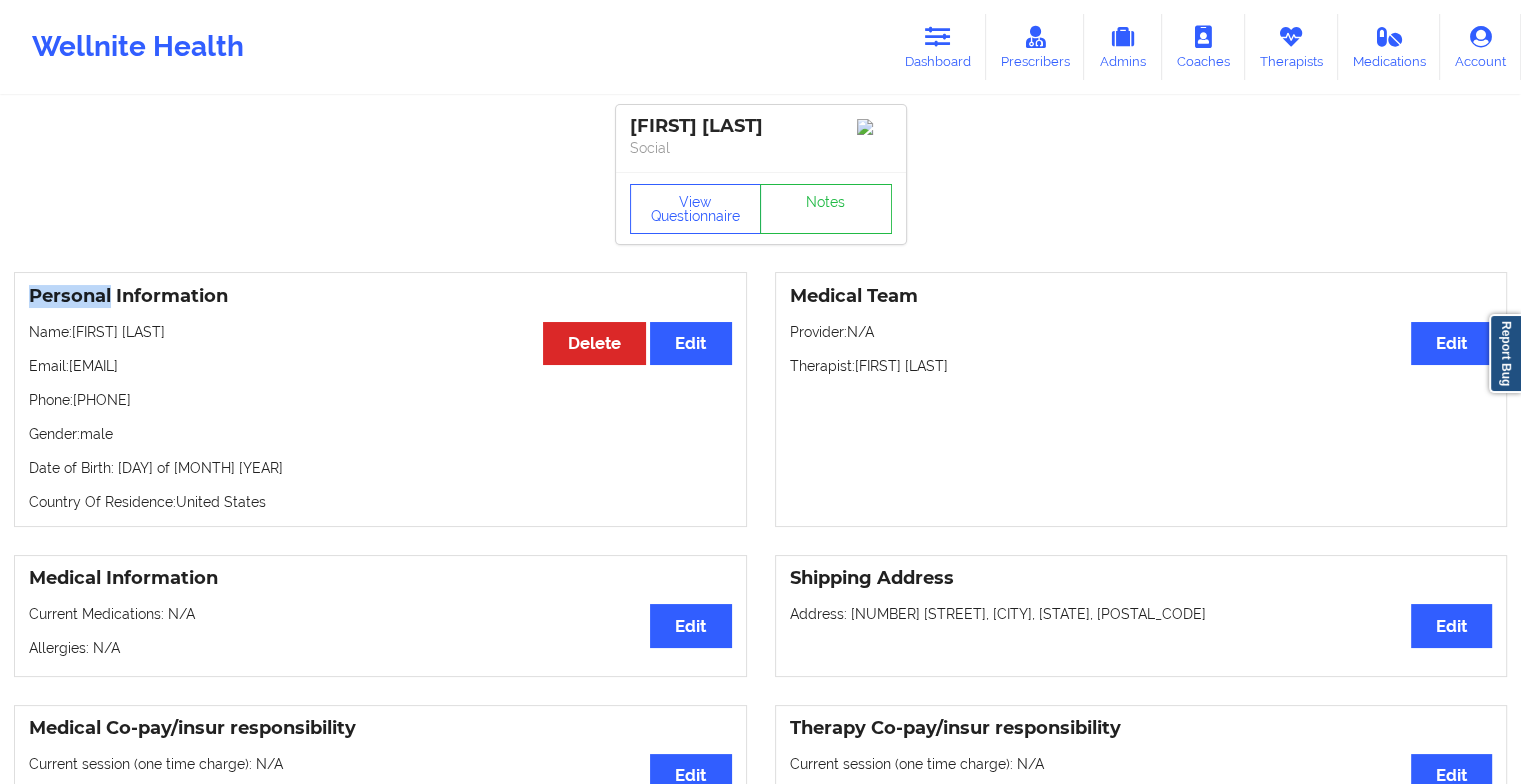 click on "View Questionnaire Notes" at bounding box center (761, 208) 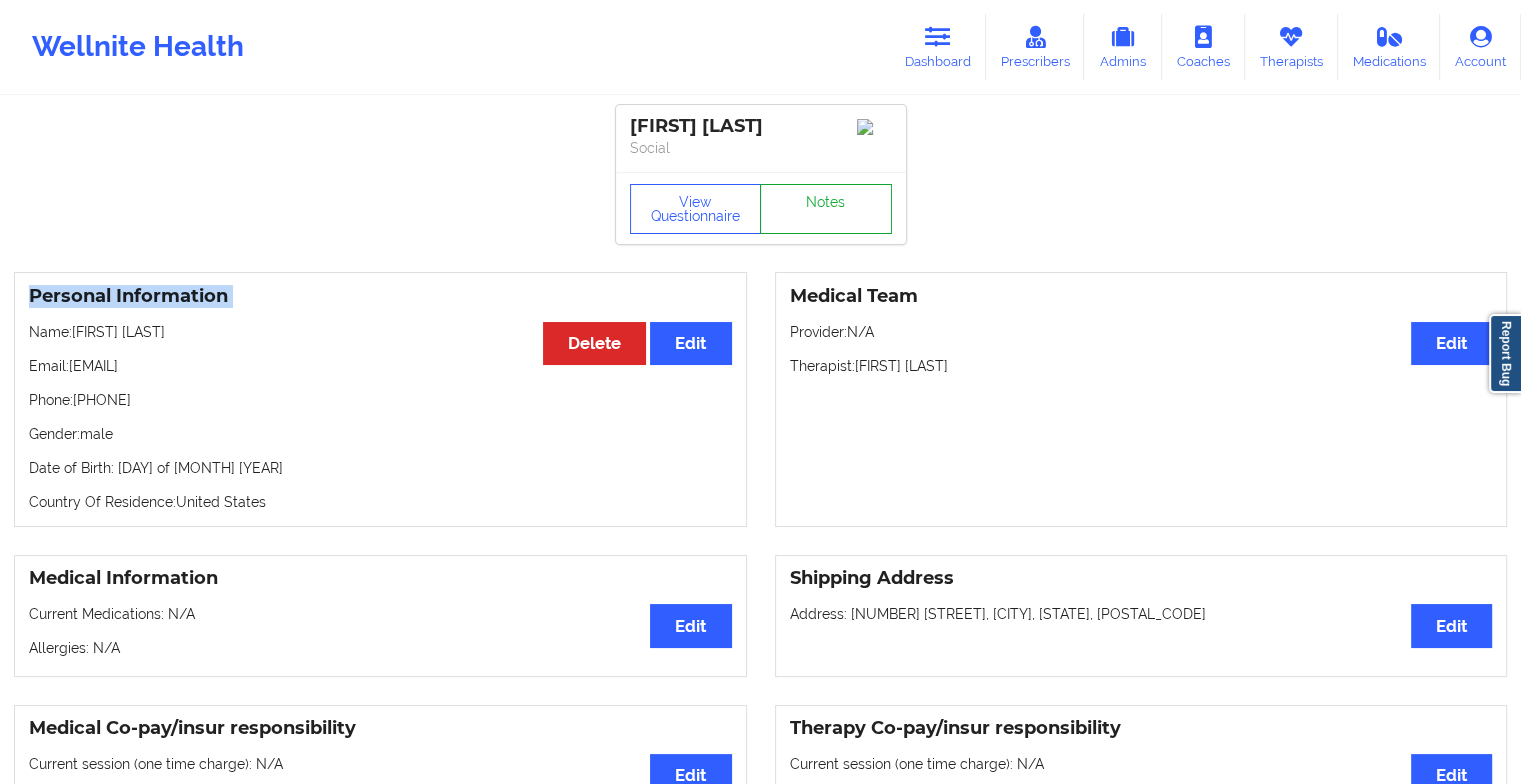 click on "Notes" at bounding box center (826, 209) 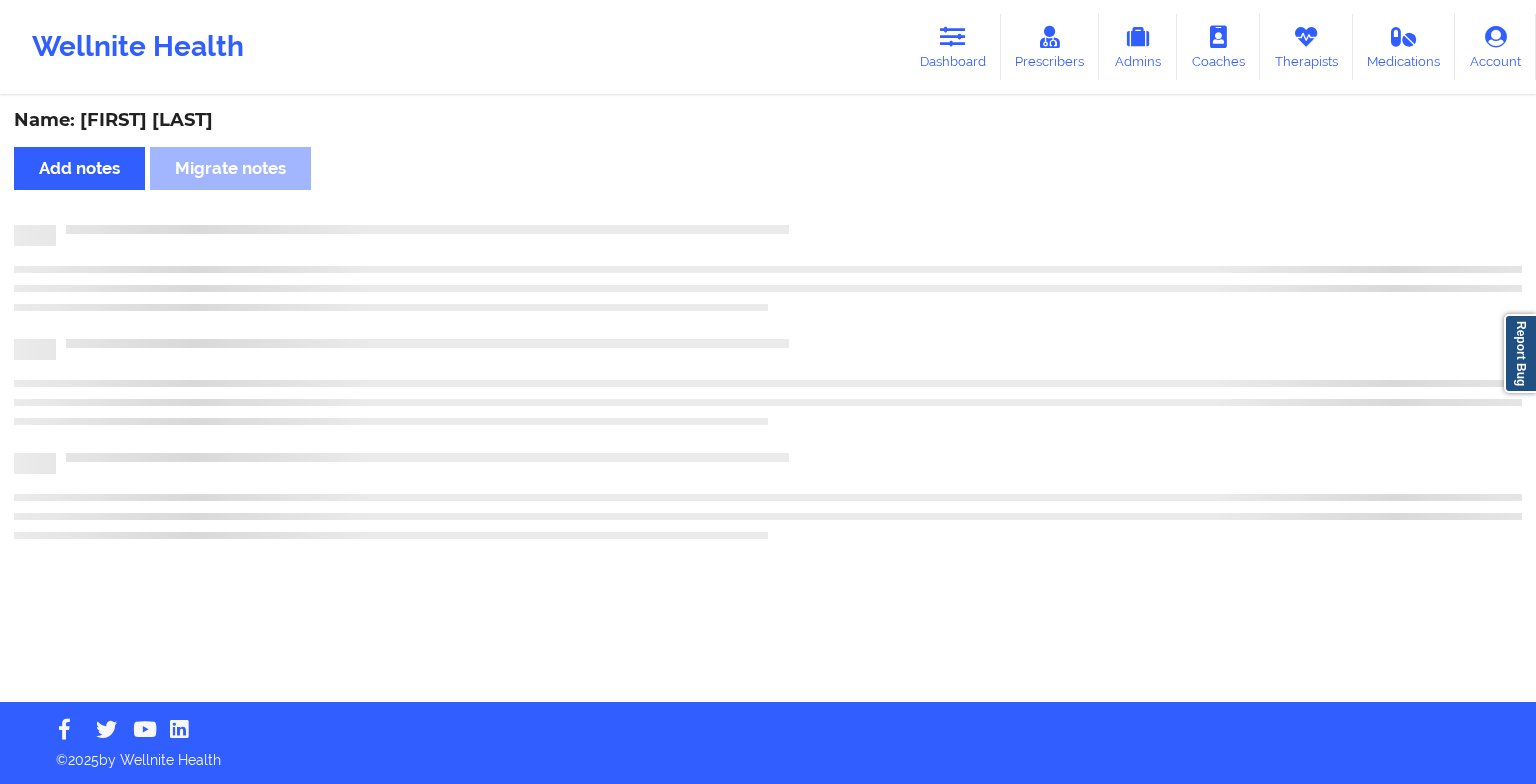 click on "Name: [FIRST] [LAST] Add notes Migrate notes" at bounding box center (768, 400) 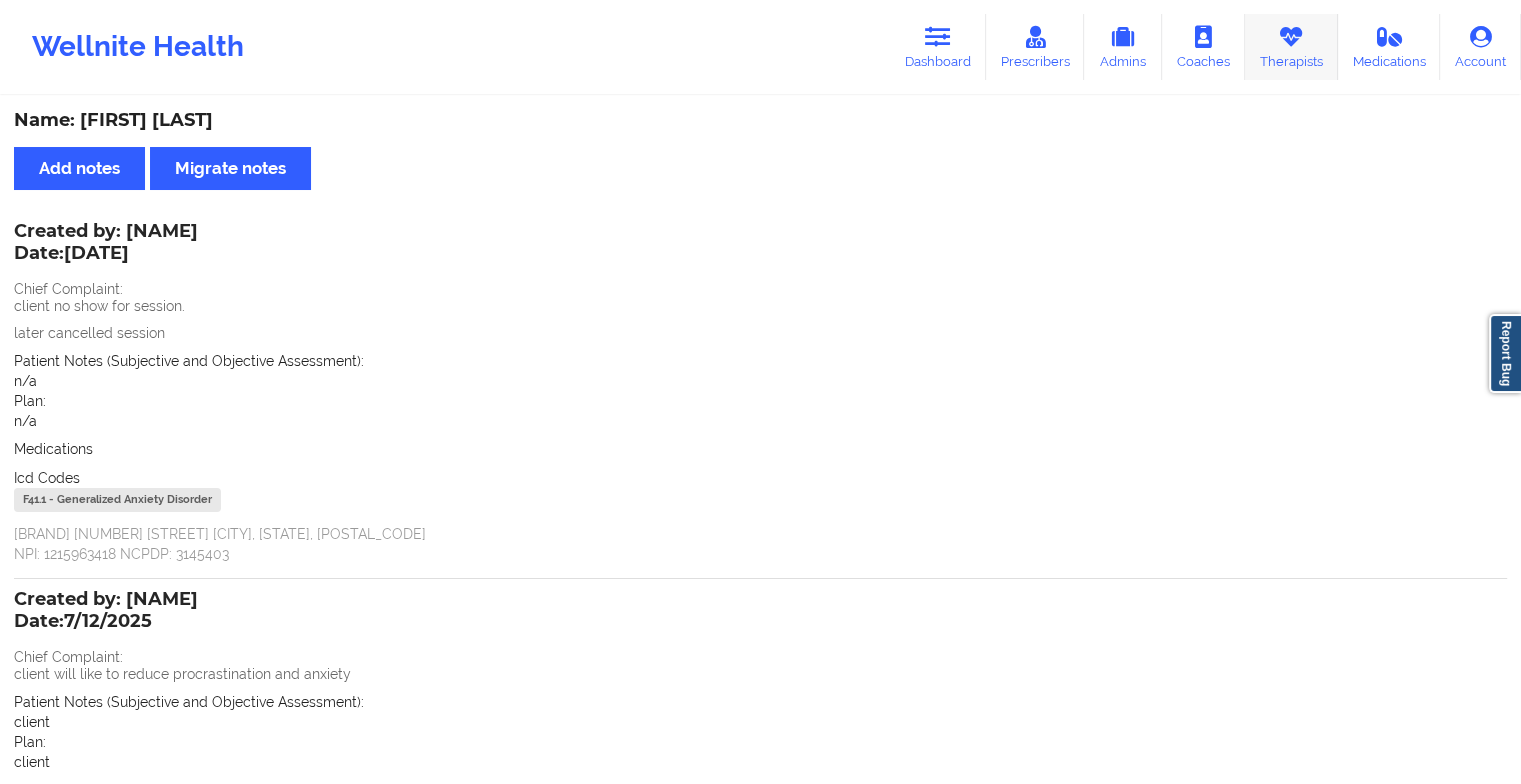 click at bounding box center [1291, 37] 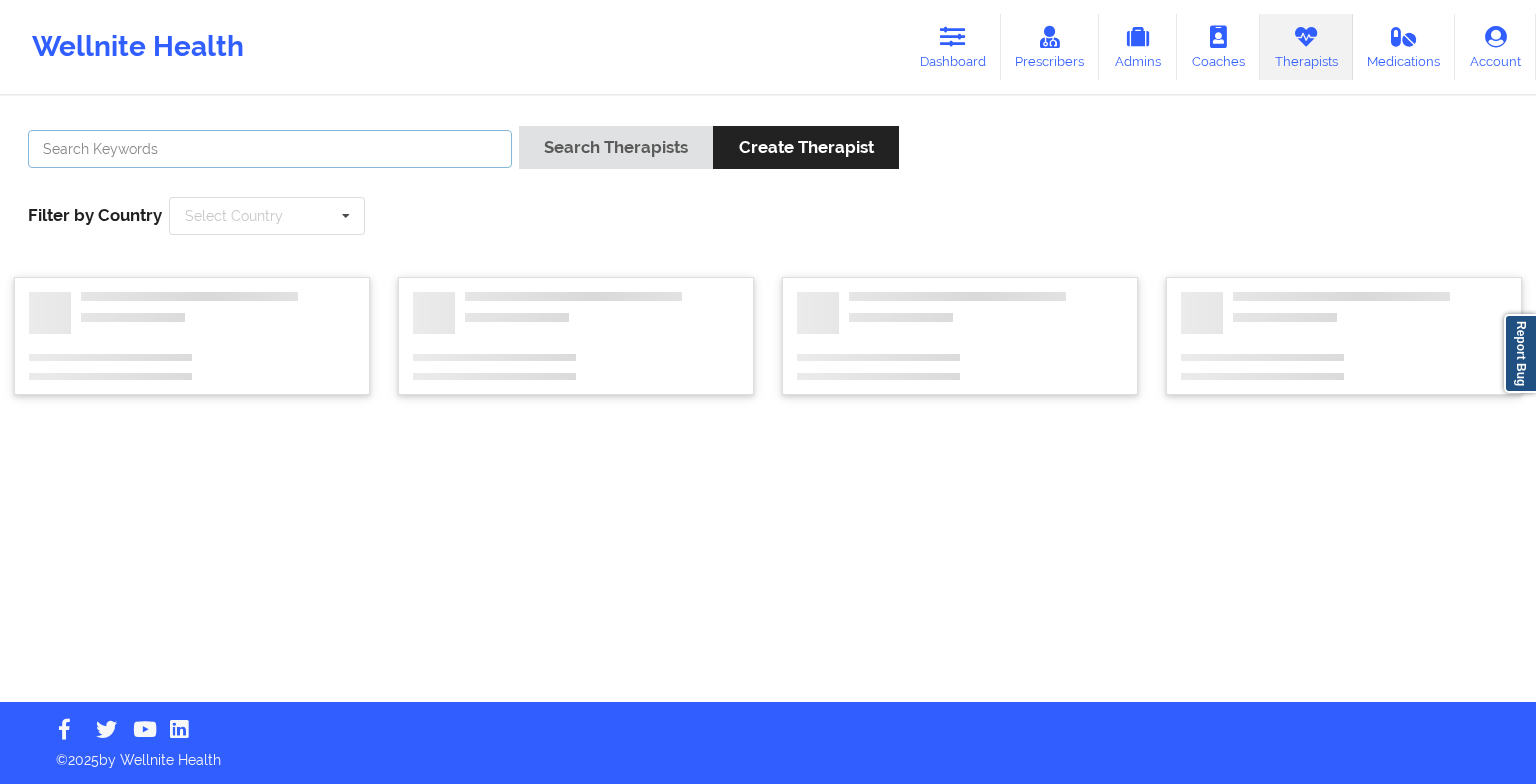 click at bounding box center [270, 149] 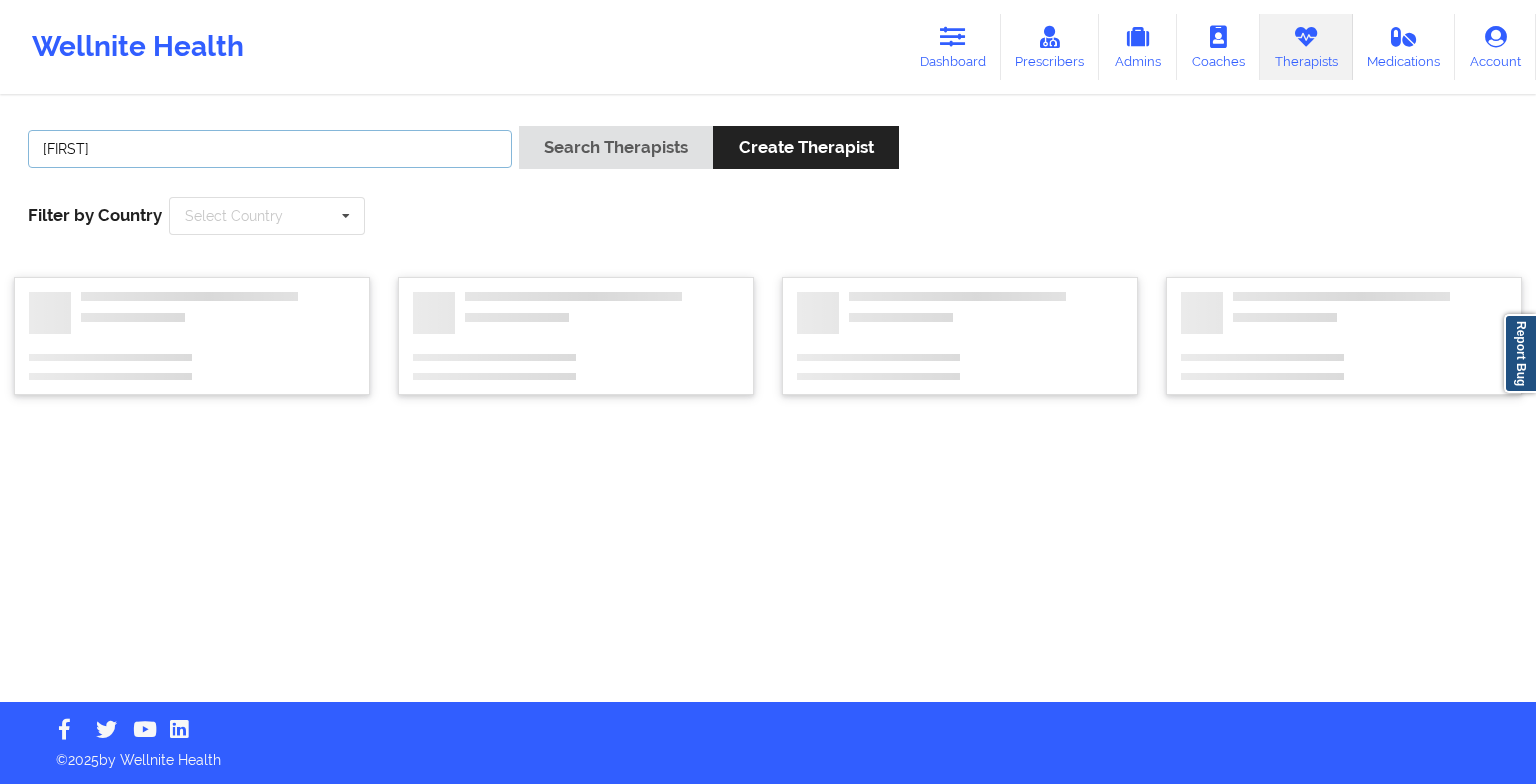 type on "[FIRST]" 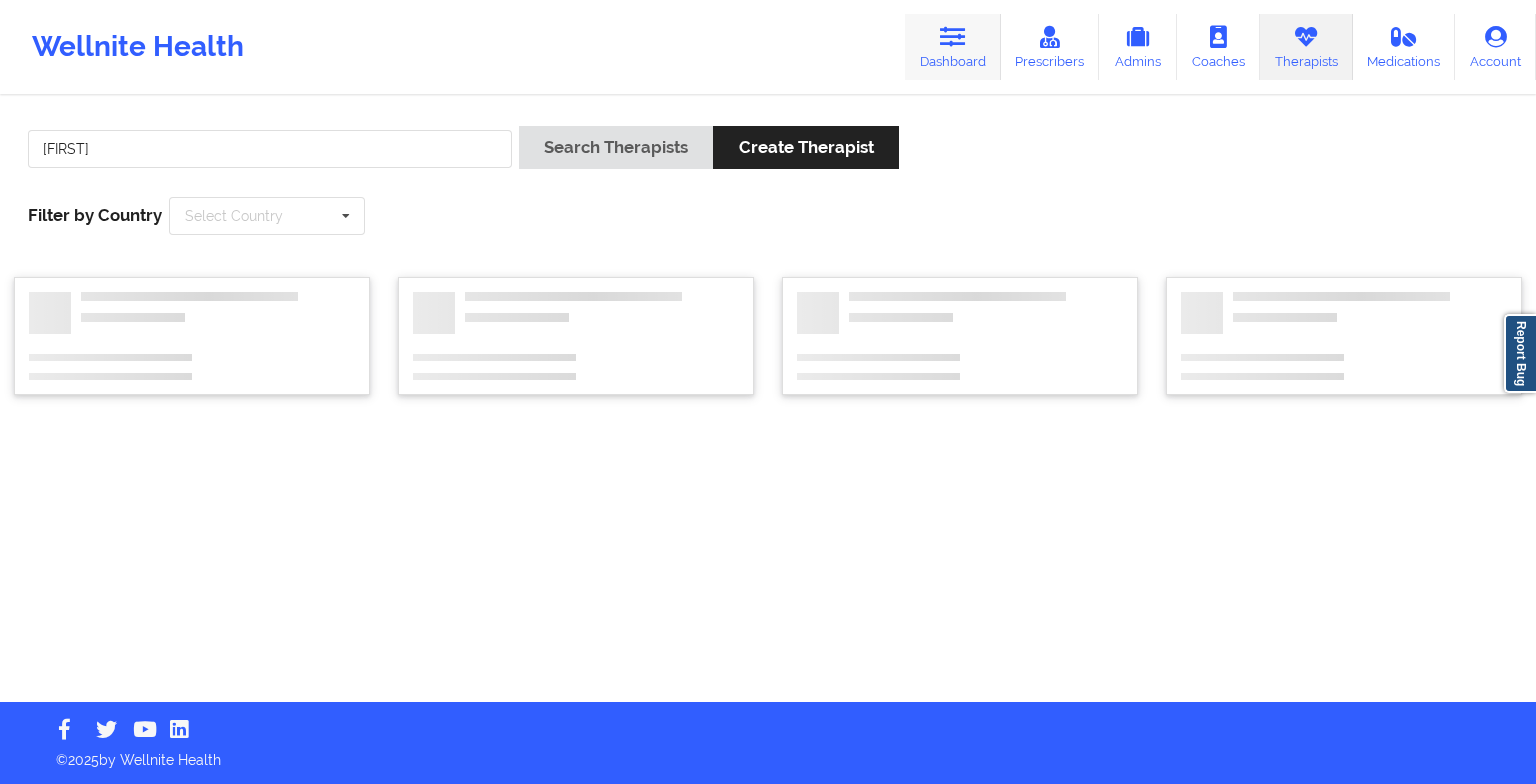 click on "Dashboard" at bounding box center [953, 47] 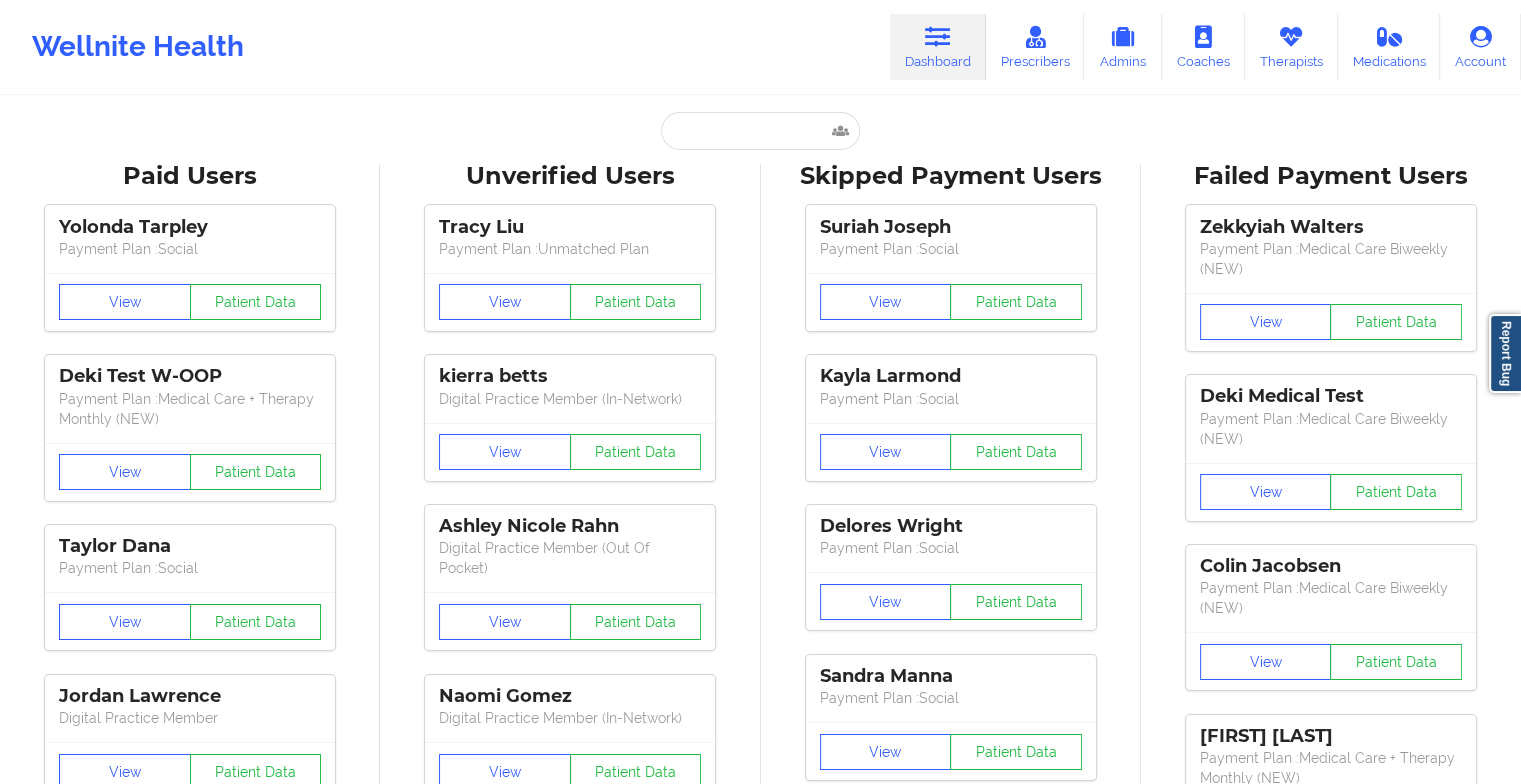 click on "Paid Unverified [FIRST] [LAST] - [EMAIL] Social Skipped Failed Paid Users [FIRST] [LAST] Payment Plan : Social View Patient Data Deki Test W-OOP Payment Plan : Medical Care + Therapy Monthly (NEW) View Patient Data [FIRST] [LAST] Payment Plan : Social View Patient Data [FIRST] [LAST] Digital Practice Member View Patient Data [FIRST] [LAST] Payment Plan : Social View Patient Data [FIRST] [LAST] Digital Practice Member View Patient Data ⟨ 1 2 3 ⟩ Unverified Users [FIRST] [LAST] Payment Plan : Unmatched Plan View Patient Data [FIRST] [LAST] Digital Practice Member (In-Network) View Patient Data [FIRST] [LAST] Digital Practice Member (Out Of Pocket) View Patient Data [FIRST] [LAST] Digital Practice Member (In-Network) View Patient Data [FIRST] [LAST] Digital Practice Member (In-Network) View Patient Data [FIRST] [LAST] Digital Practice Member (In-Network) View Patient Data [FIRST] [LAST] View Patient Data" at bounding box center (760, 2490) 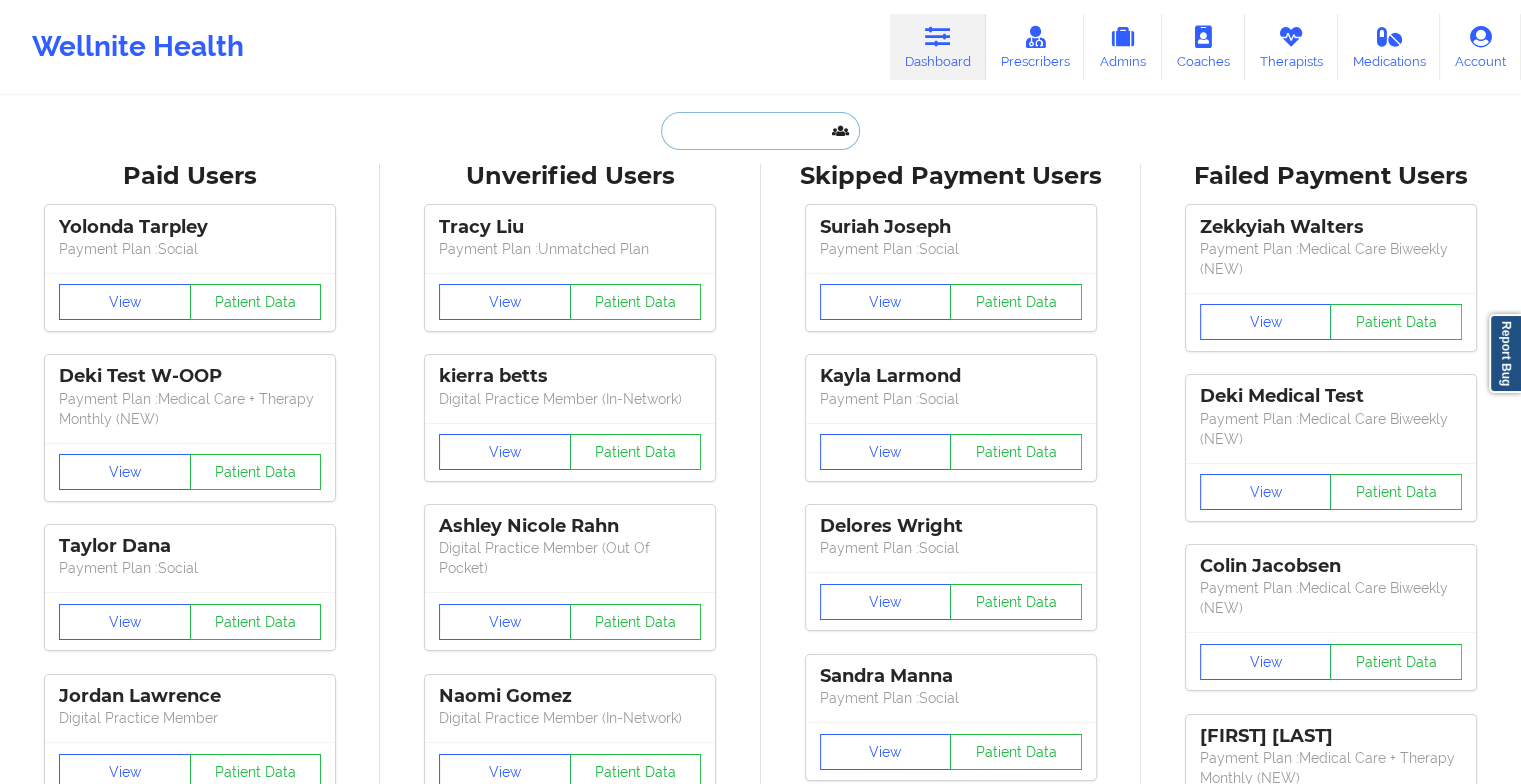 click at bounding box center [760, 131] 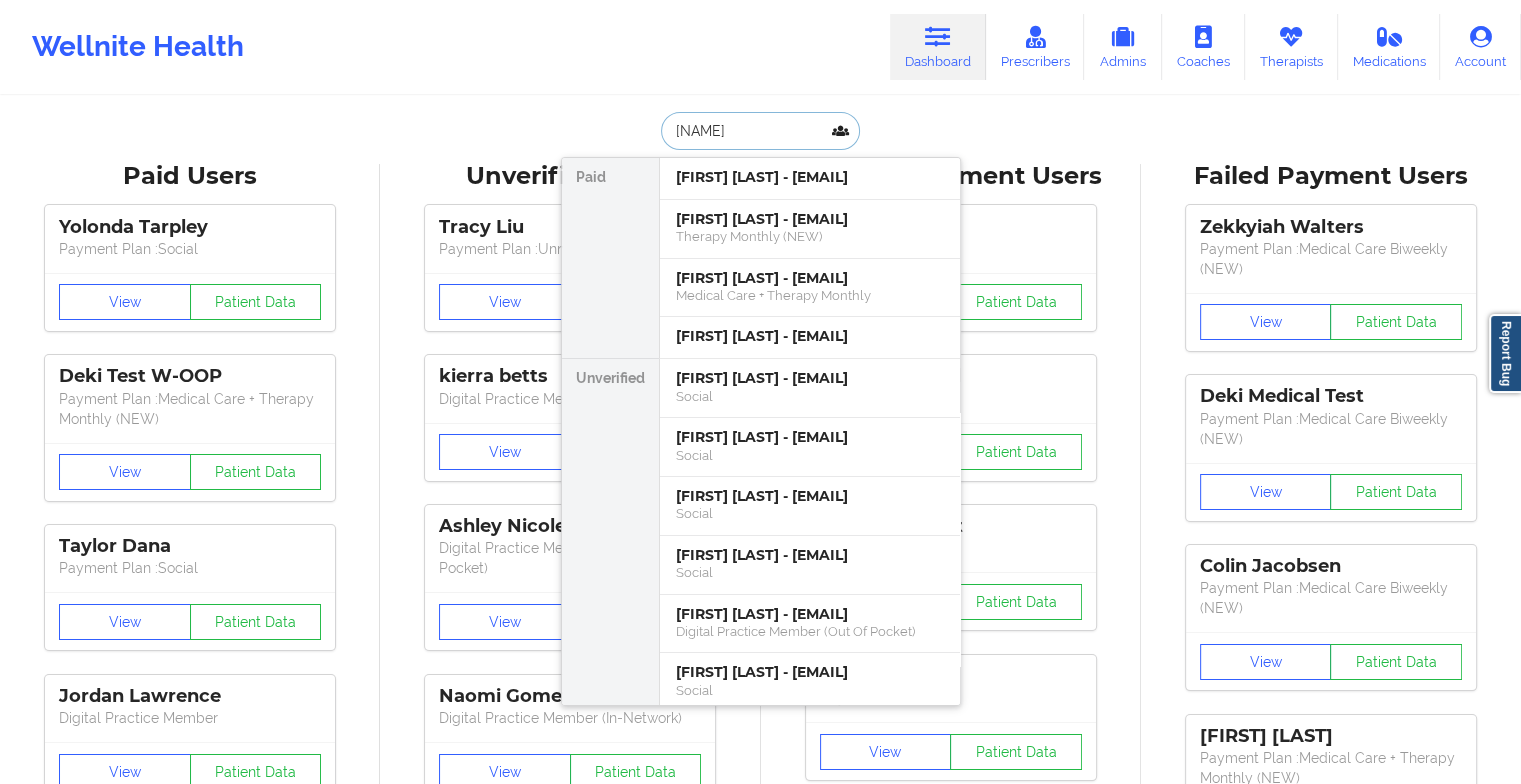 type on "[FIRST]" 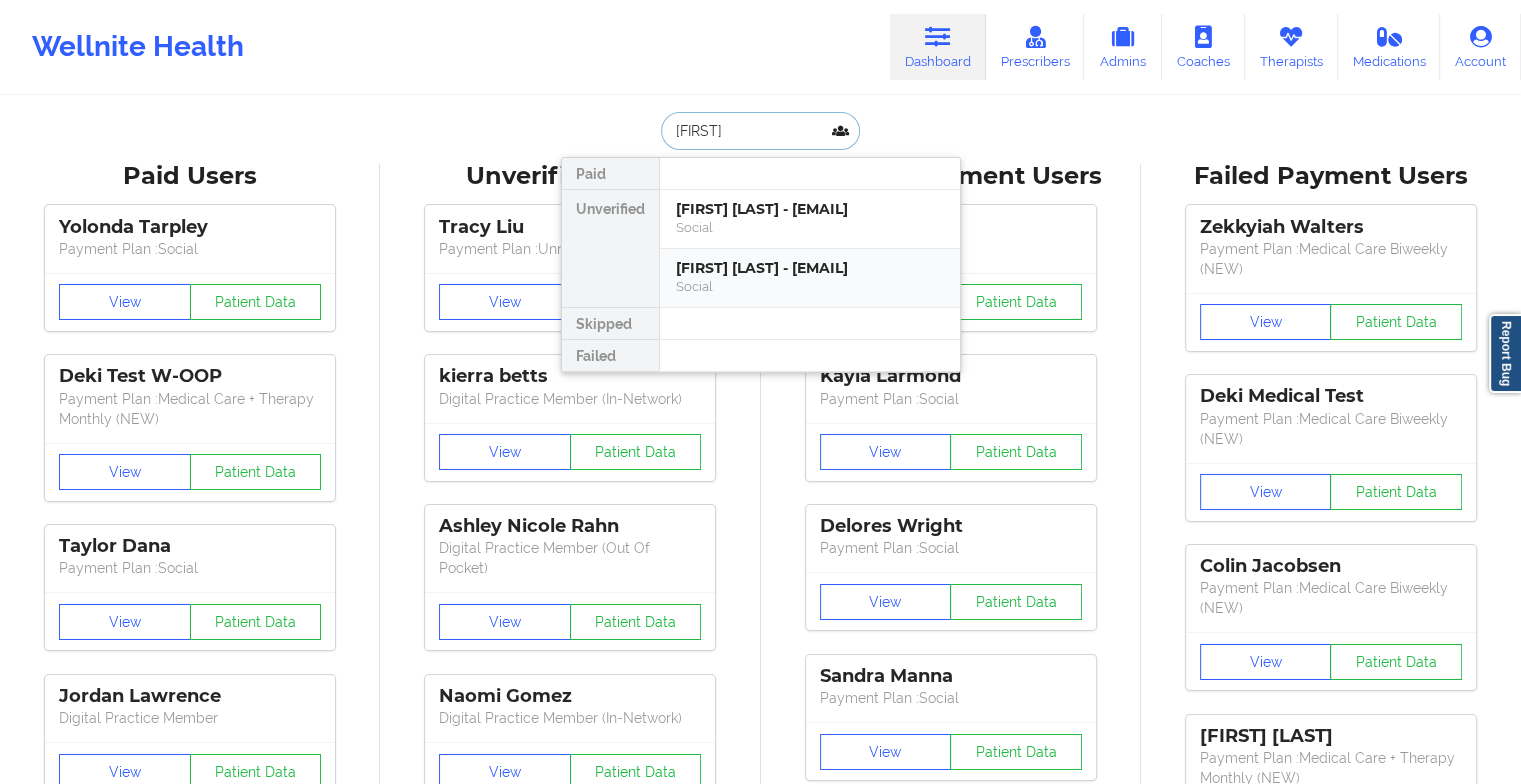 click on "[FIRST] [LAST] - [EMAIL]" at bounding box center [810, 268] 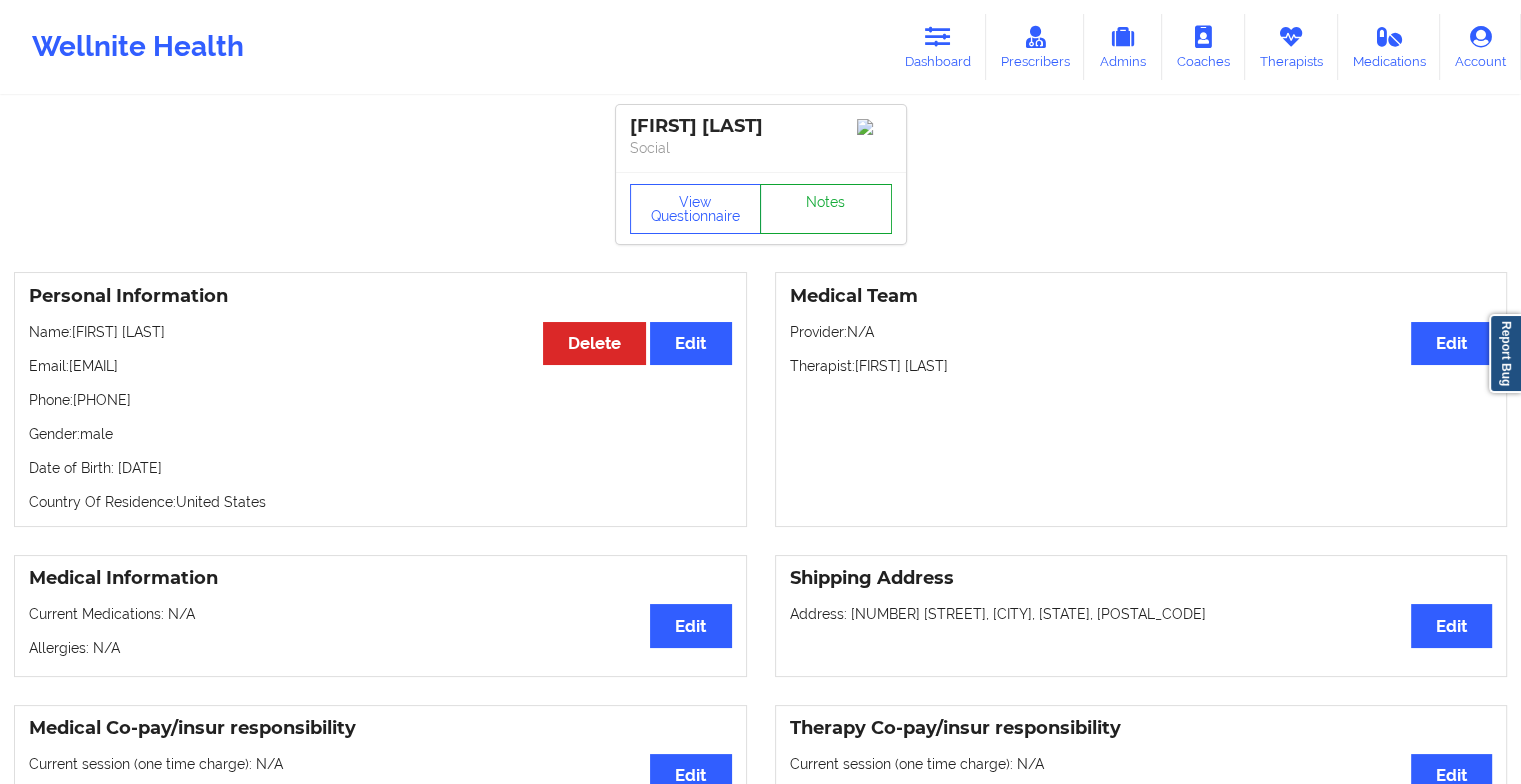click on "Notes" at bounding box center (826, 209) 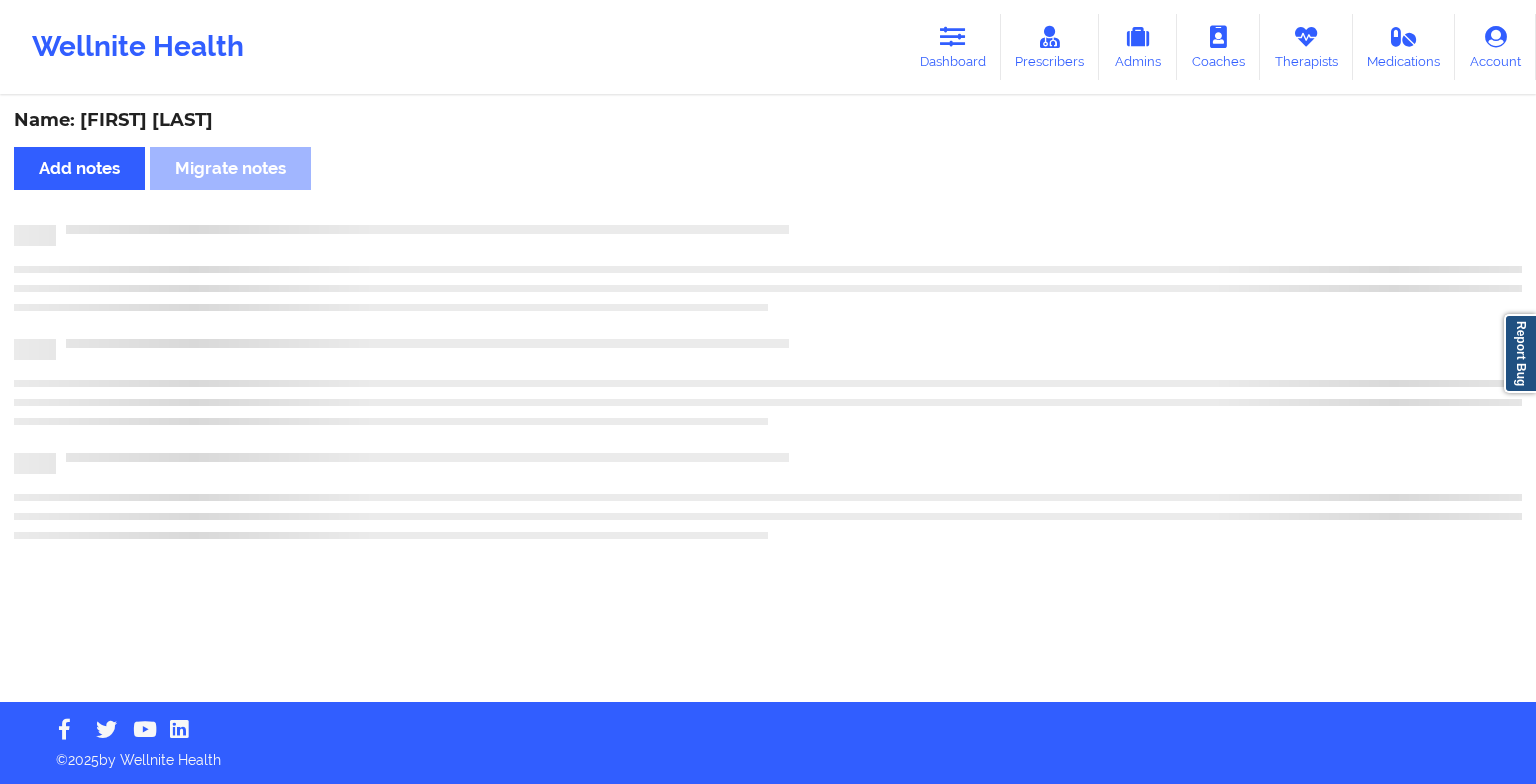 click on "Name: [FIRST] [LAST] Add notes Migrate notes" at bounding box center (768, 400) 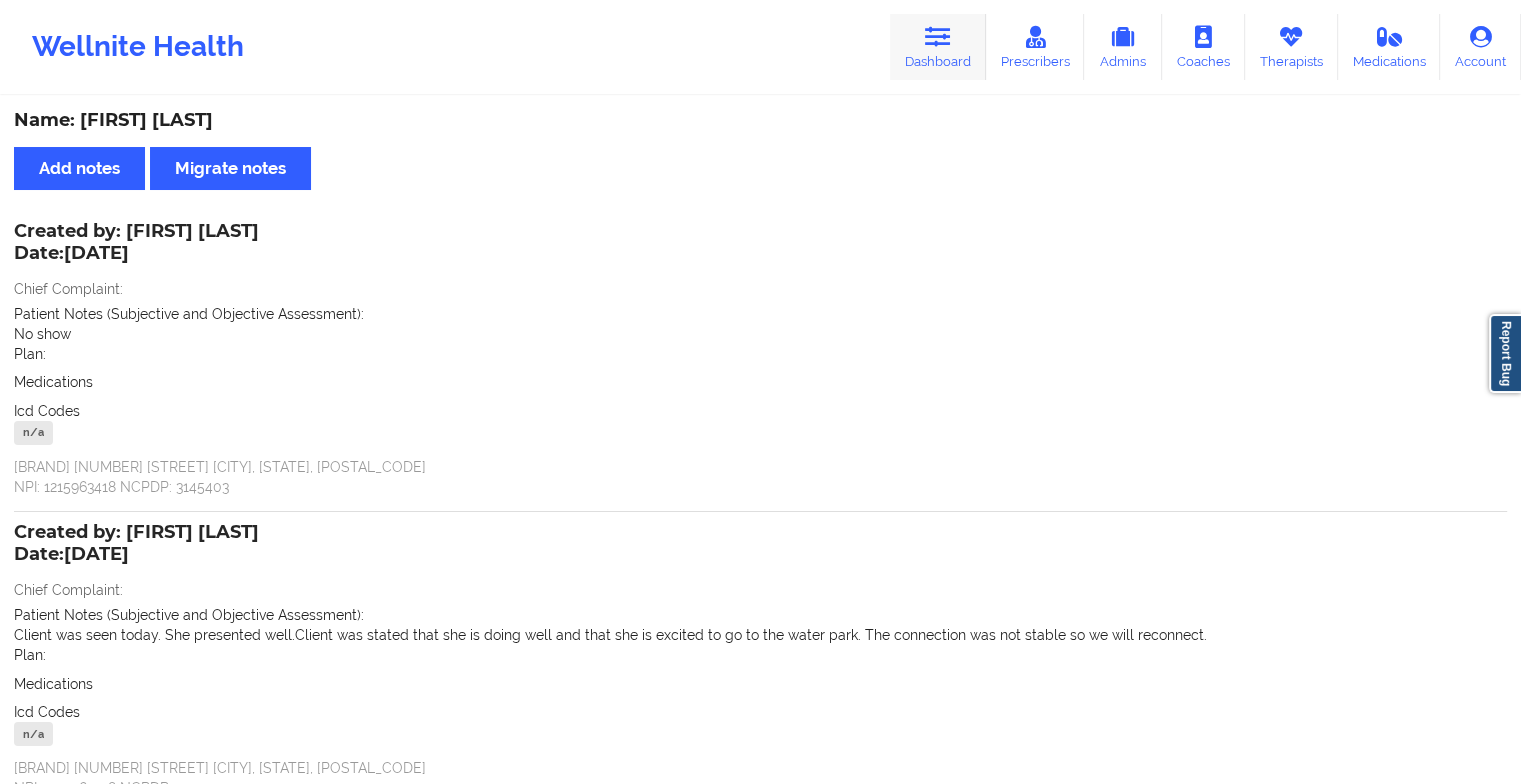 click on "Dashboard" at bounding box center [938, 47] 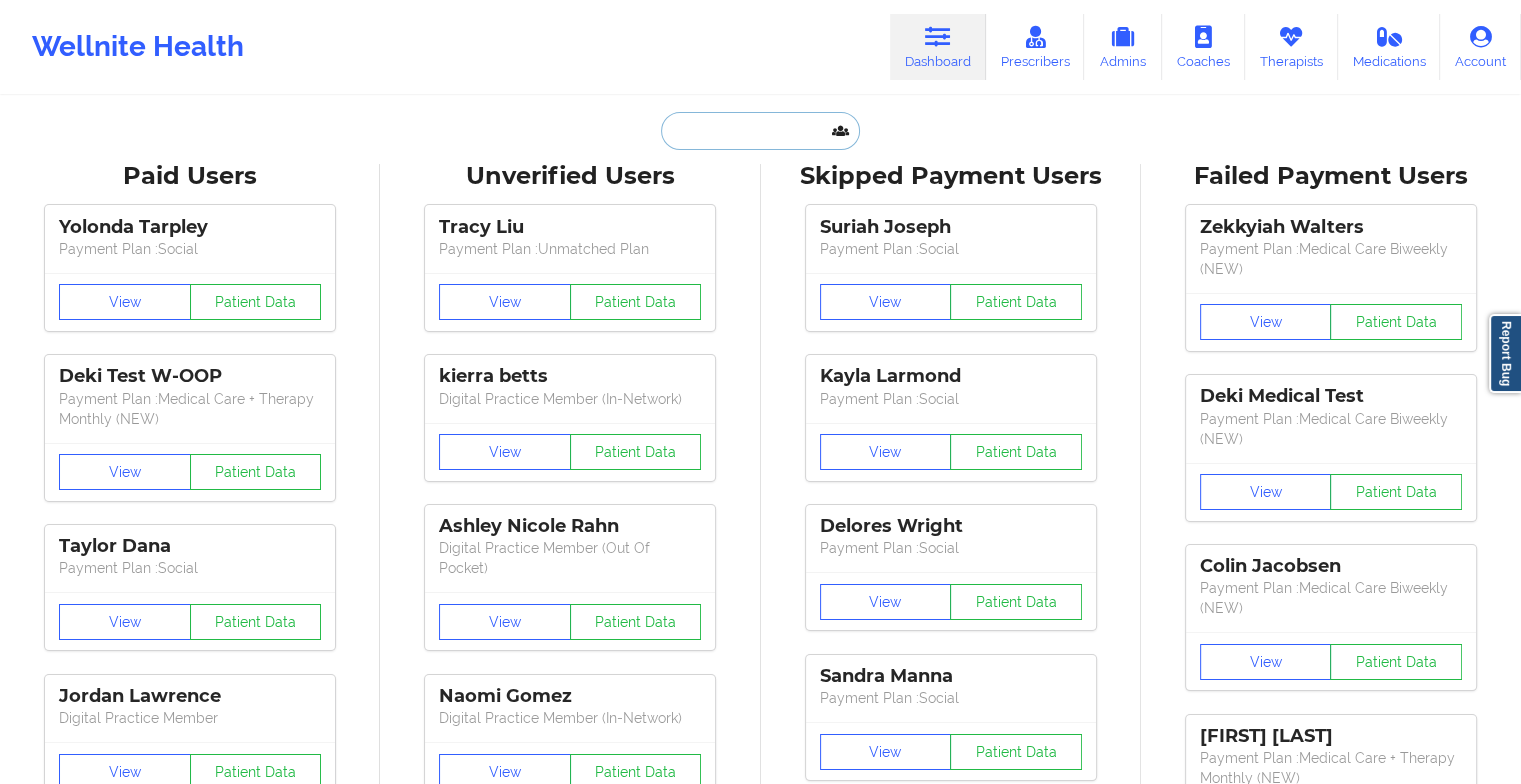 click at bounding box center [760, 131] 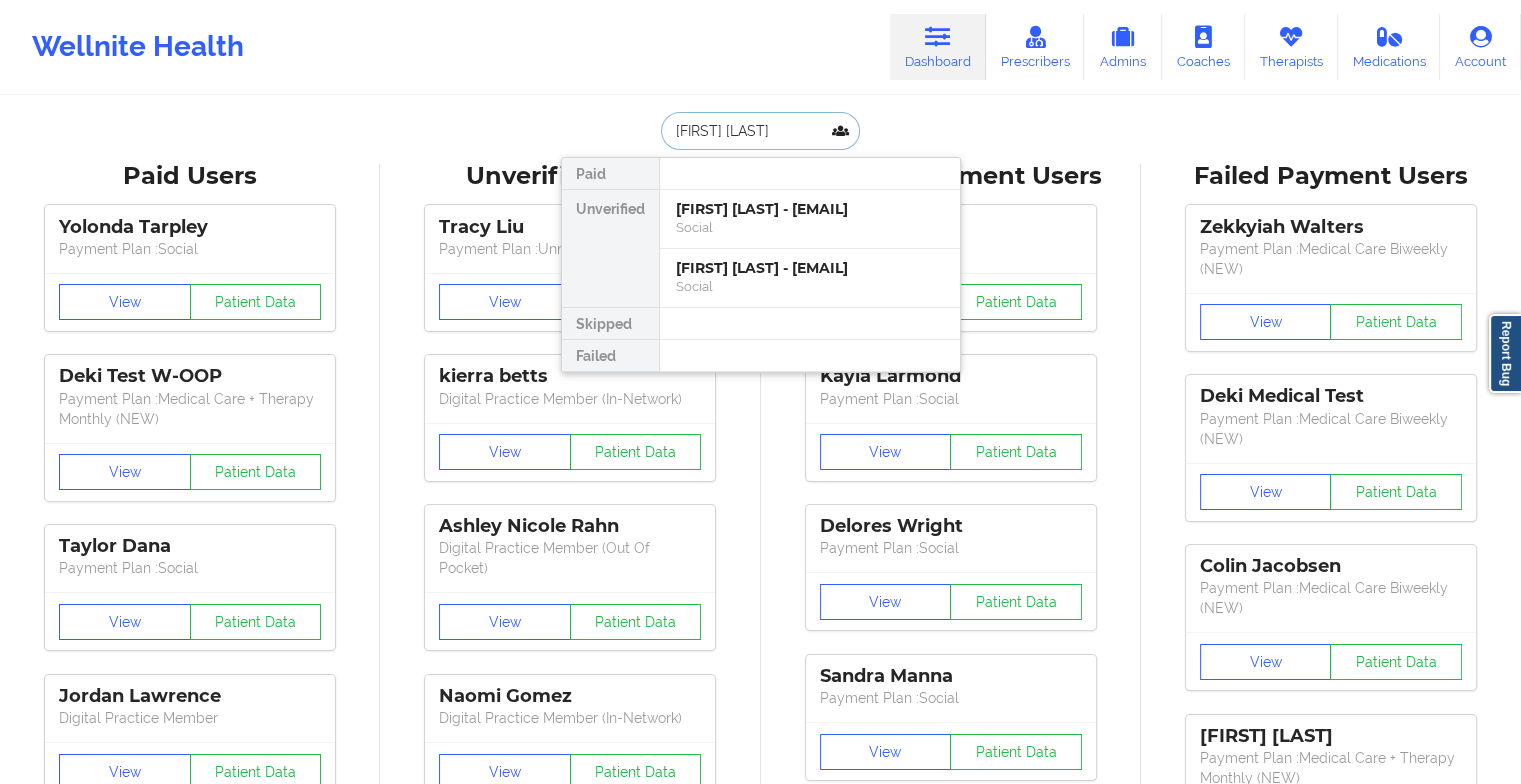 type on "[FIRST] [LAST]" 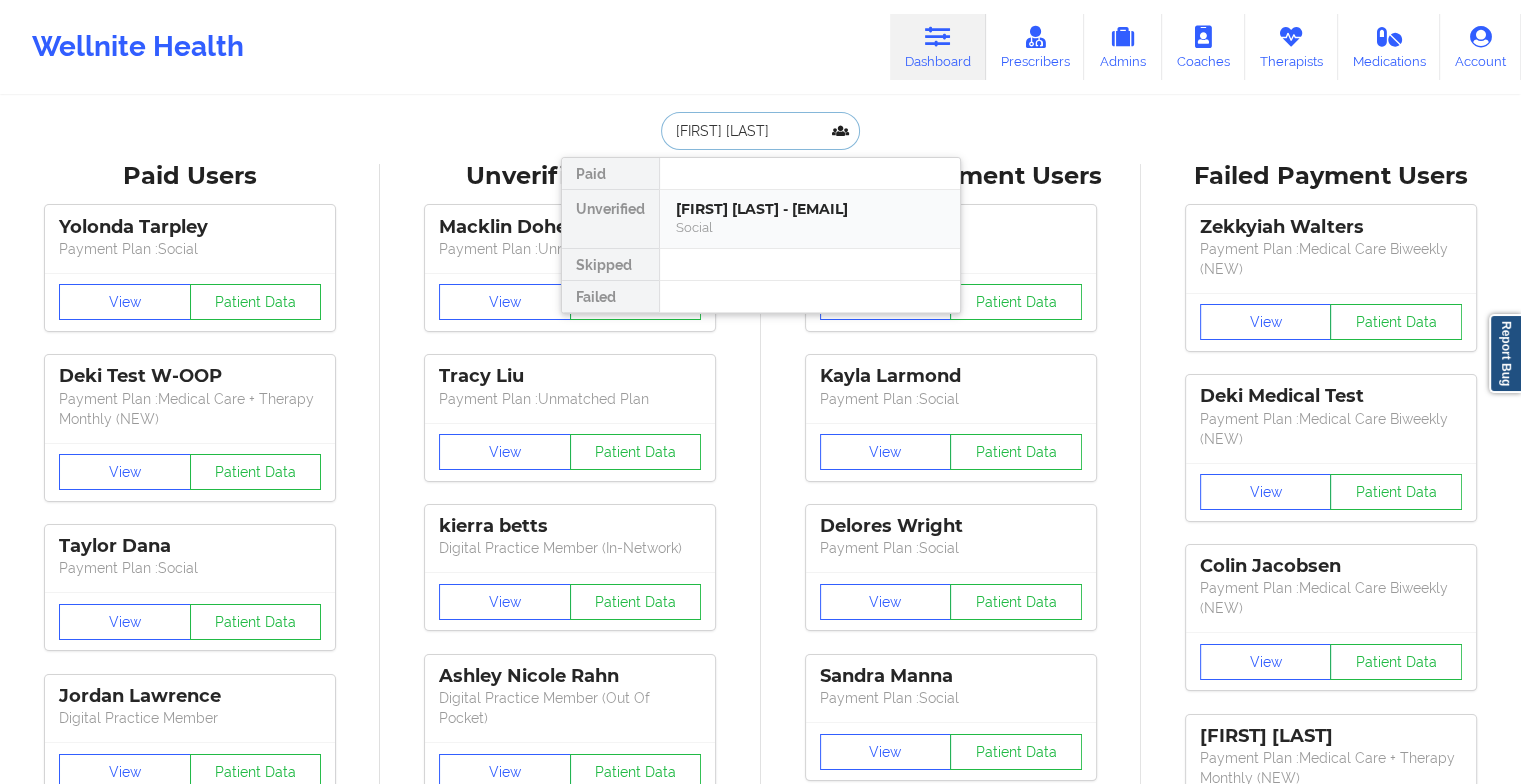 click on "[FIRST] [LAST]  - [EMAIL]" at bounding box center [810, 209] 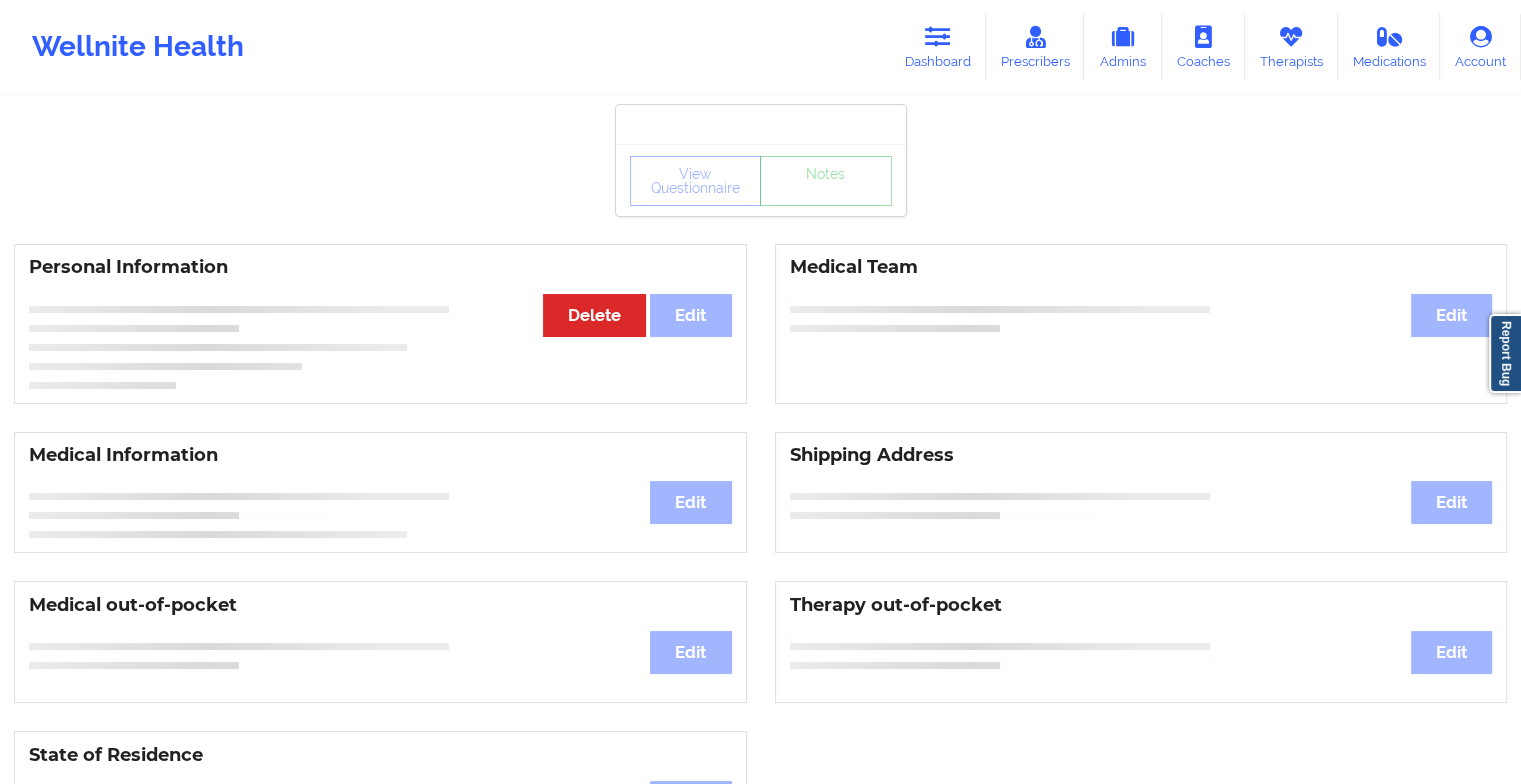 click on "View Questionnaire Notes" at bounding box center [761, 180] 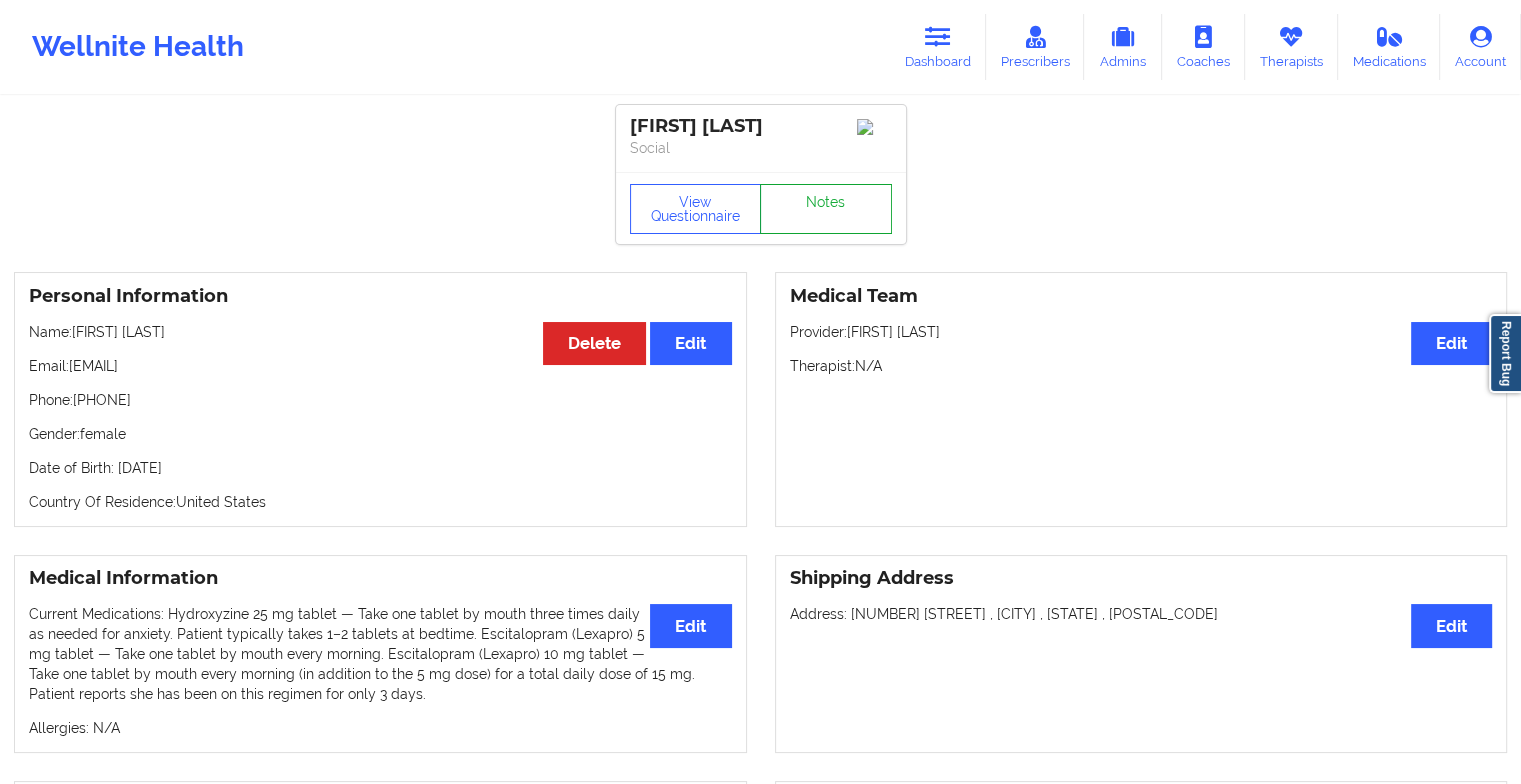 click on "Notes" at bounding box center [826, 209] 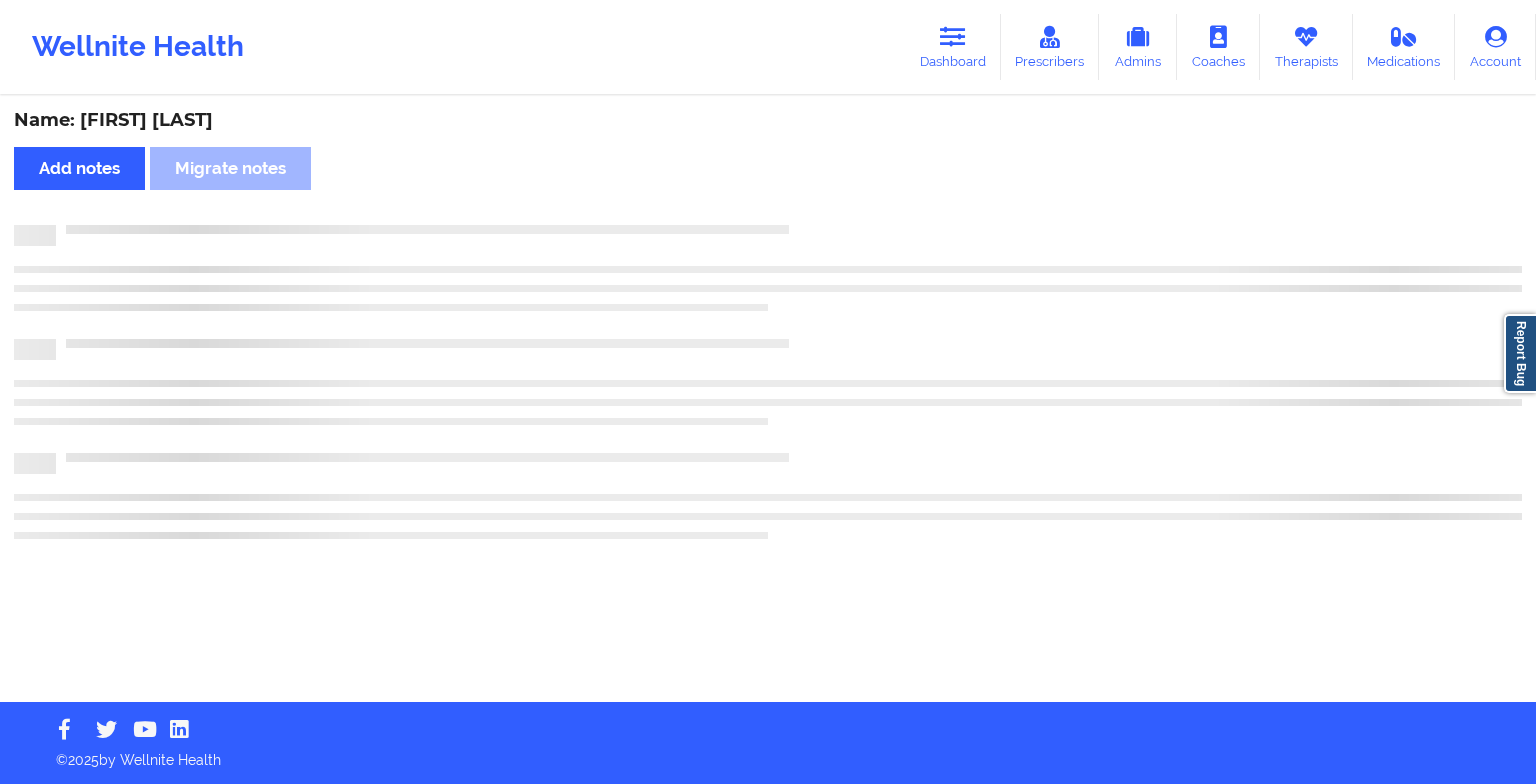 click on "Name: [FIRST] [LAST]  Add notes Migrate notes" at bounding box center [768, 400] 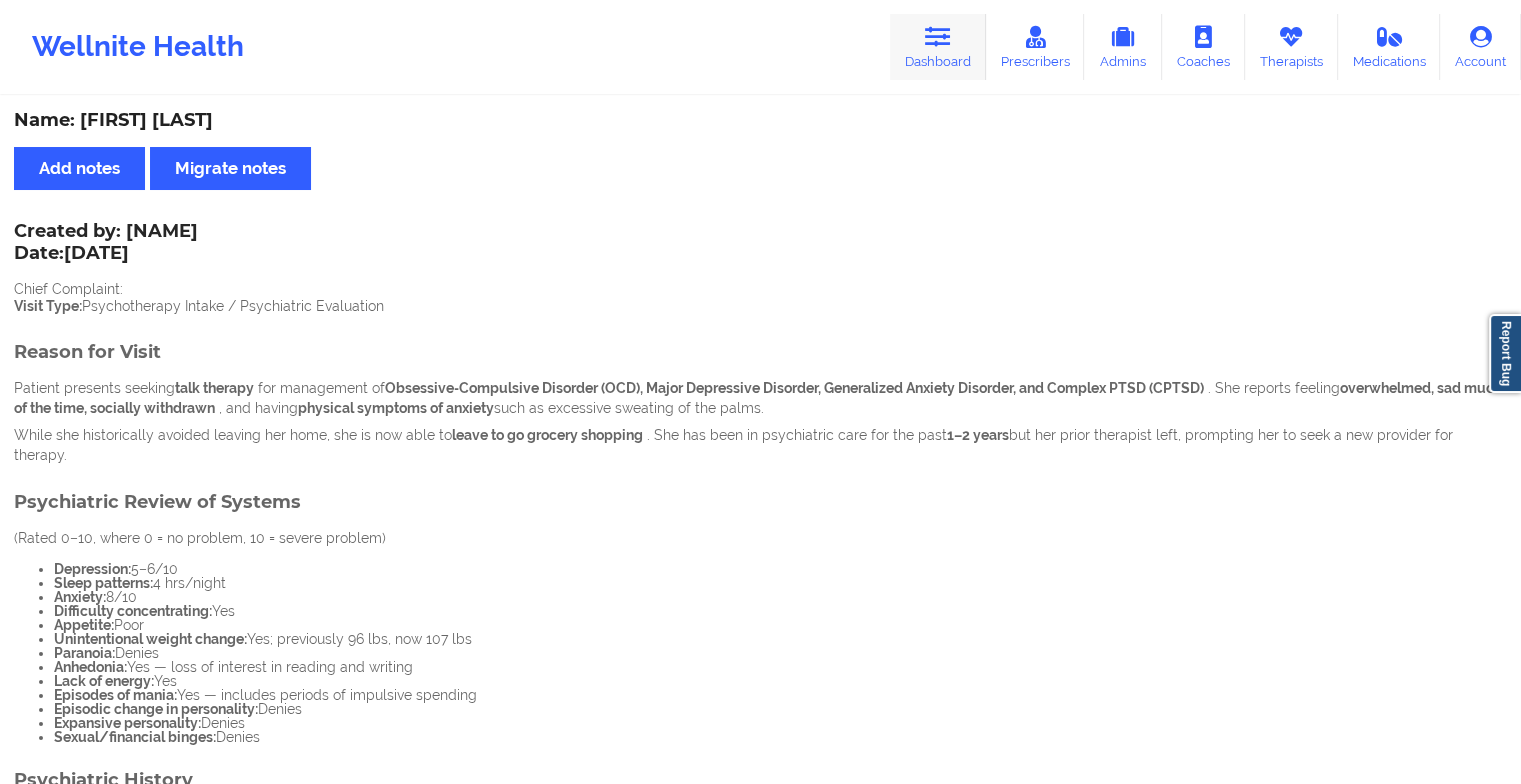 click on "Dashboard" at bounding box center [938, 47] 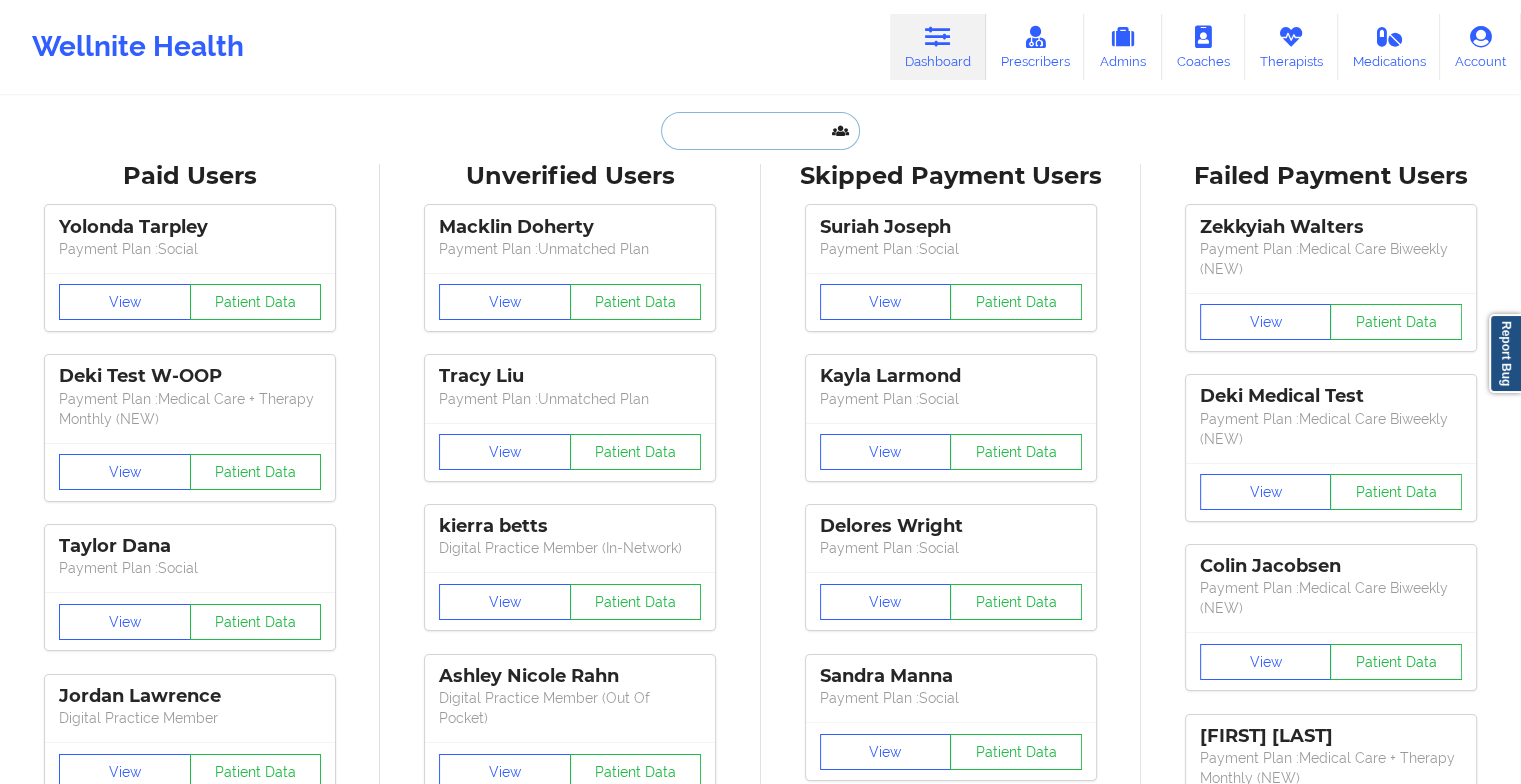 click at bounding box center [760, 131] 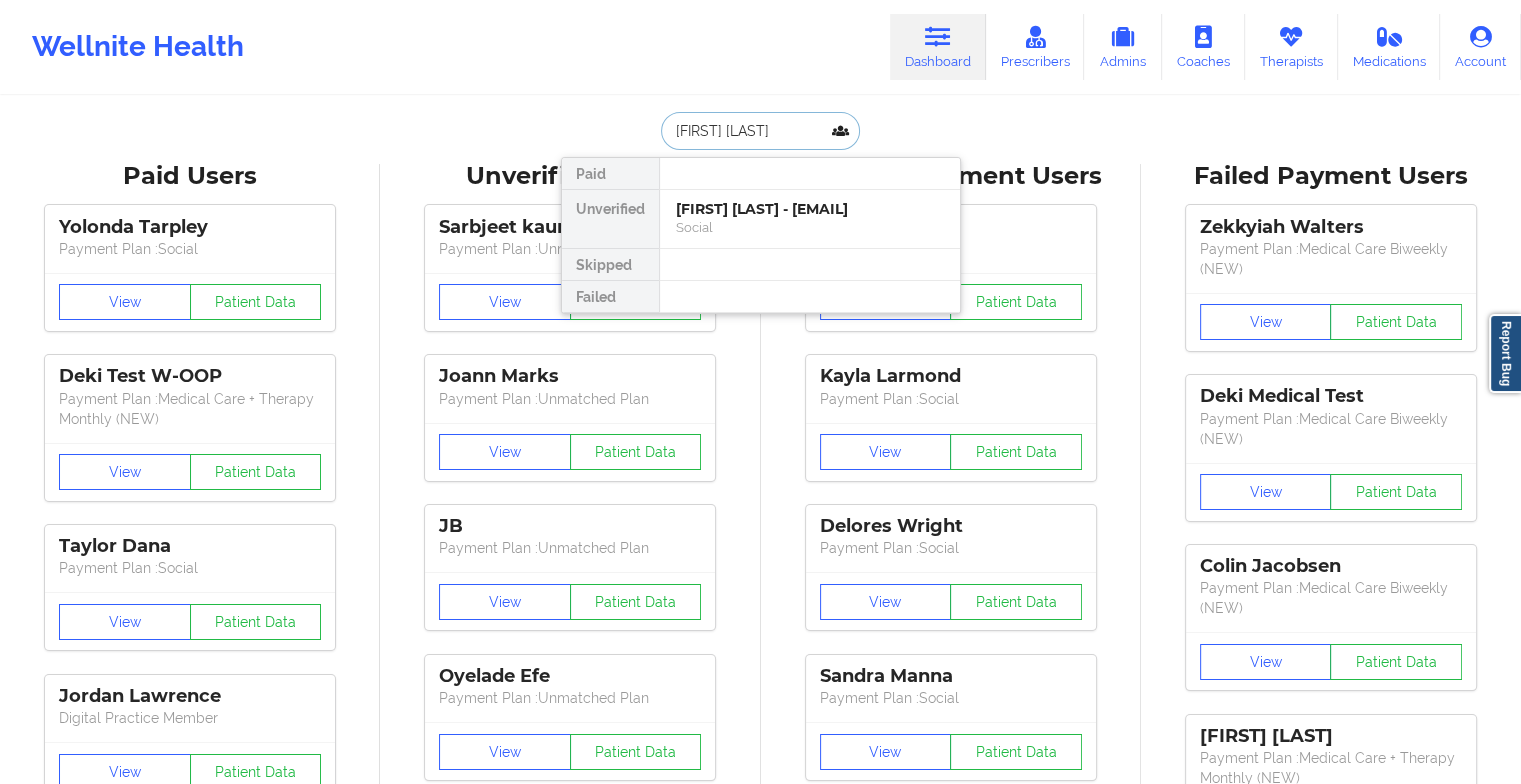 type on "[FIRST] [LAST]" 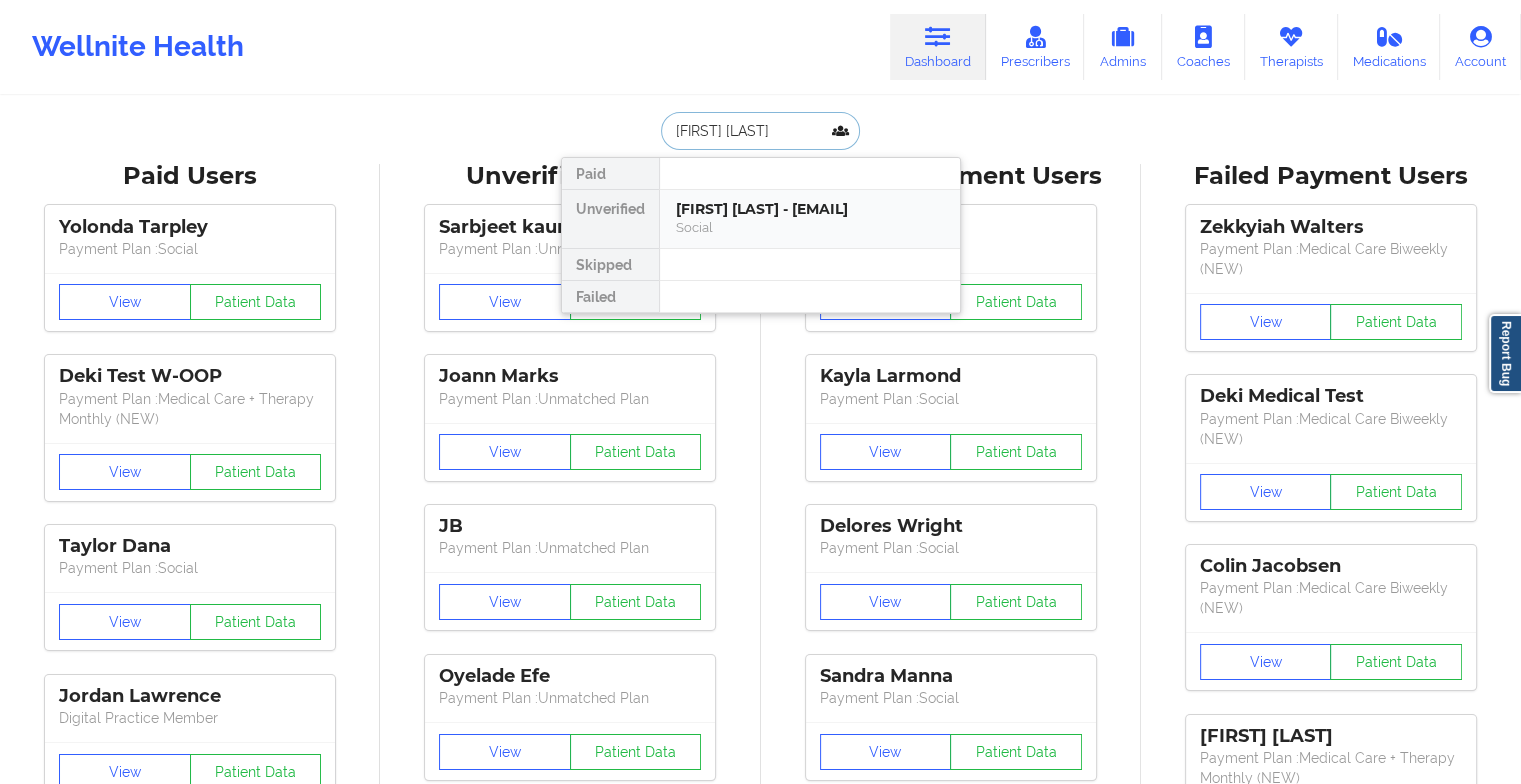 click on "Social" at bounding box center (810, 227) 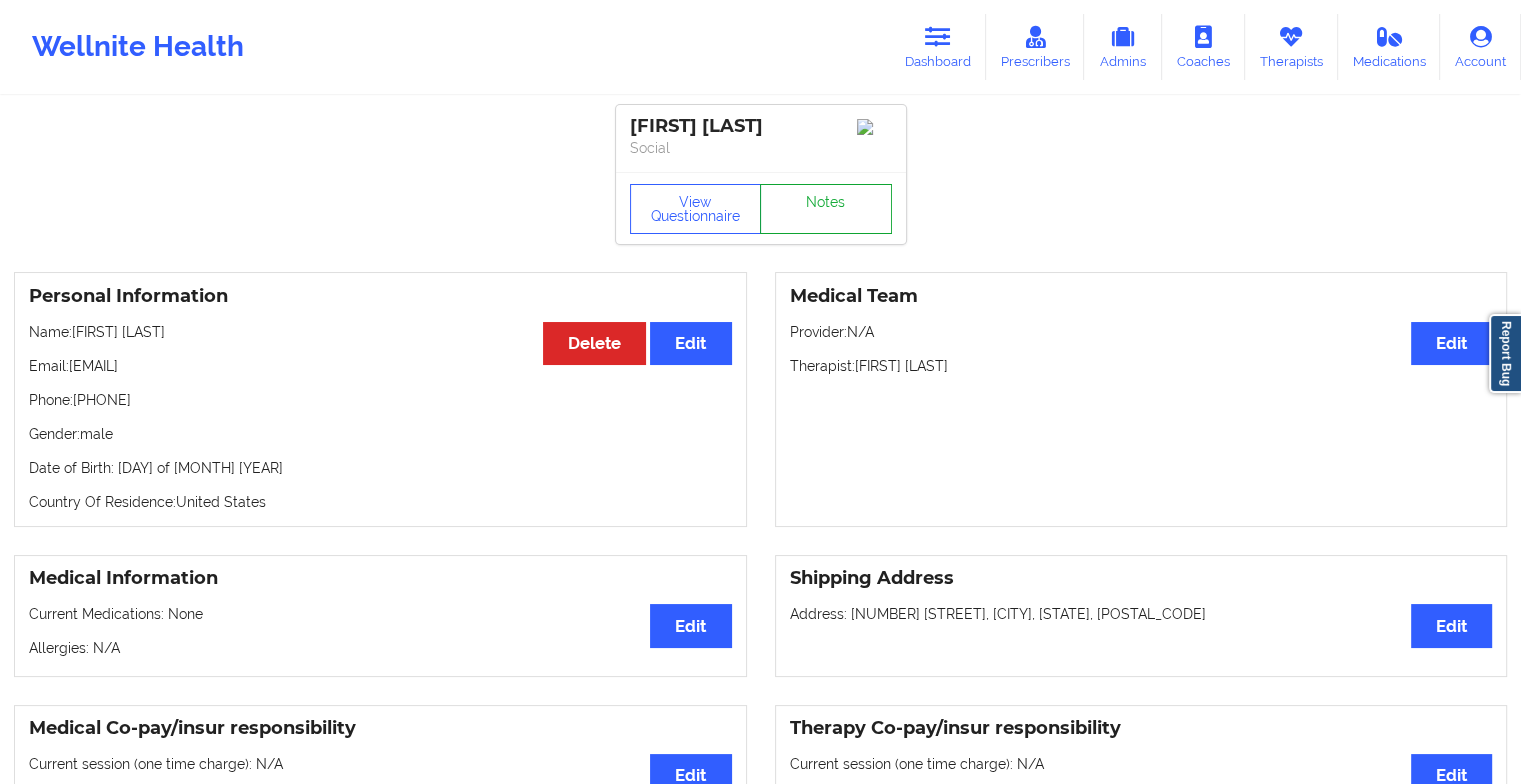 click on "Notes" at bounding box center [826, 209] 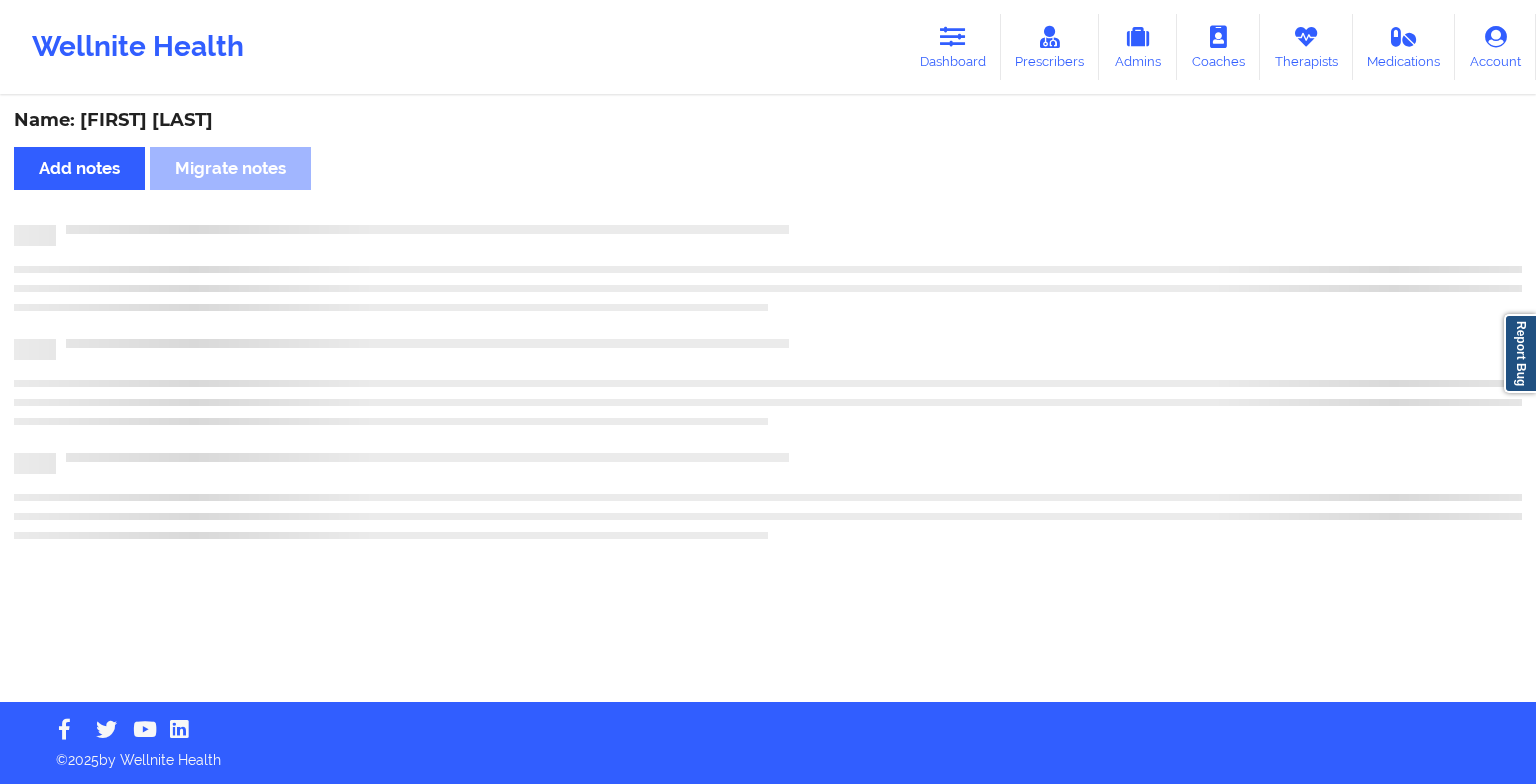 click on "Name: [FIRST] [LAST] Add notes Migrate notes" at bounding box center (768, 400) 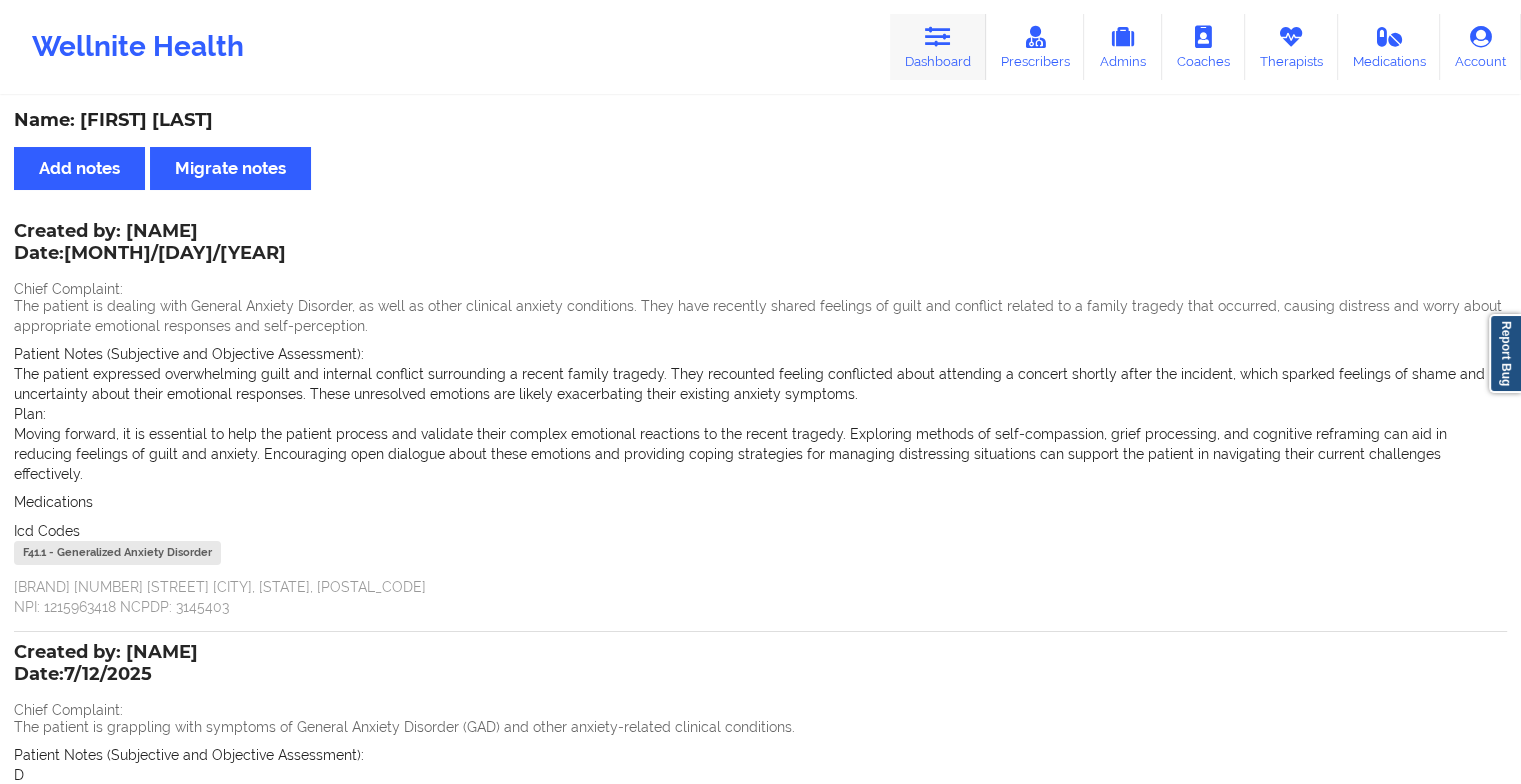click at bounding box center [938, 37] 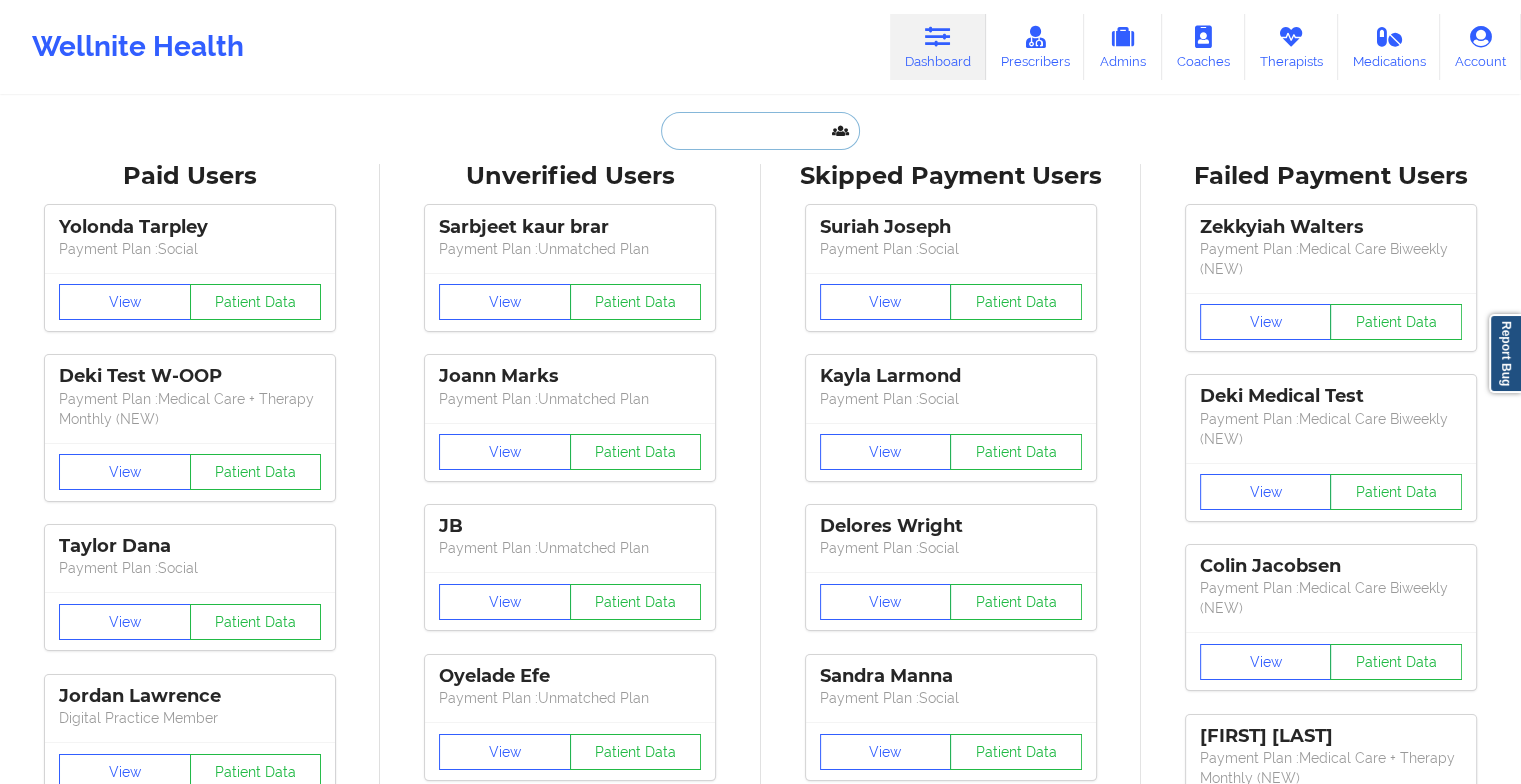 click at bounding box center (760, 131) 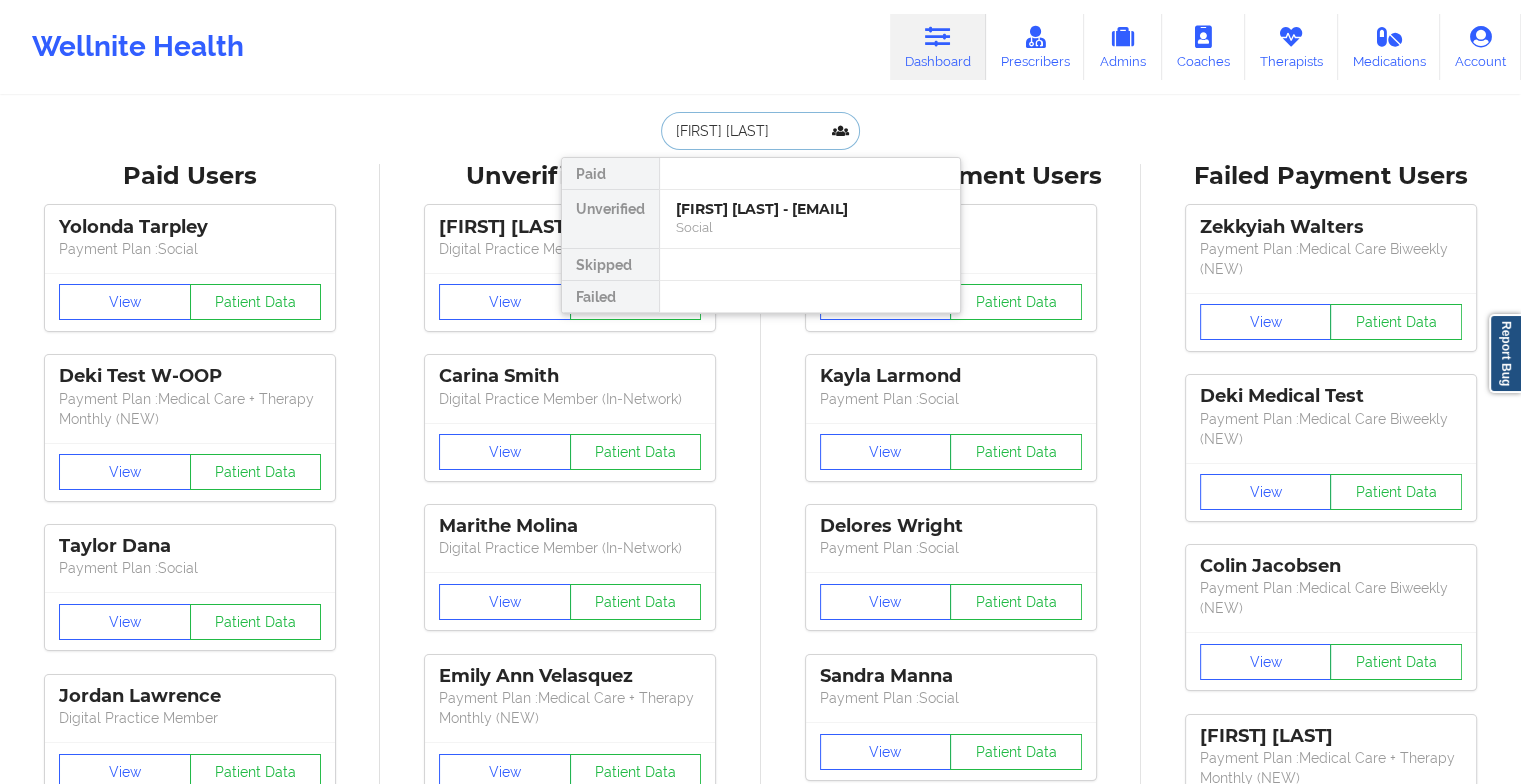 type on "[FIRST] [LAST]" 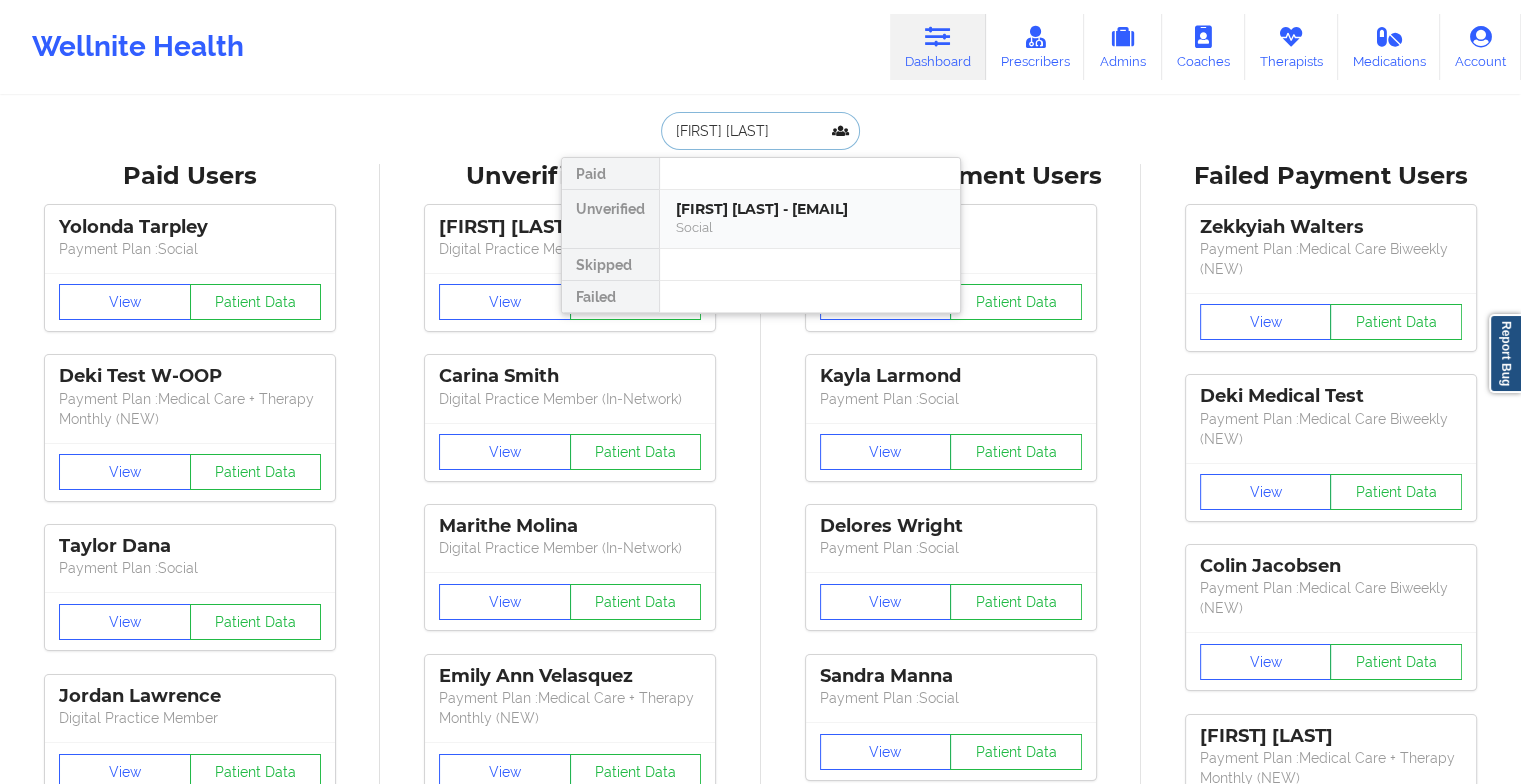 click on "[FIRST] [LAST] - [EMAIL]" at bounding box center (810, 209) 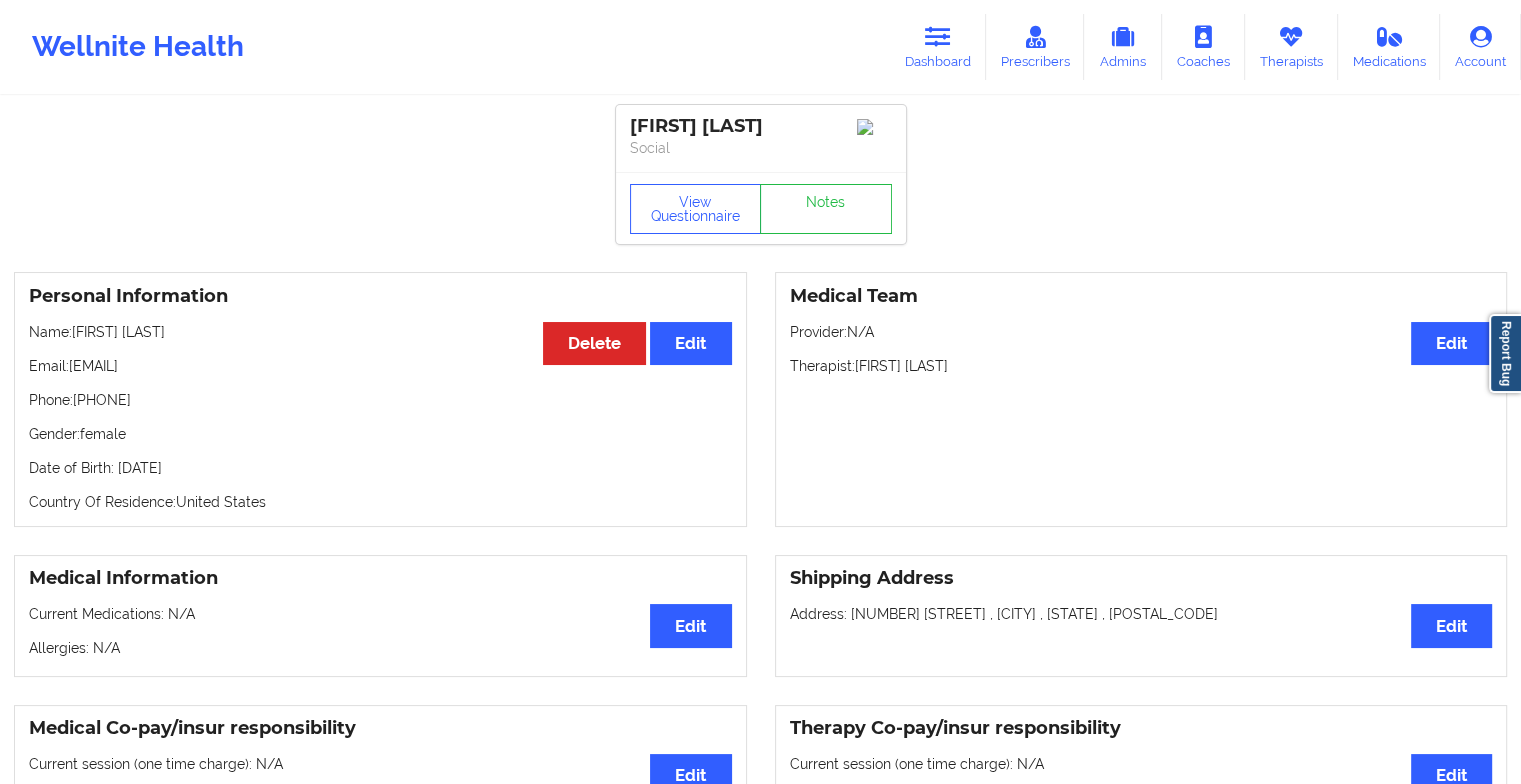 click on "View Questionnaire Notes" at bounding box center [761, 209] 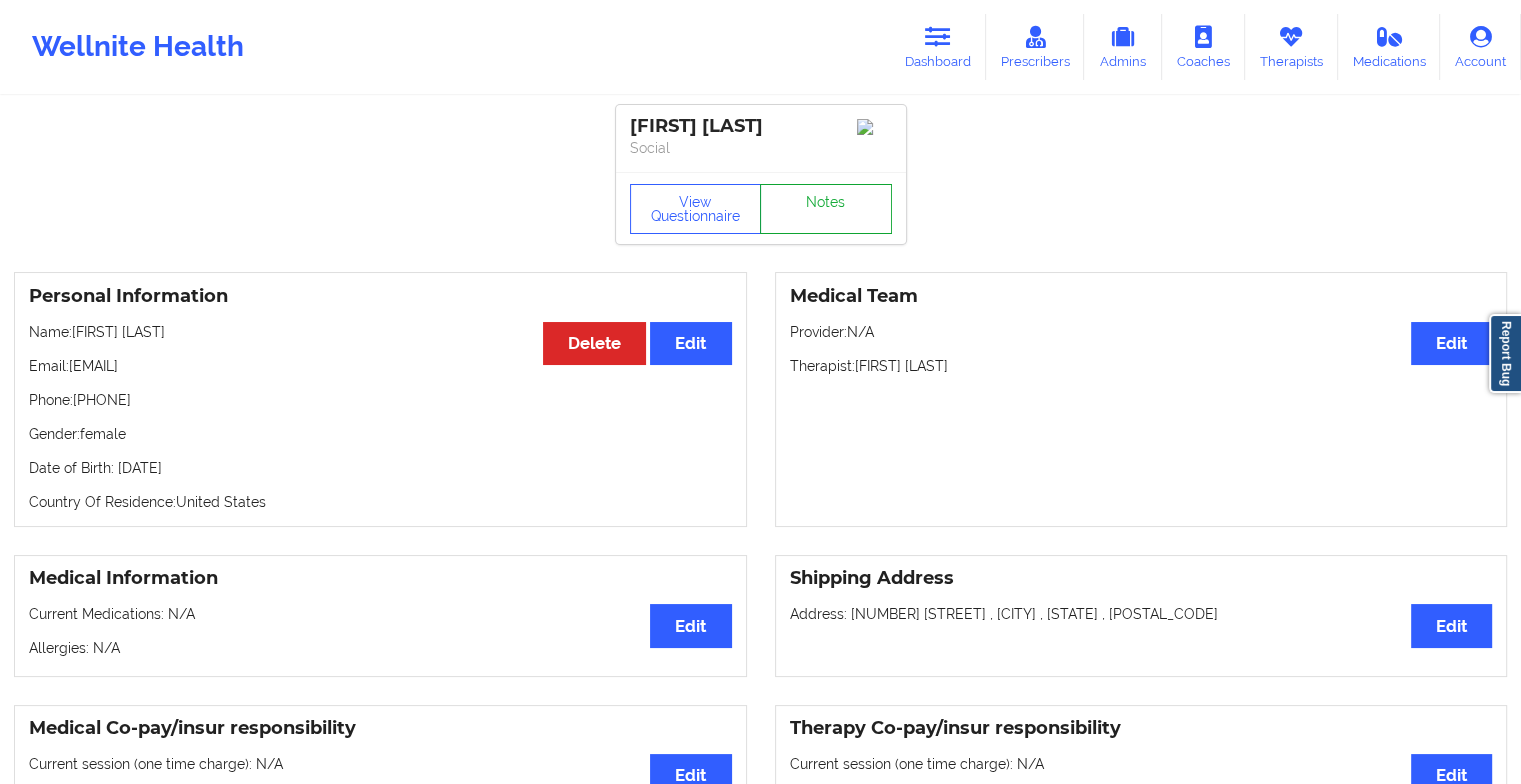 click on "Notes" at bounding box center [826, 209] 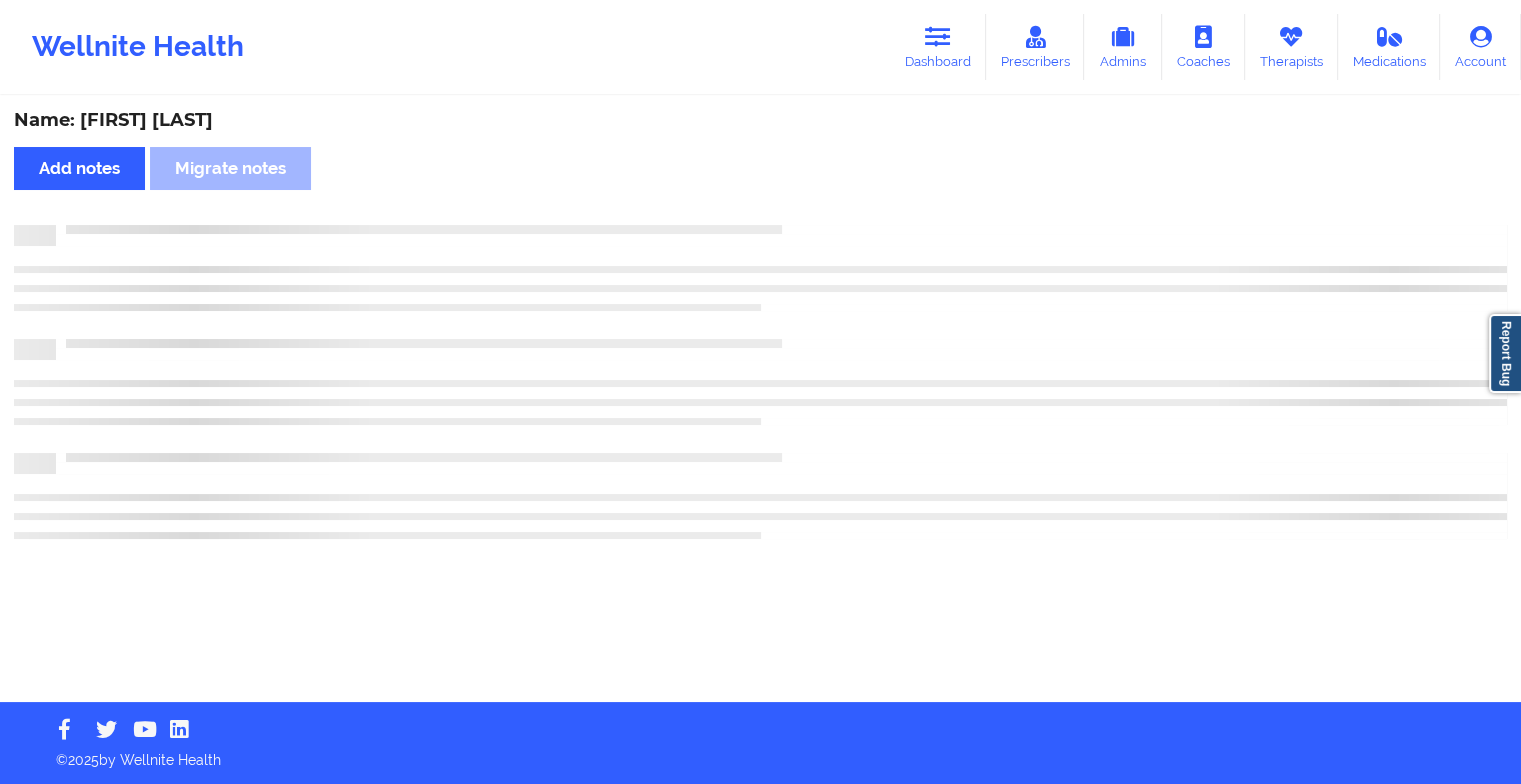 click on "Name: [FIRST] [LAST] Add notes Migrate notes" at bounding box center [760, 400] 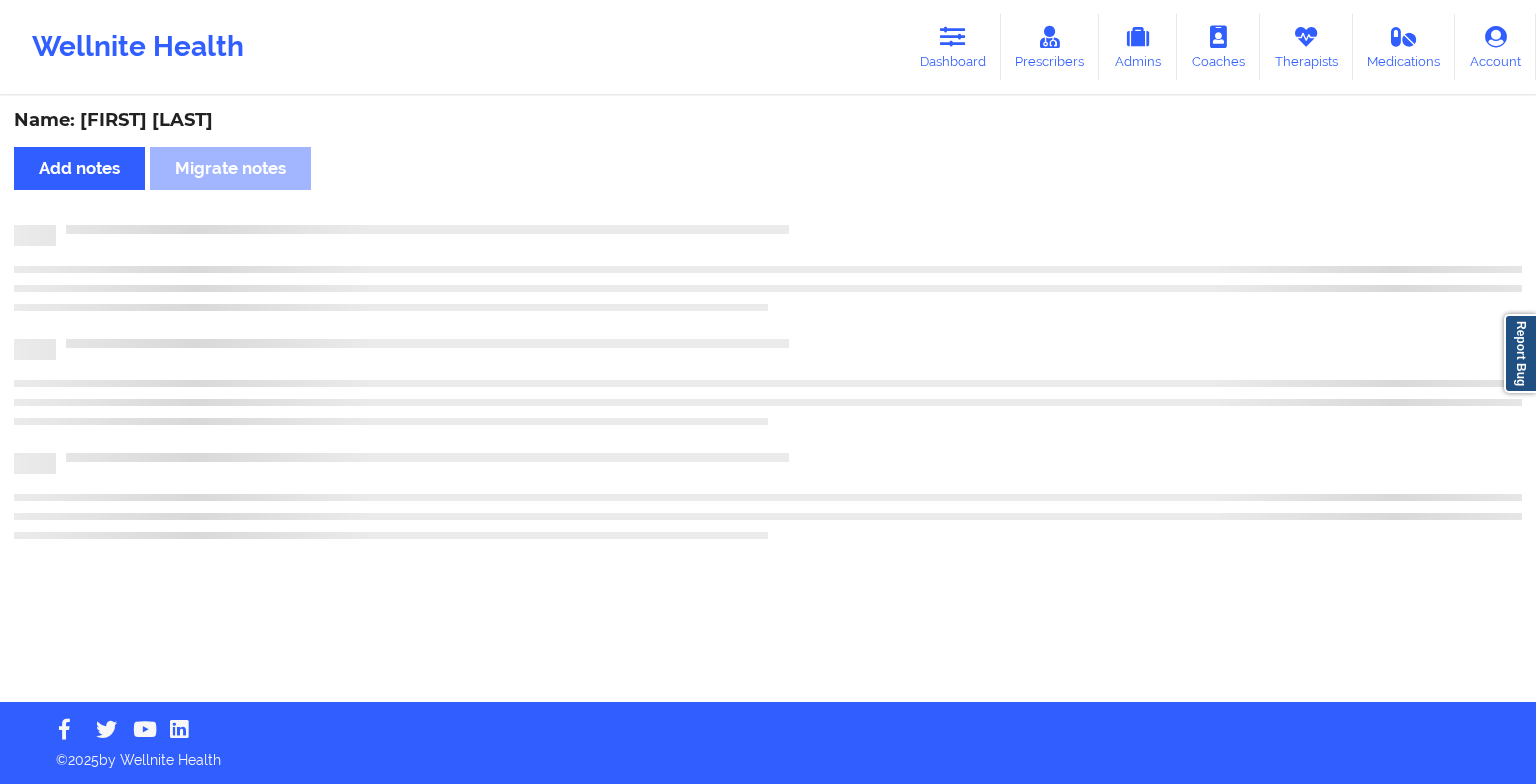 click on "Name: [FIRST] [LAST] Add notes Migrate notes" at bounding box center [768, 400] 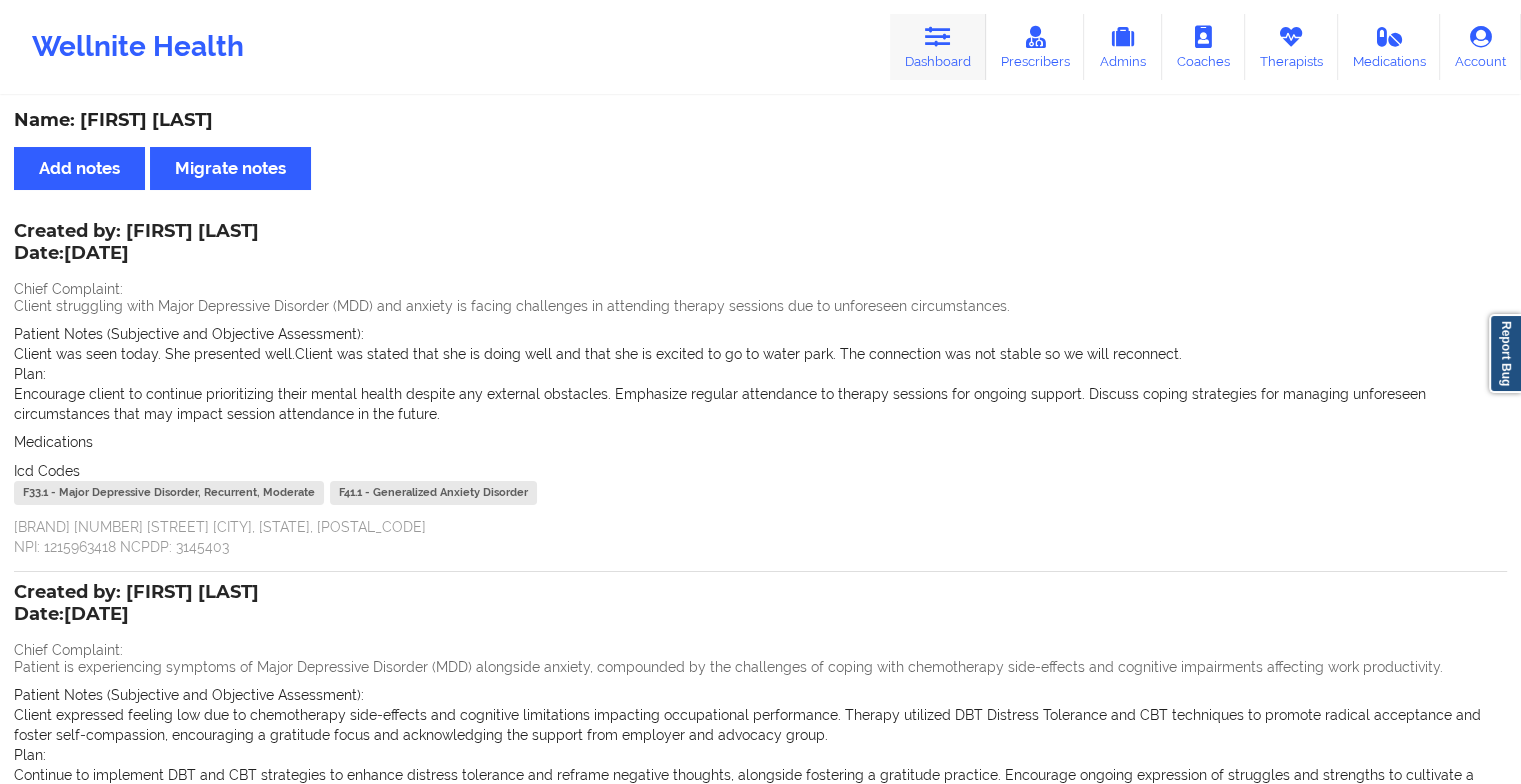click at bounding box center [938, 37] 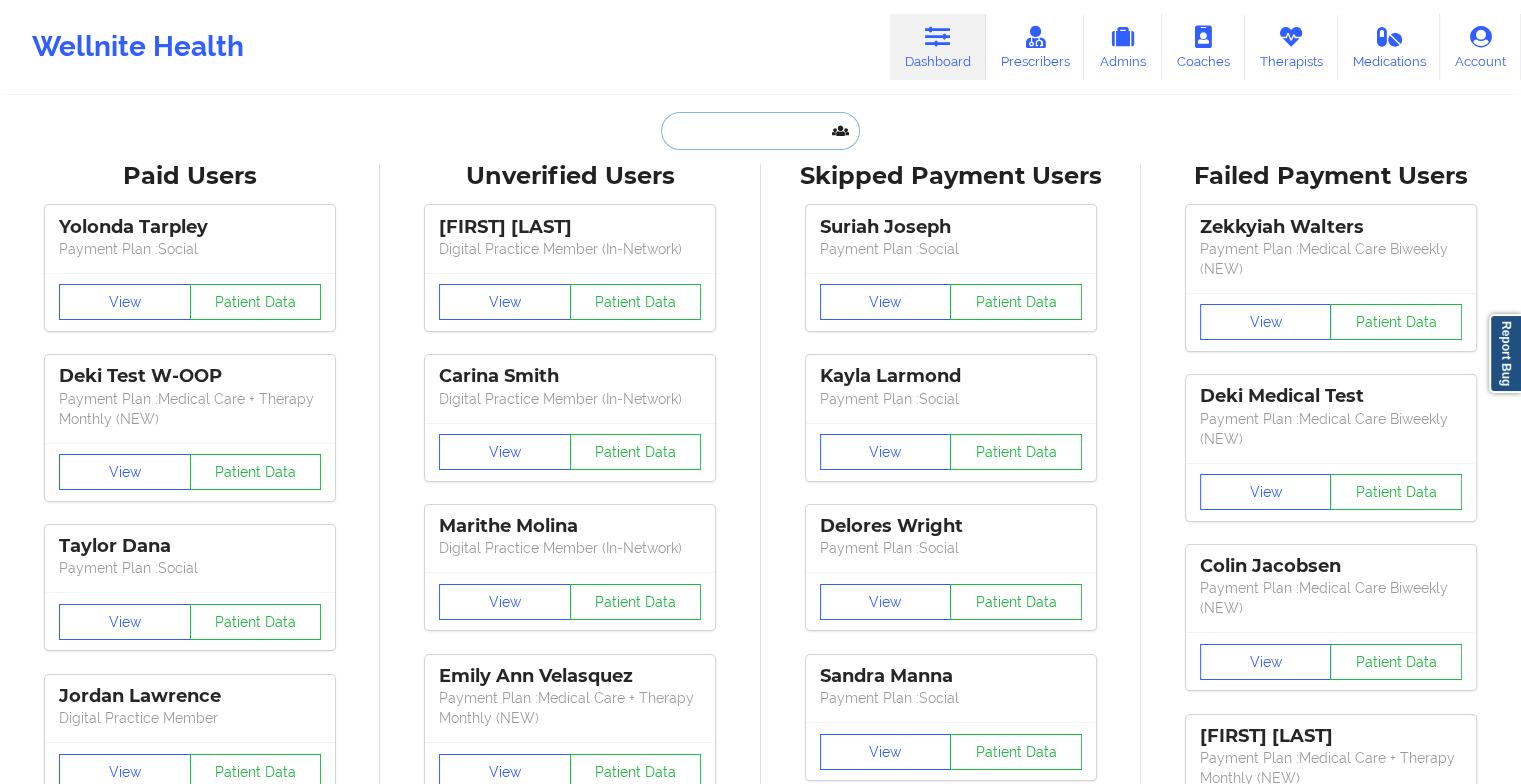 click at bounding box center [760, 131] 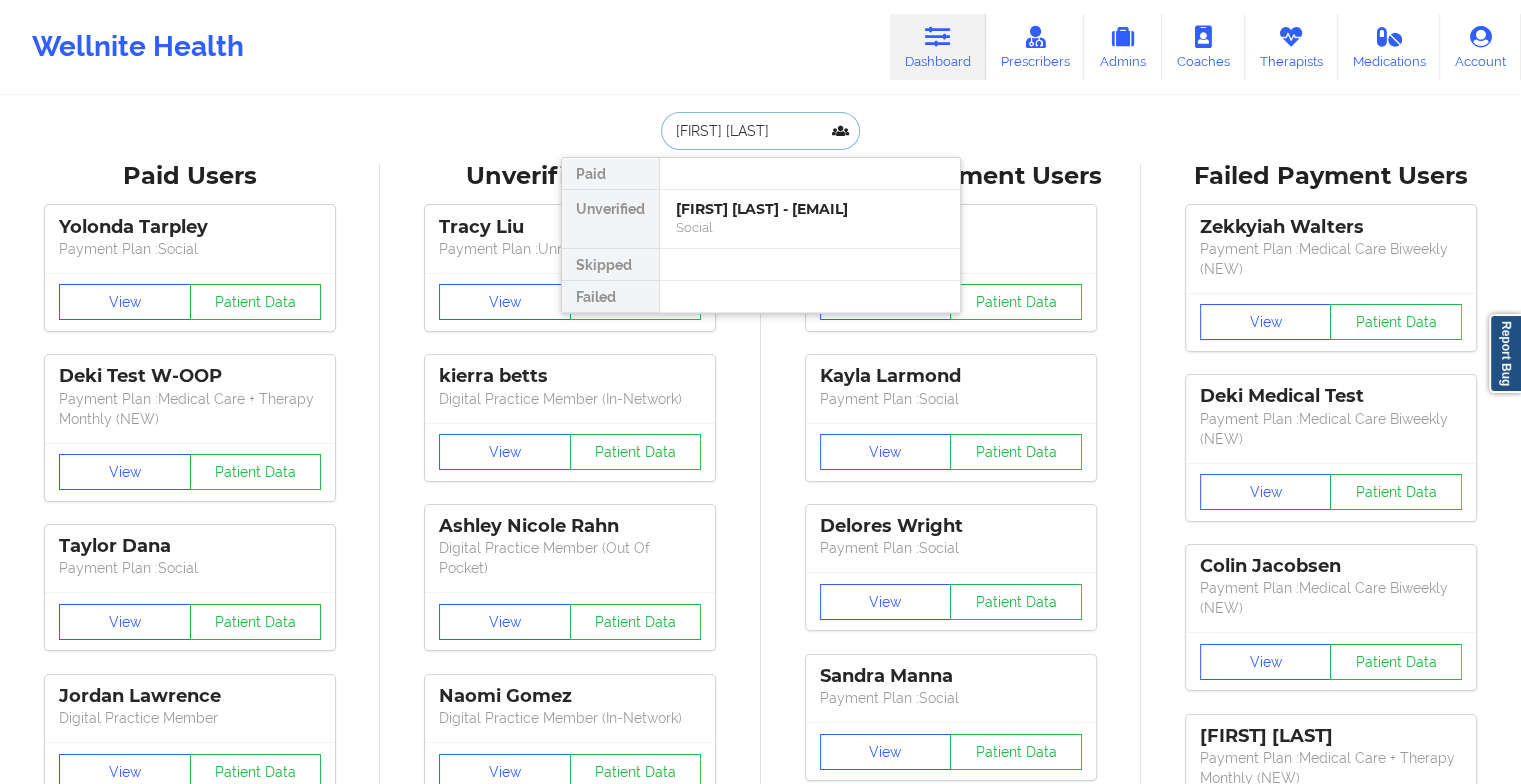 type on "[FIRST] [LAST]" 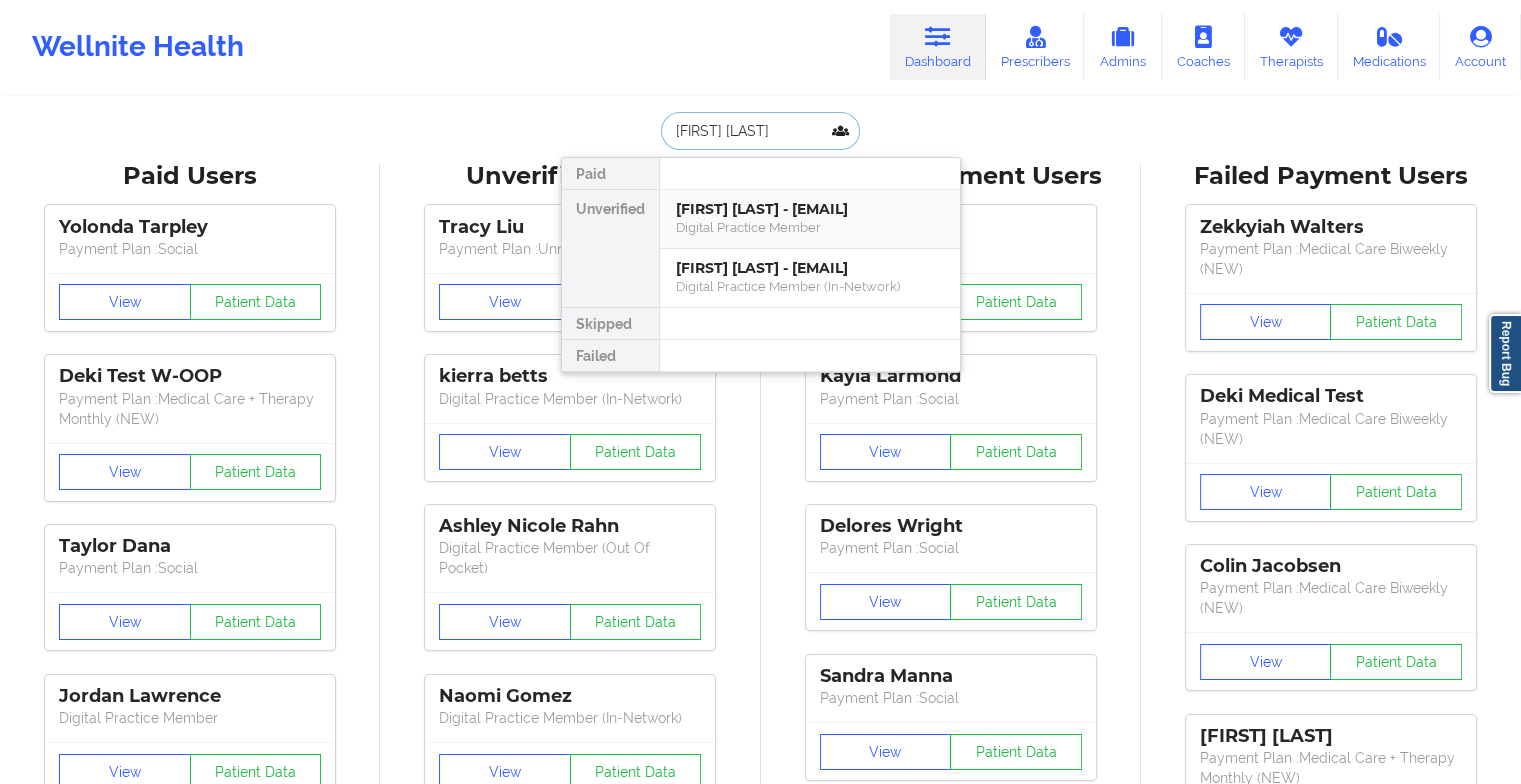 click on "[FIRST] [LAST]  - [EMAIL]" at bounding box center [810, 209] 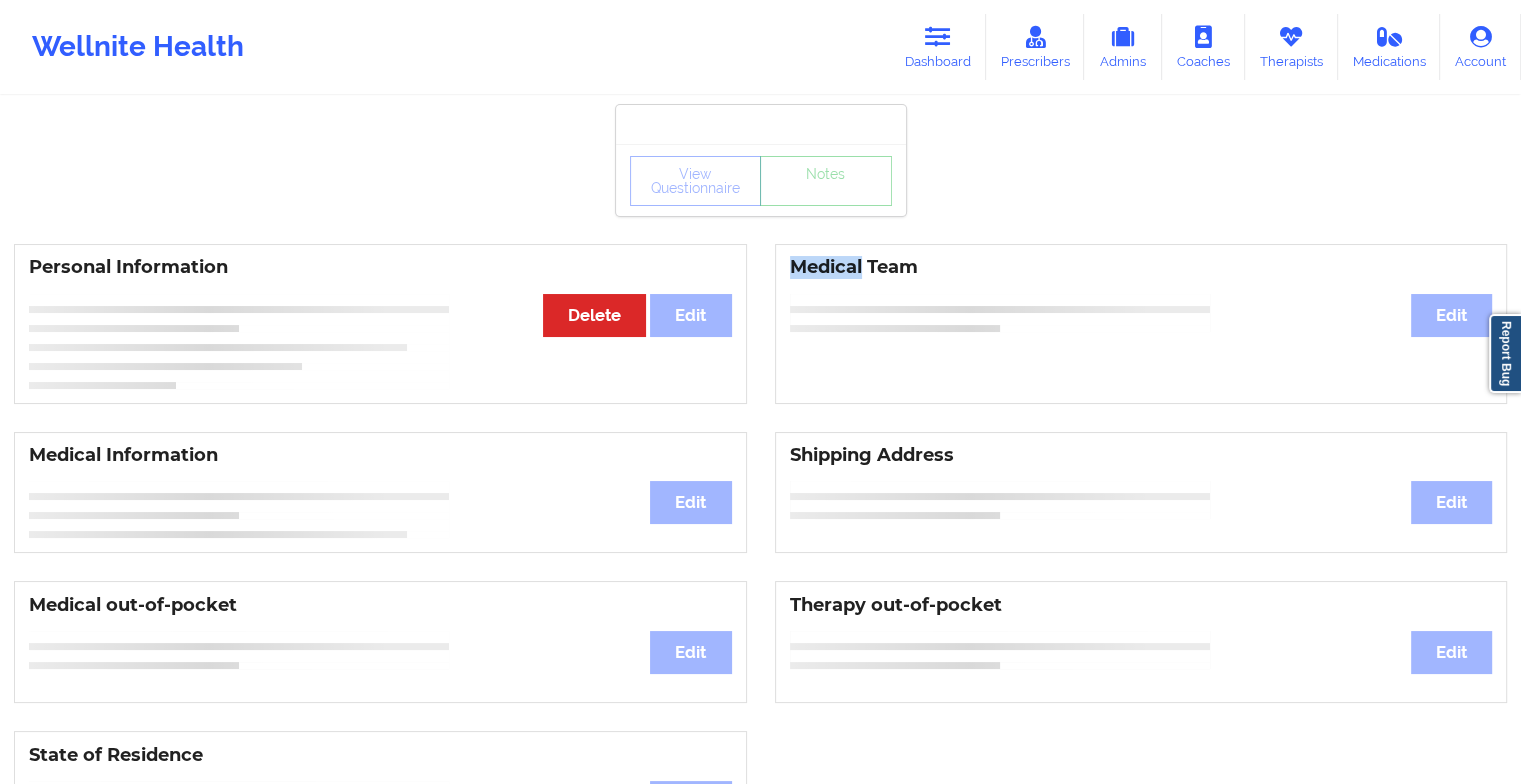 click on "View Questionnaire Notes Personal Information Edit Delete Medical Team Edit Medical Information Edit Shipping Address Edit Medical out-of-pocket Edit Therapy out-of-pocket Edit State of Residence Edit Payment Information Edit Cancel Plan Minor Consent Insurance Information Edit" at bounding box center [760, 835] 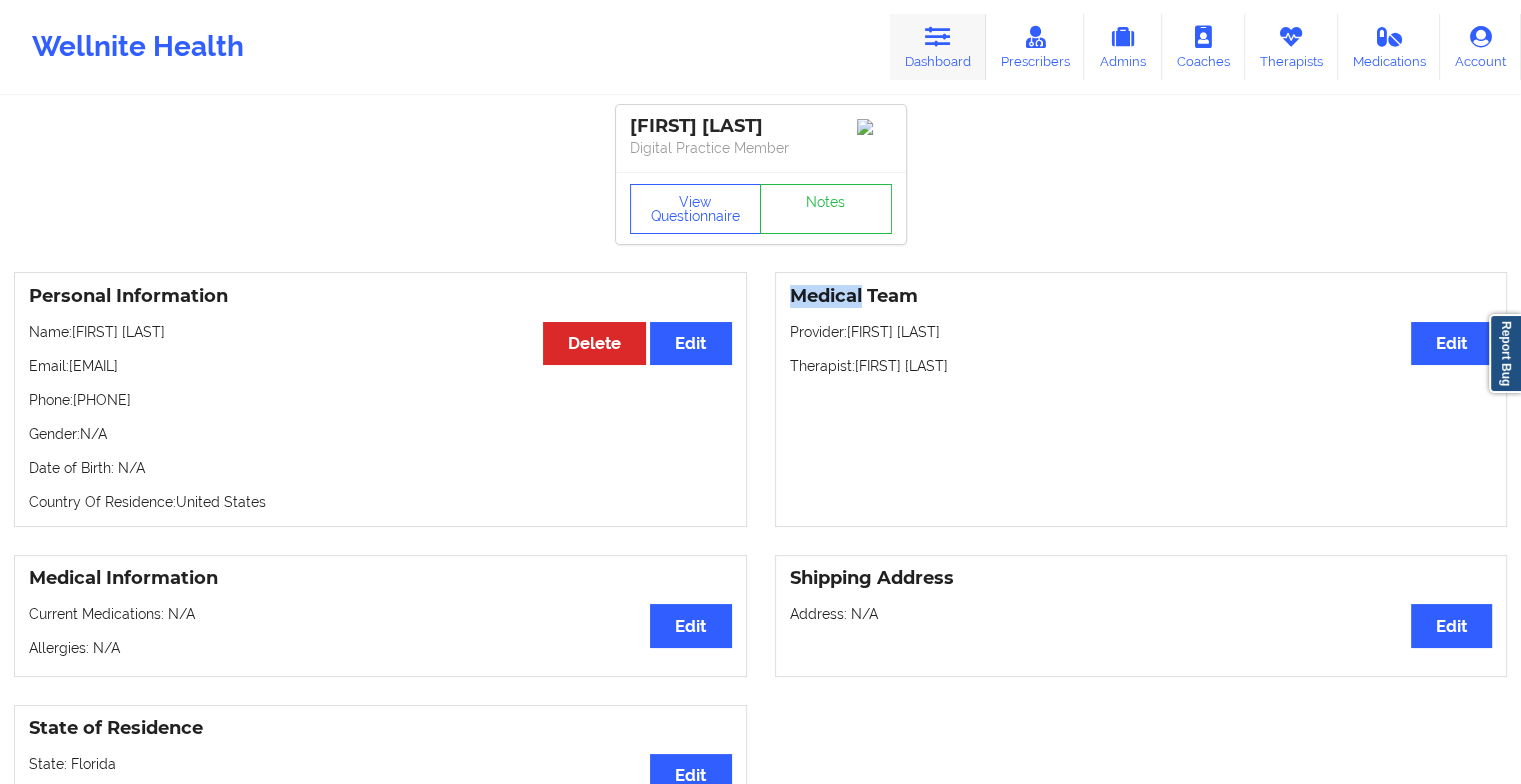 drag, startPoint x: 775, startPoint y: 225, endPoint x: 950, endPoint y: 73, distance: 231.79517 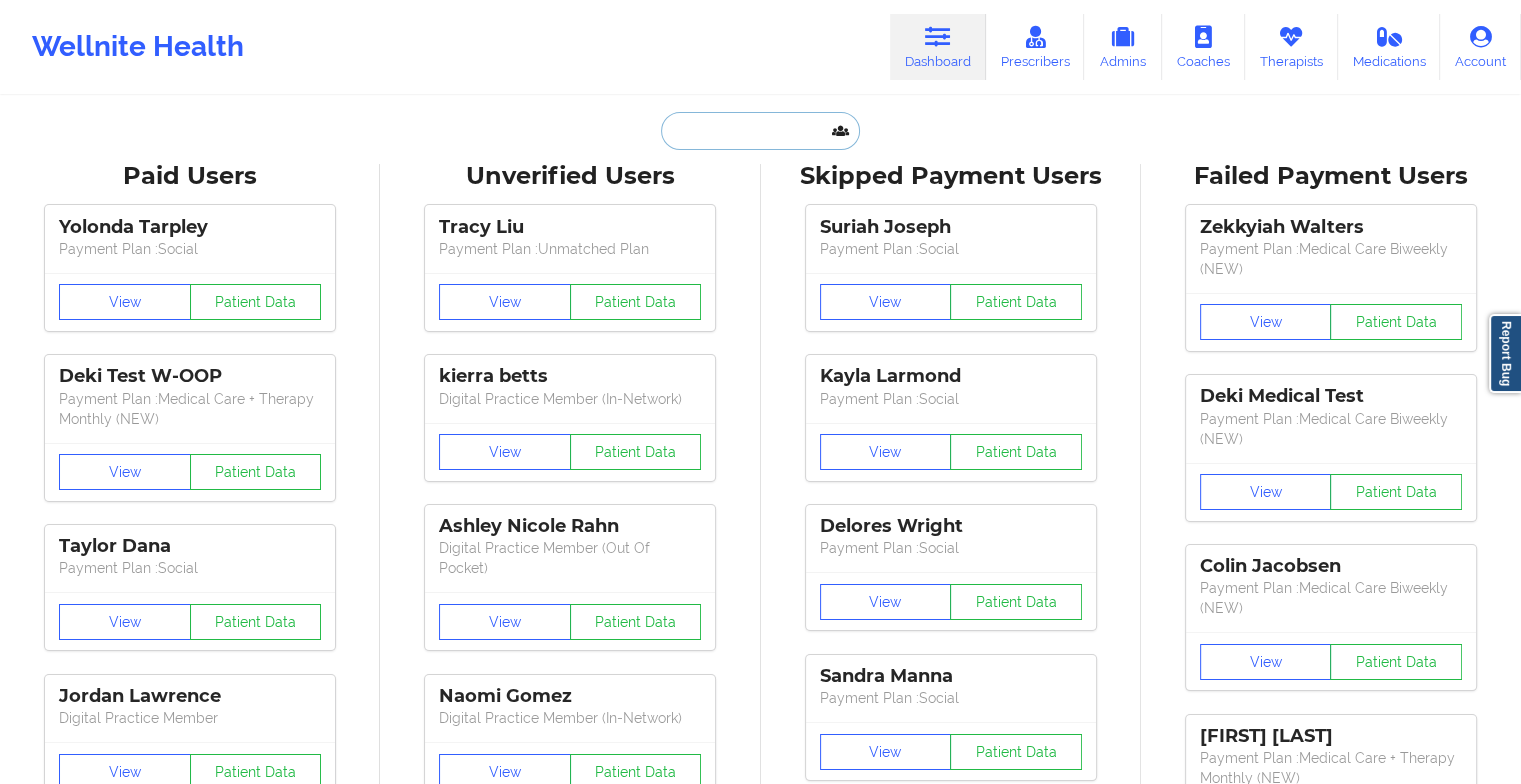 click at bounding box center [760, 131] 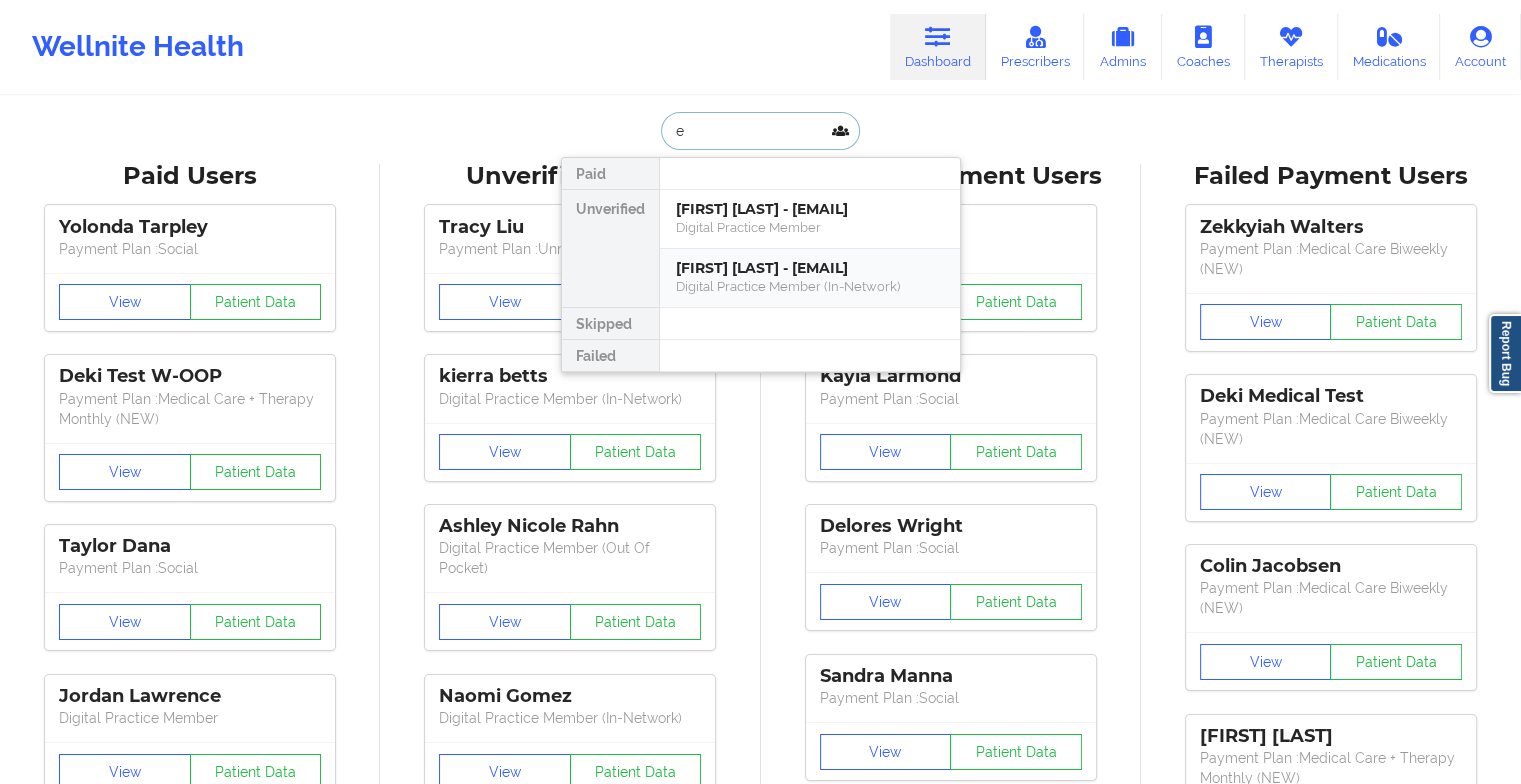 click on "Digital Practice Member  (In-Network)" at bounding box center (810, 286) 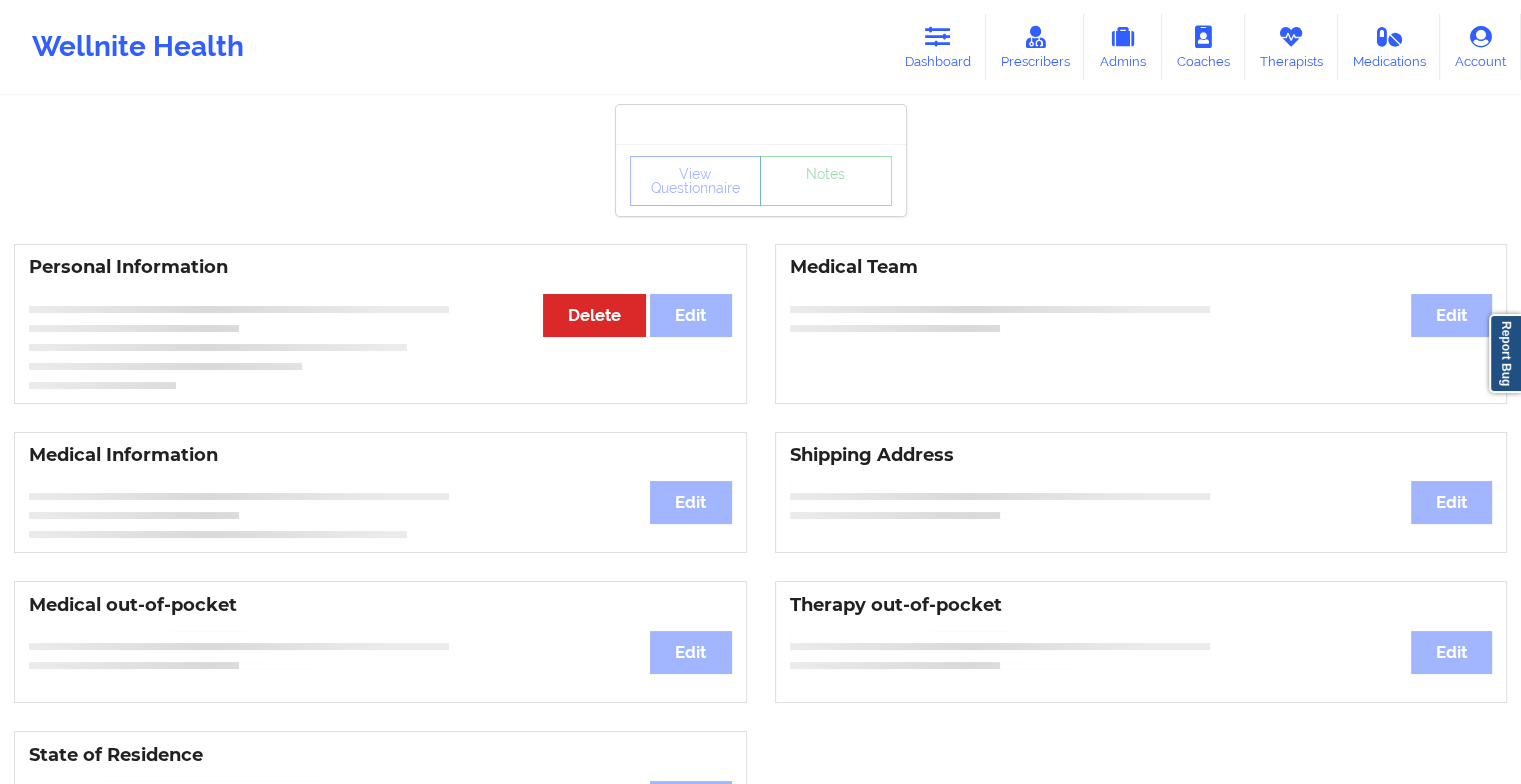 click on "View Questionnaire Notes Personal Information Edit Delete Medical Team Edit Medical Information Edit Shipping Address Edit Medical out-of-pocket Edit Therapy out-of-pocket Edit State of Residence Edit Payment Information Edit Cancel Plan Minor Consent Insurance Information Edit" at bounding box center (760, 835) 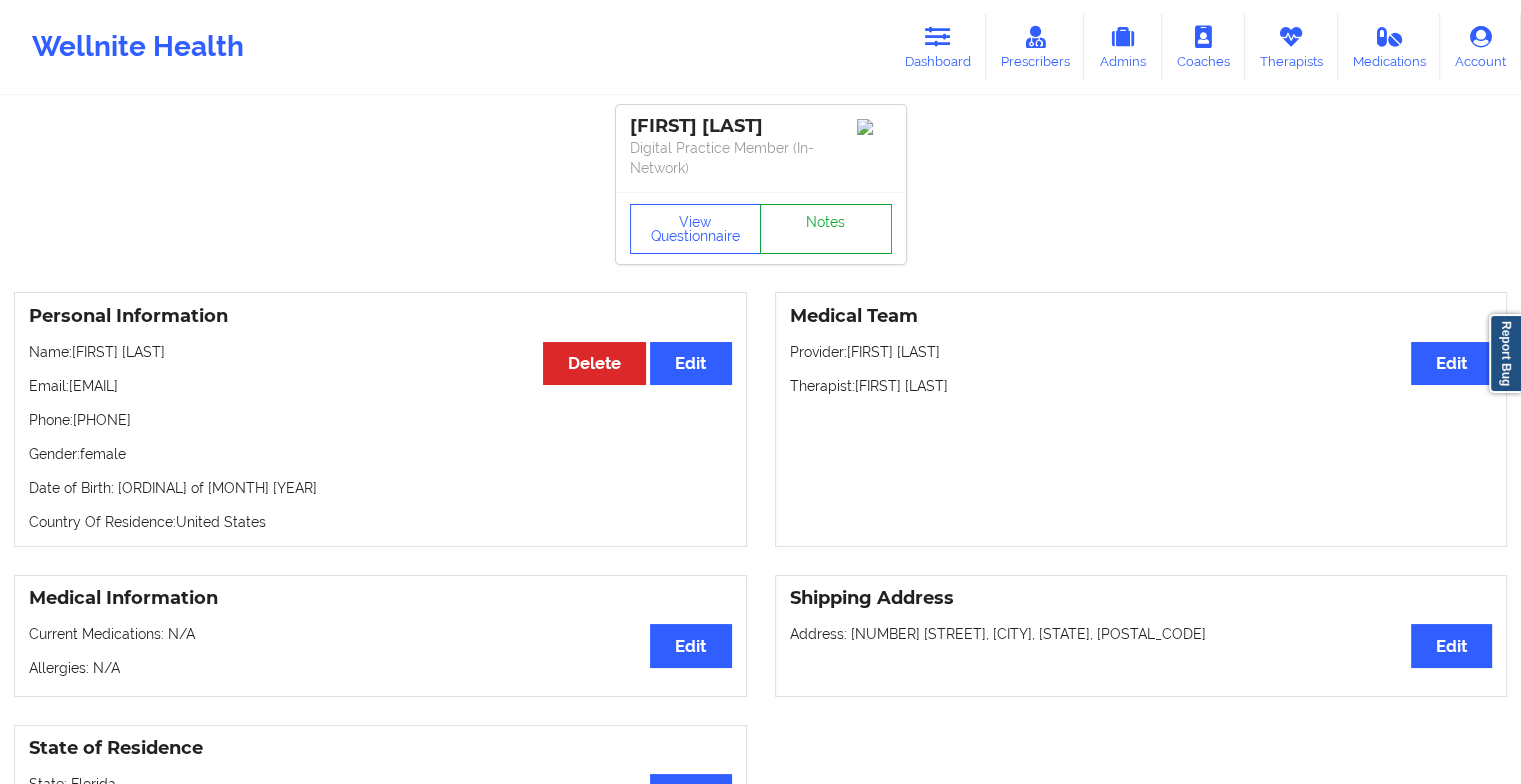 click on "Notes" at bounding box center (826, 229) 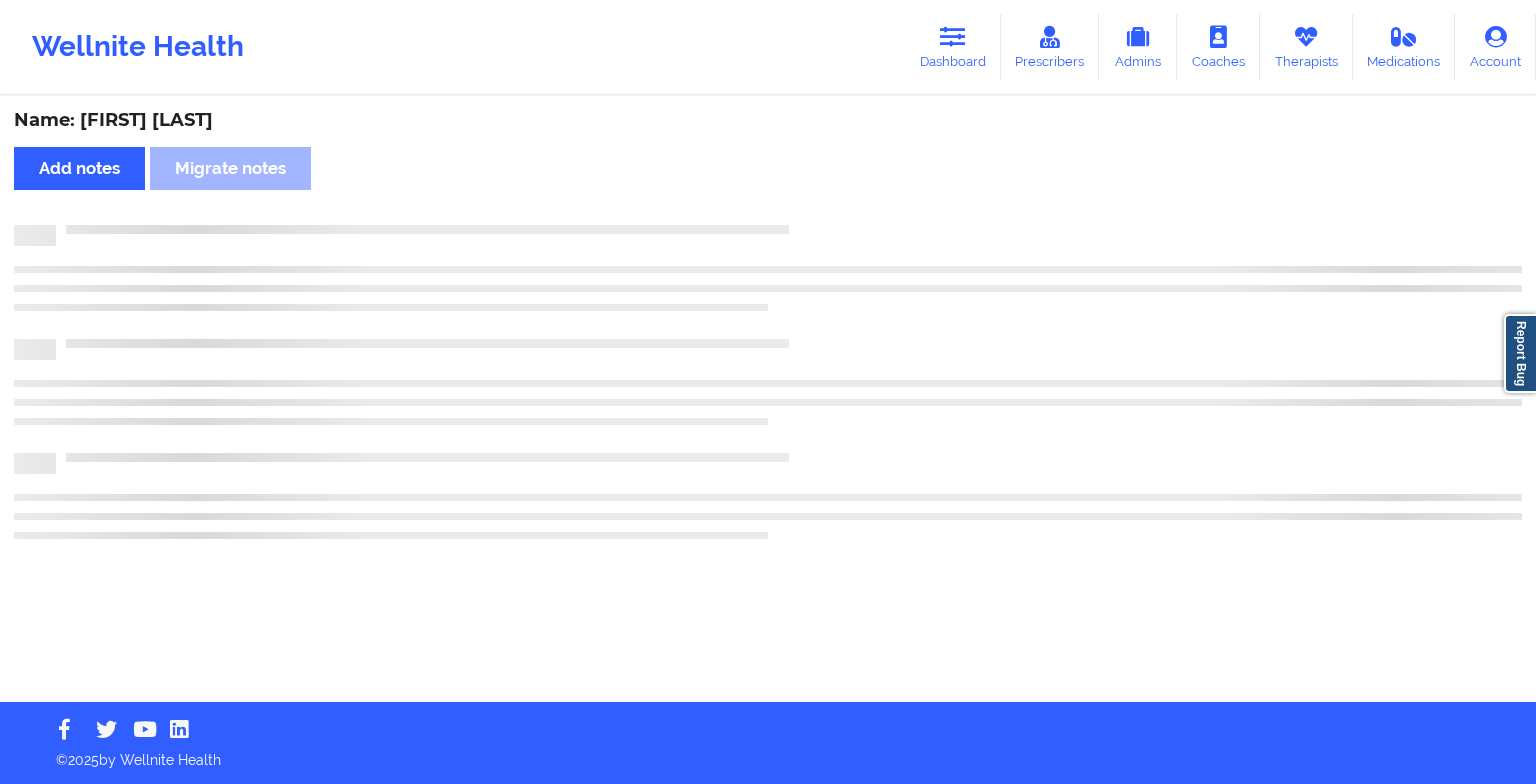 click on "Name: [FIRST] [LAST] Add notes Migrate notes" at bounding box center (768, 400) 